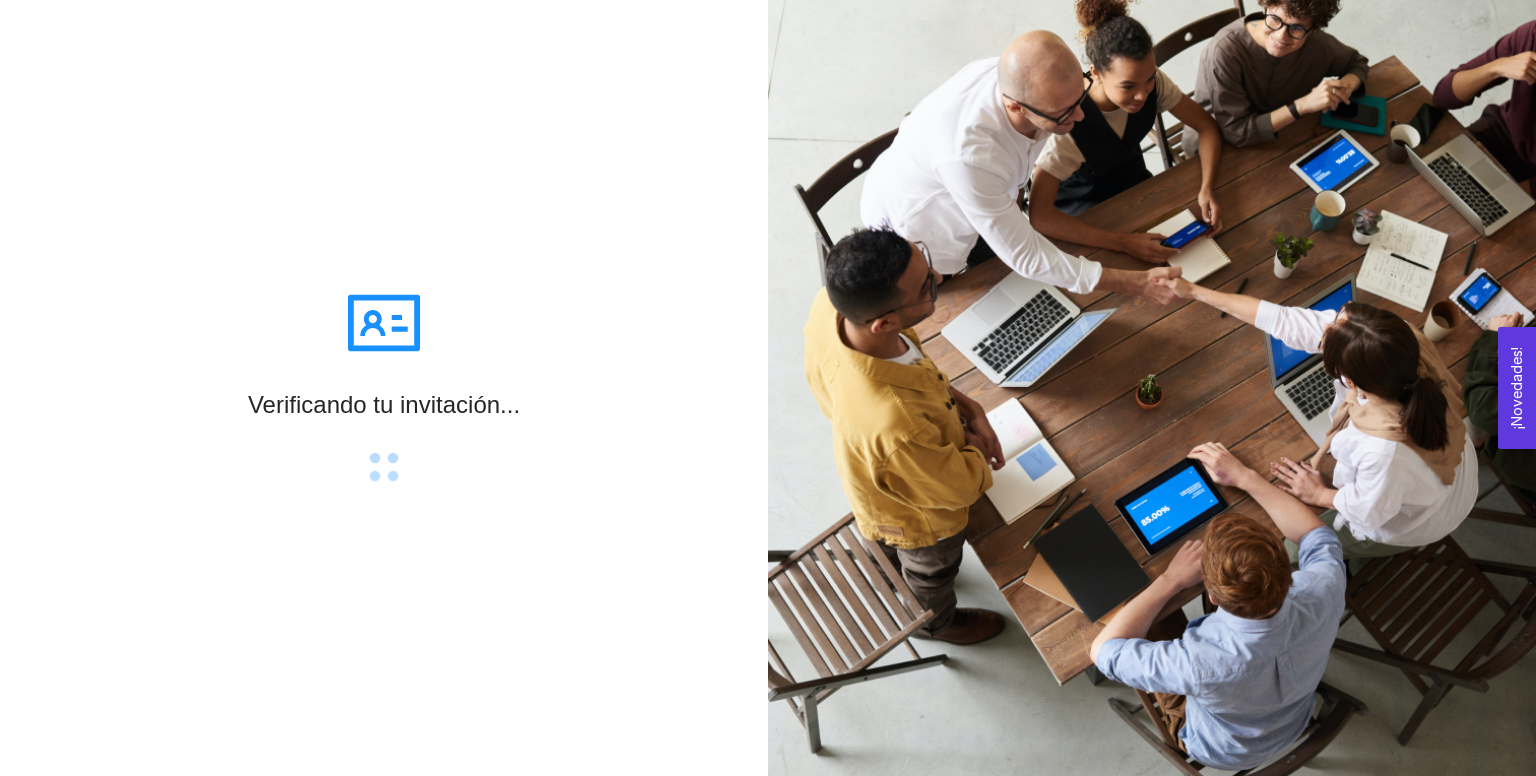 scroll, scrollTop: 0, scrollLeft: 0, axis: both 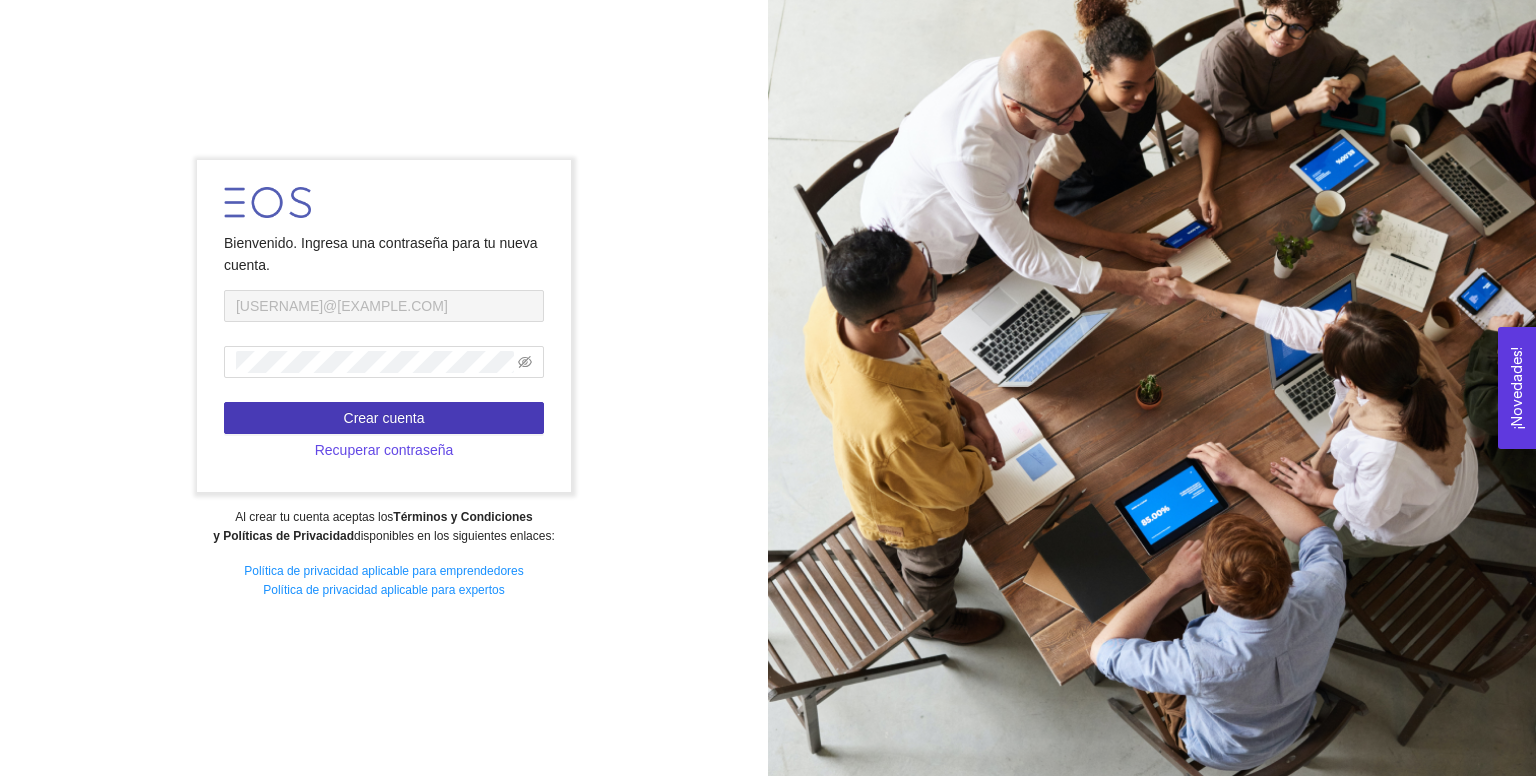 click on "Crear cuenta" at bounding box center [384, 418] 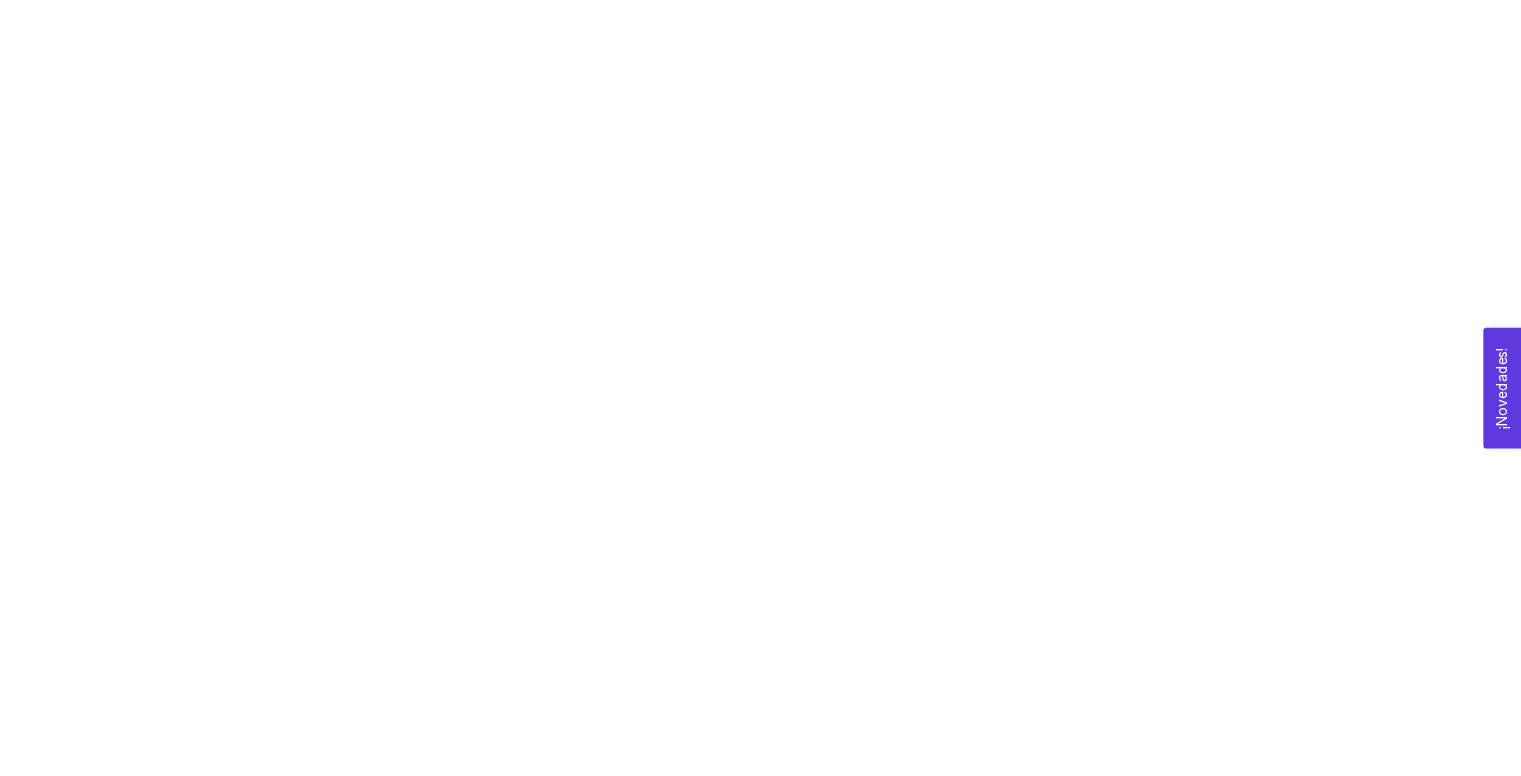 scroll, scrollTop: 0, scrollLeft: 0, axis: both 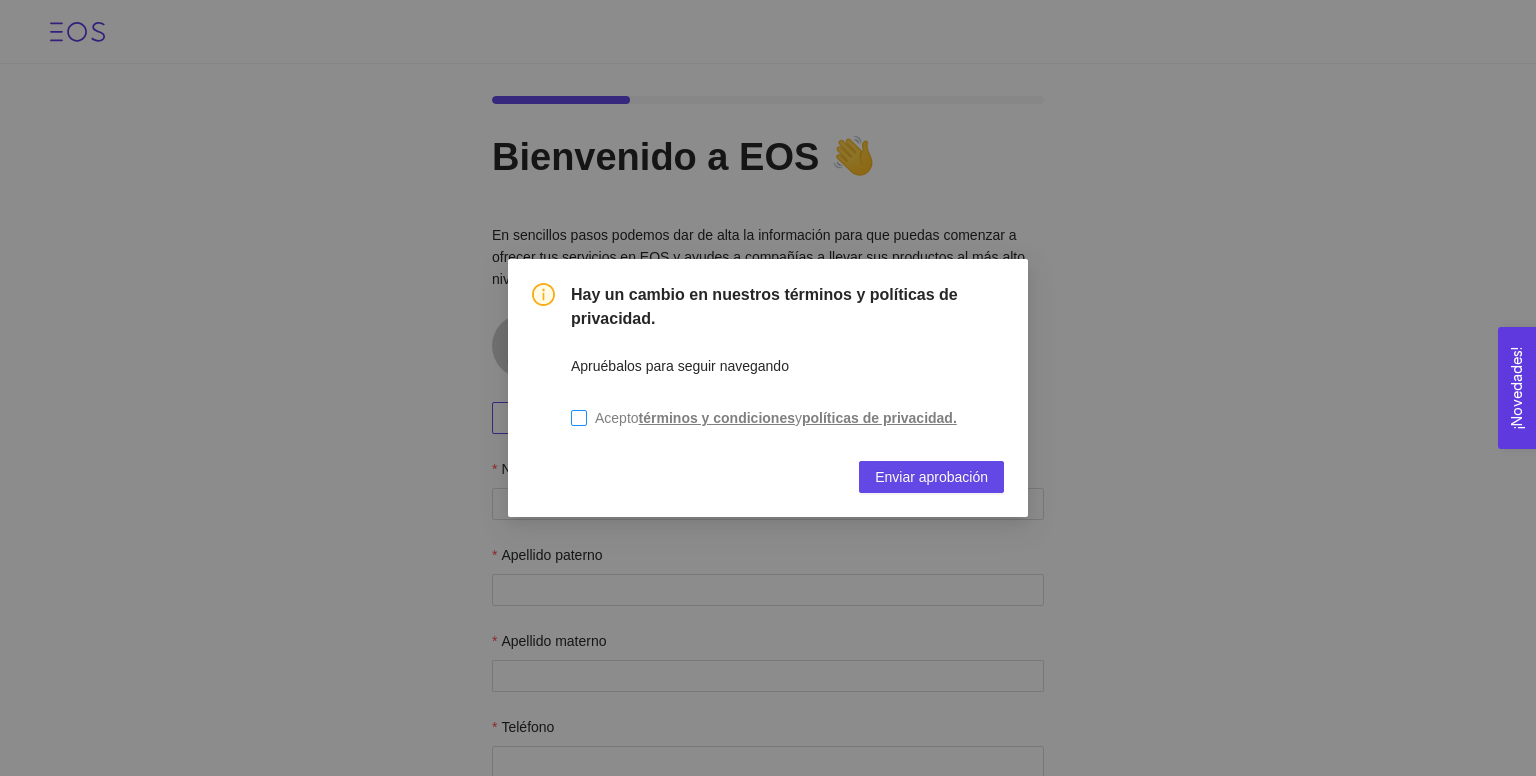 click on "Acepto  términos y condiciones  y  políticas de privacidad." at bounding box center (776, 418) 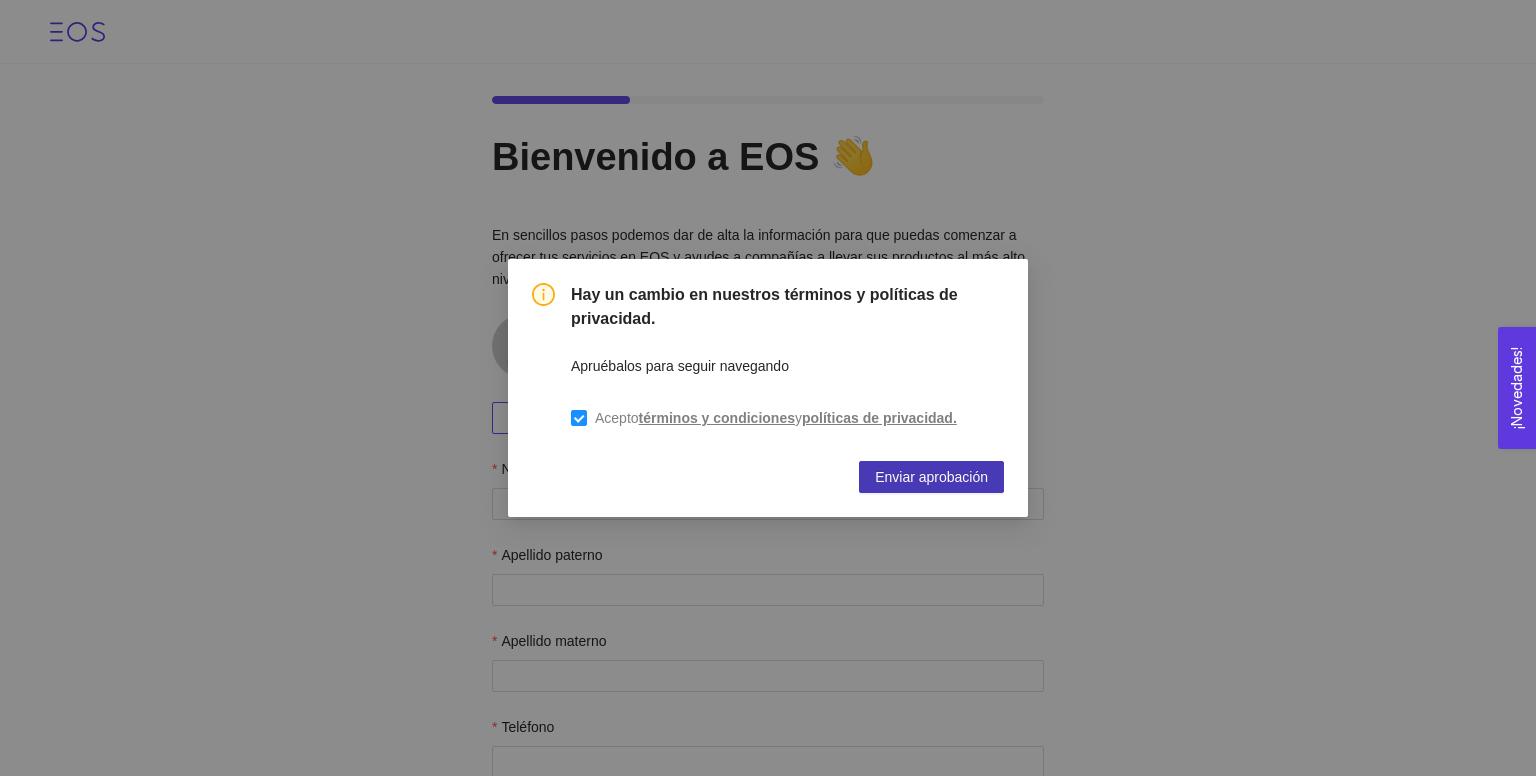 click on "Enviar aprobación" at bounding box center (931, 477) 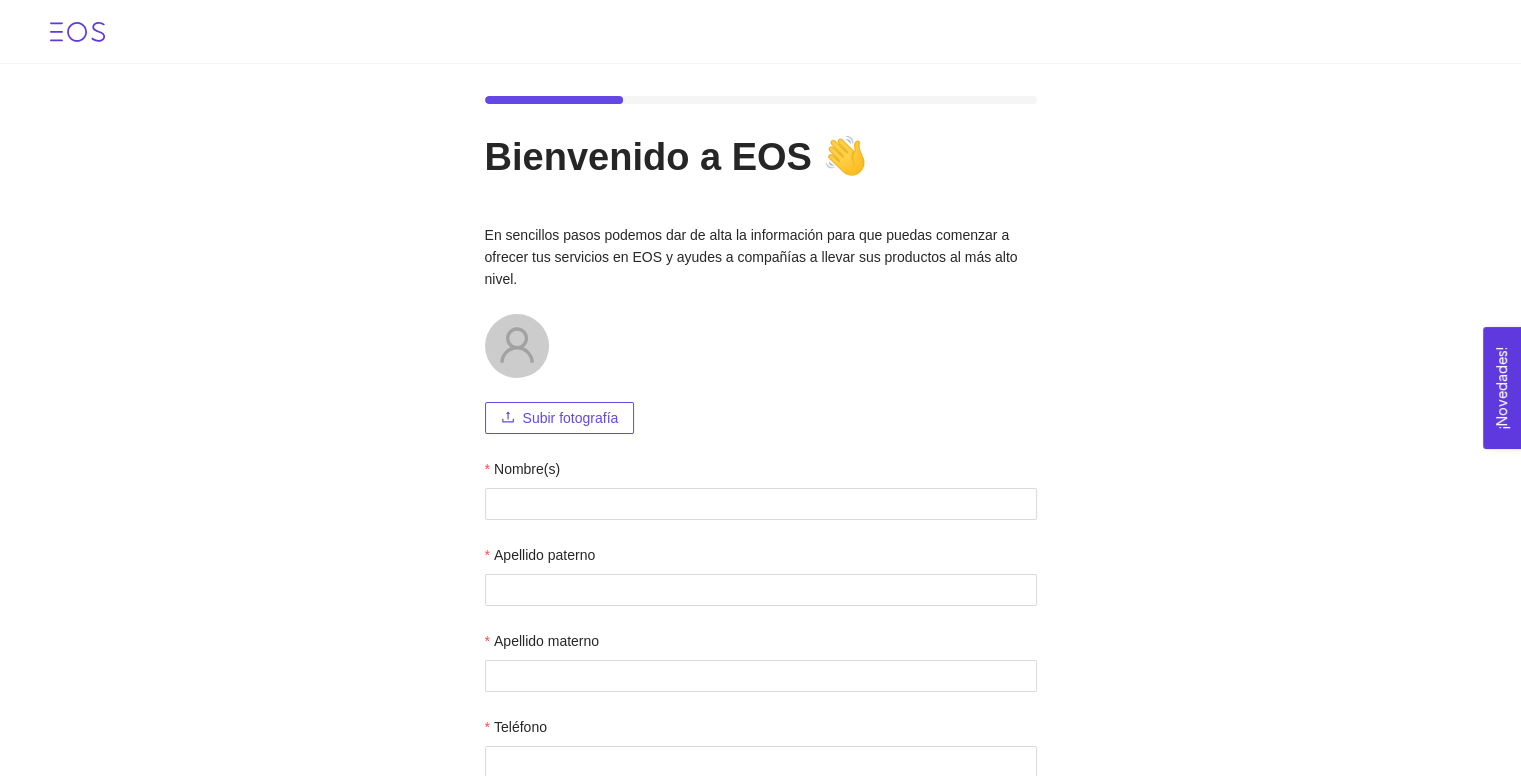 click on "Subir fotografía" at bounding box center [571, 418] 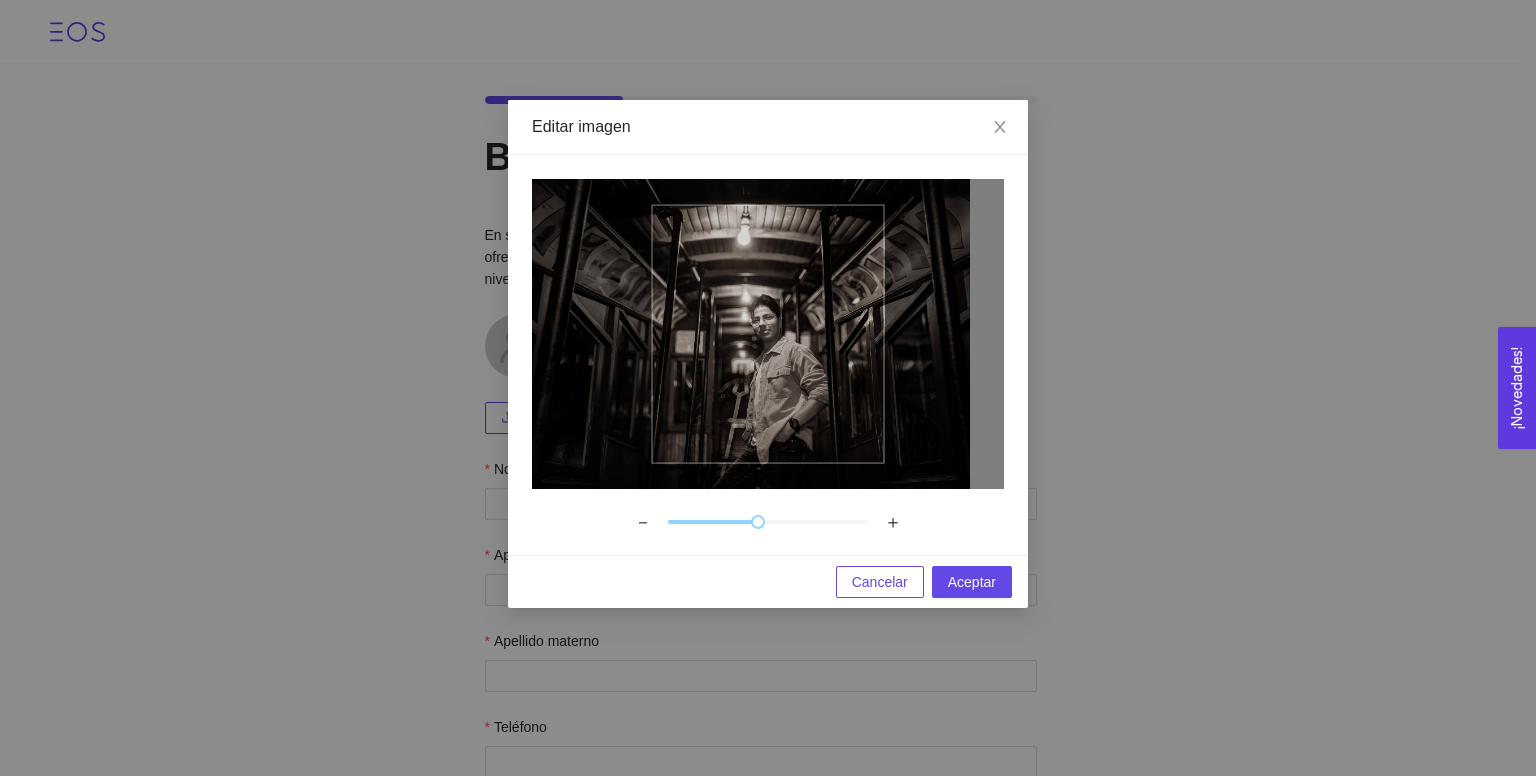 drag, startPoint x: 795, startPoint y: 321, endPoint x: 800, endPoint y: 368, distance: 47.26521 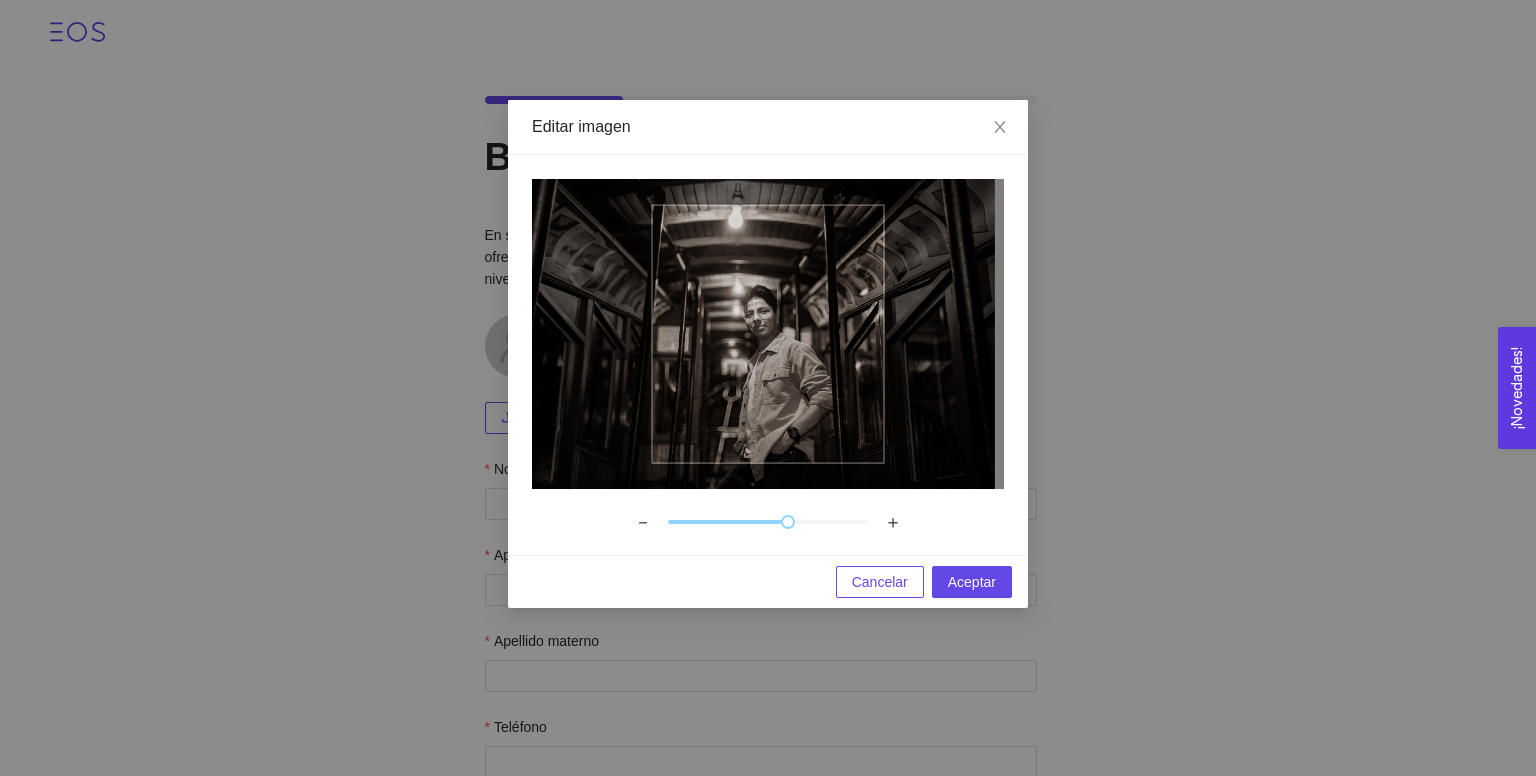 click at bounding box center [767, 522] 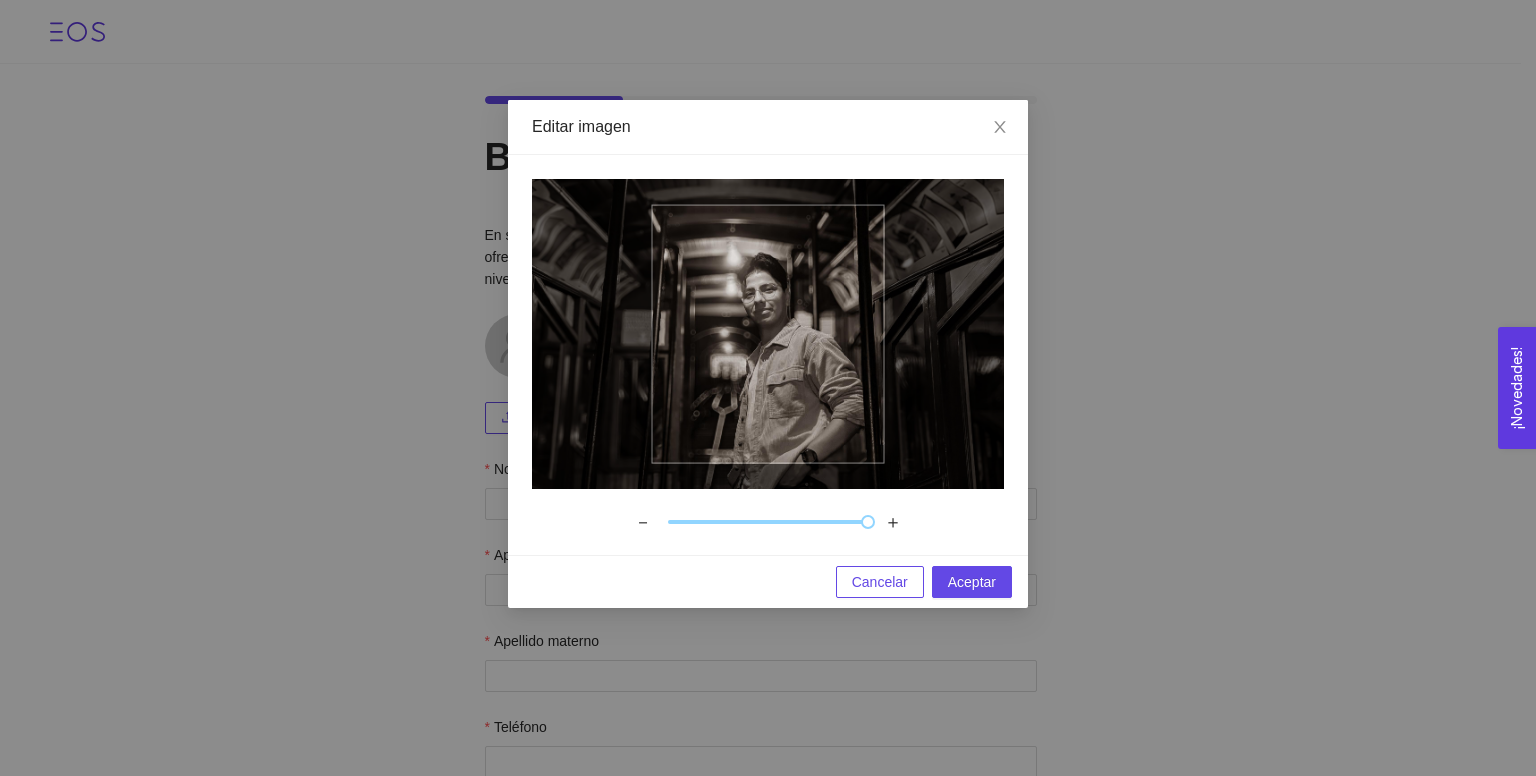 click at bounding box center (768, 334) 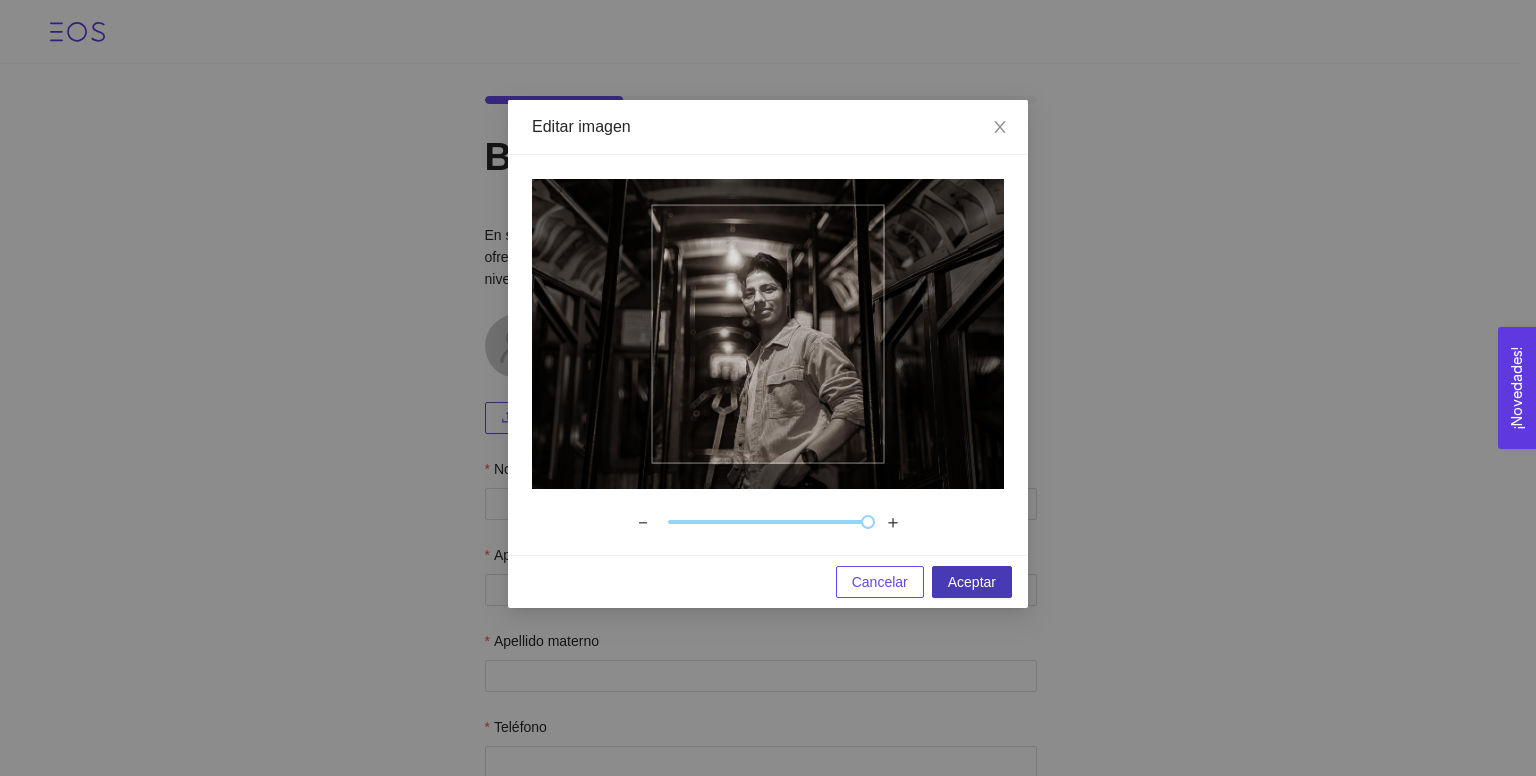 click on "Aceptar" at bounding box center (972, 582) 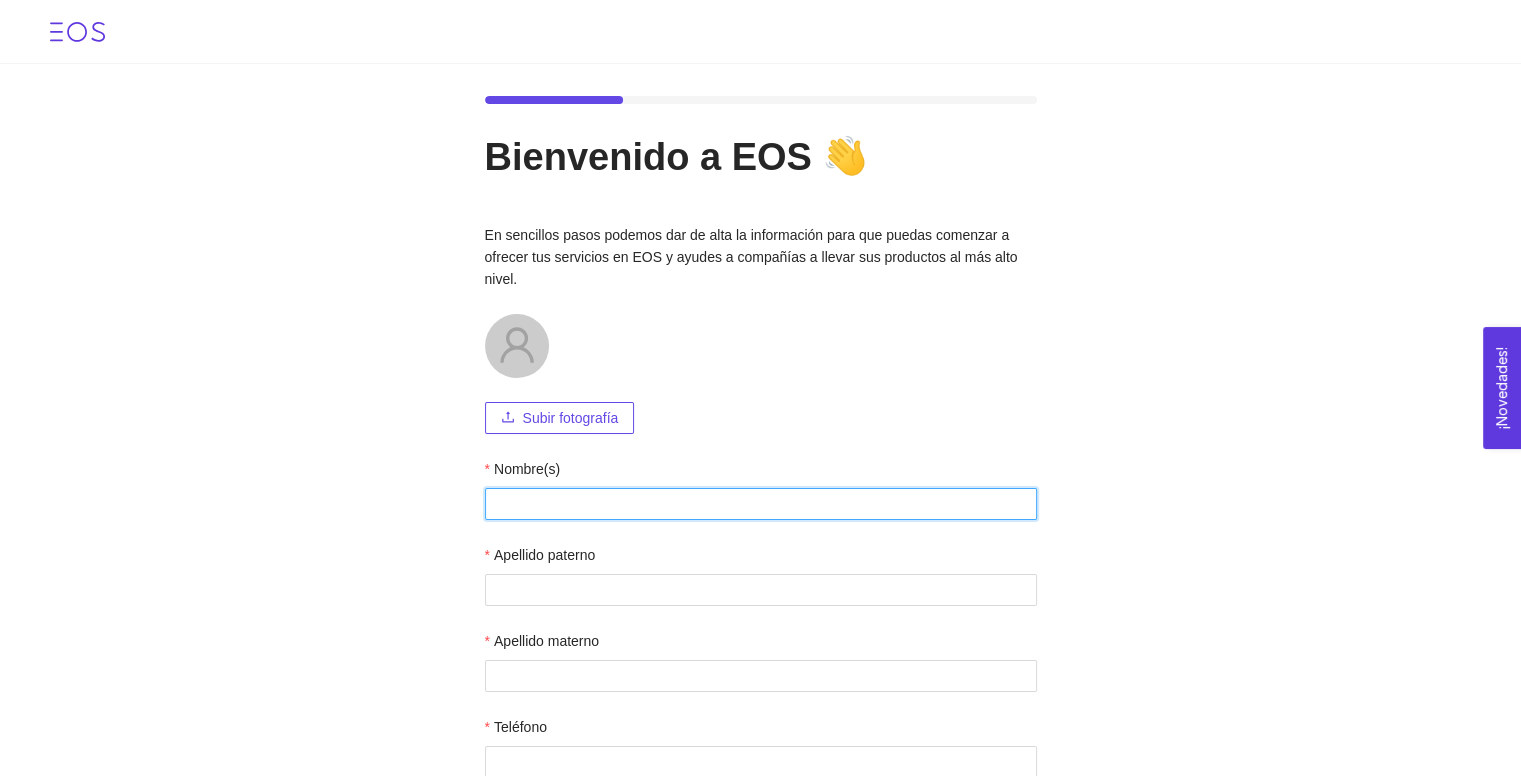 click on "Nombre(s)" at bounding box center (761, 504) 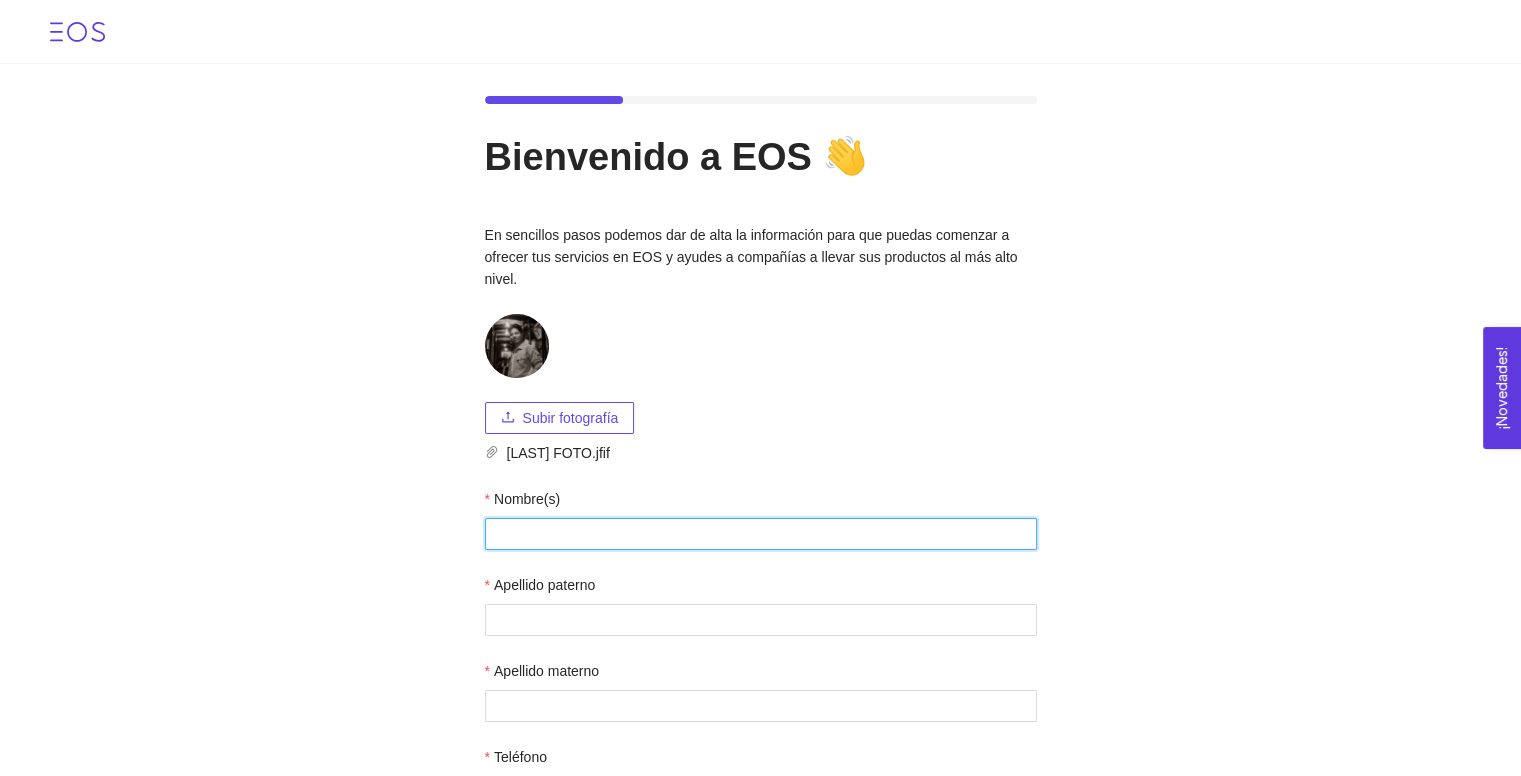 type on "l" 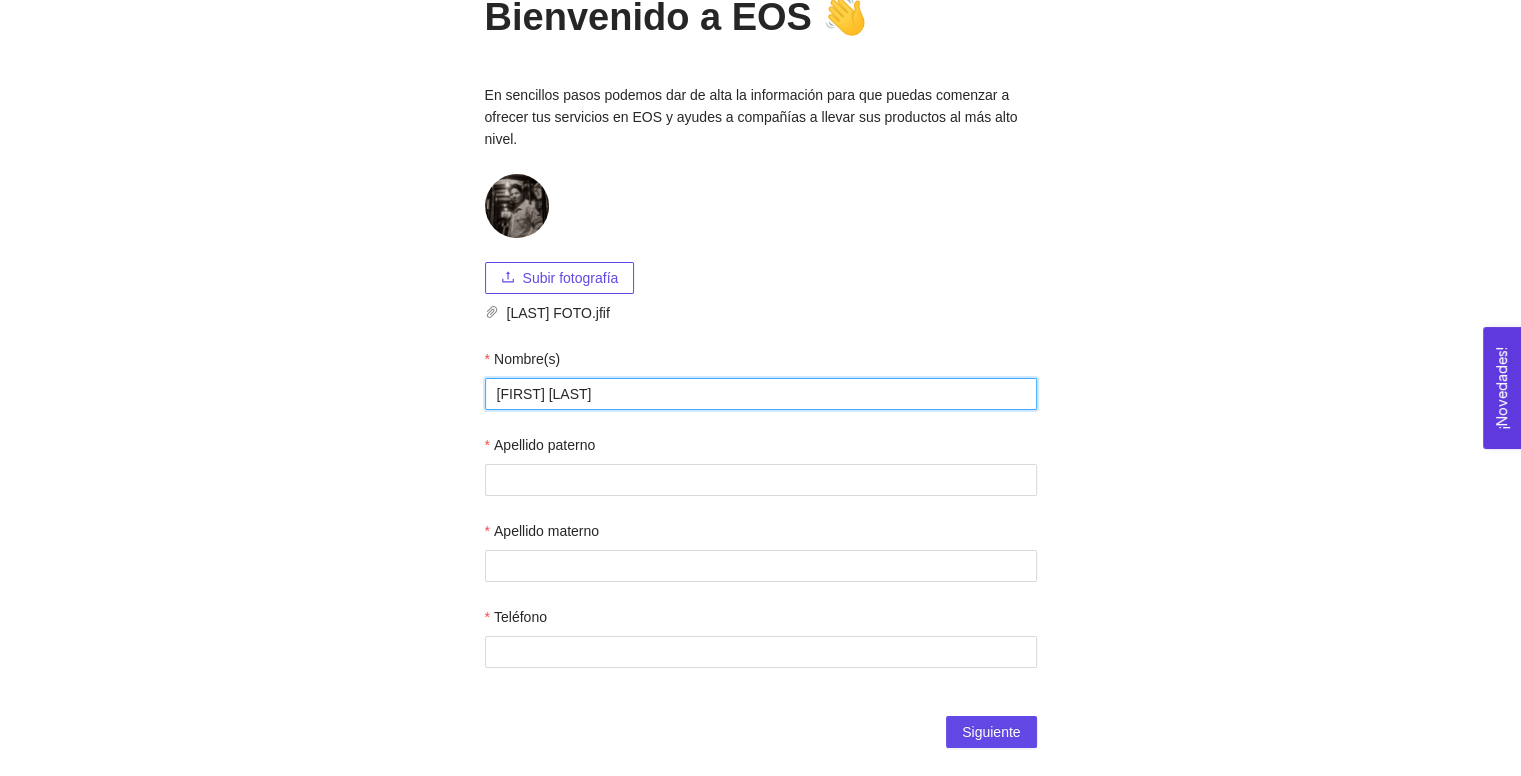 scroll, scrollTop: 148, scrollLeft: 0, axis: vertical 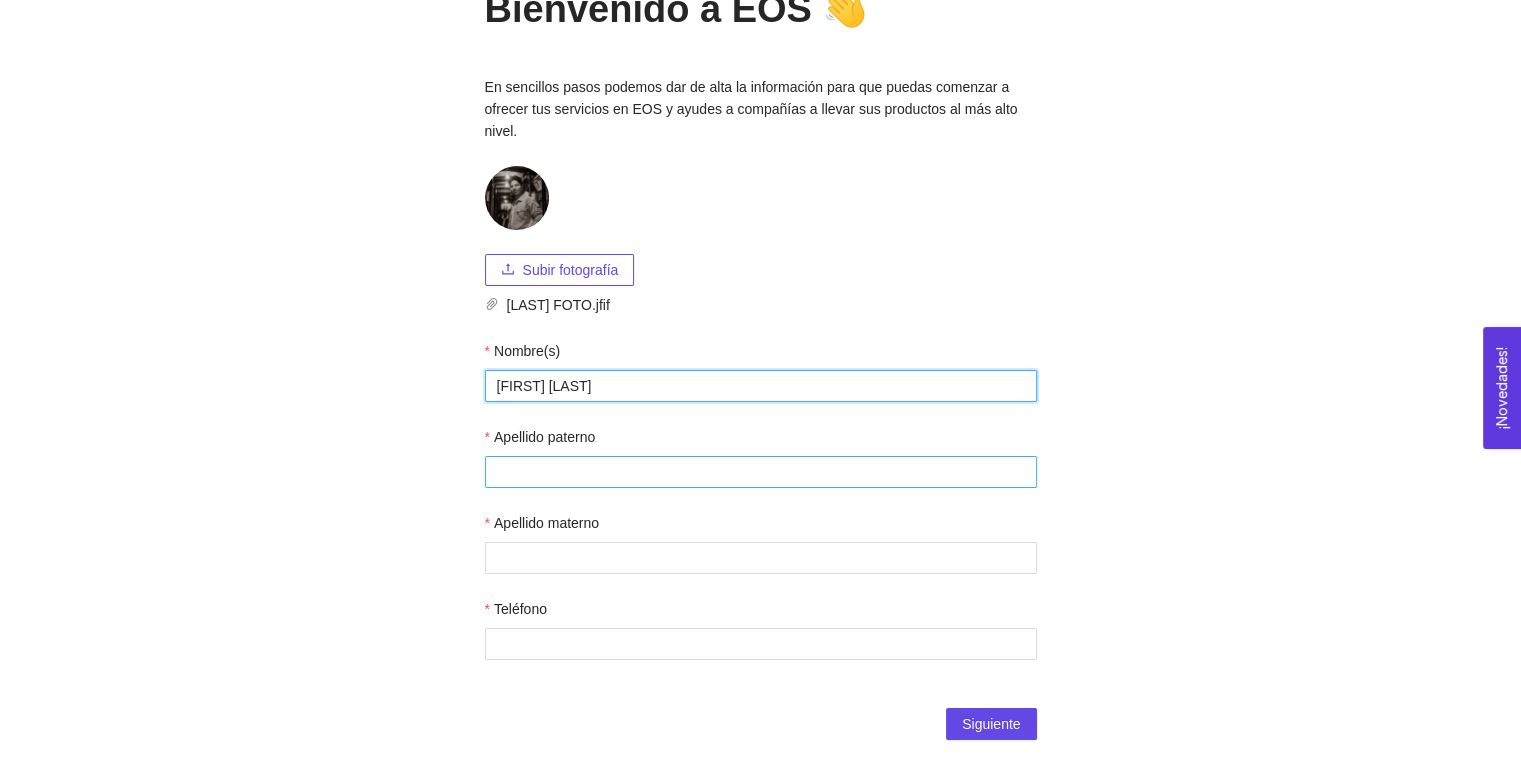 type on "[FIRST] [LAST]" 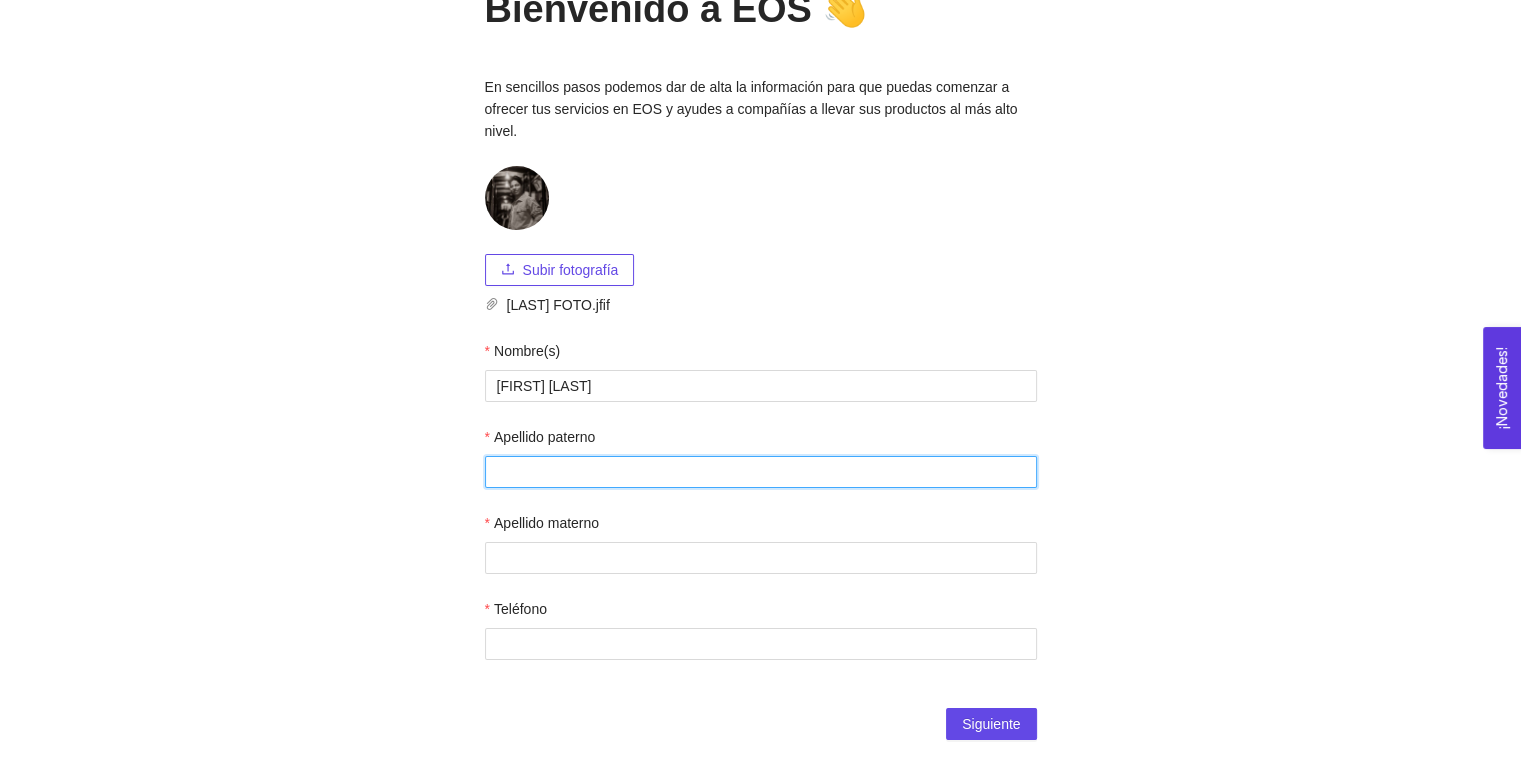 click on "Apellido paterno" at bounding box center [761, 472] 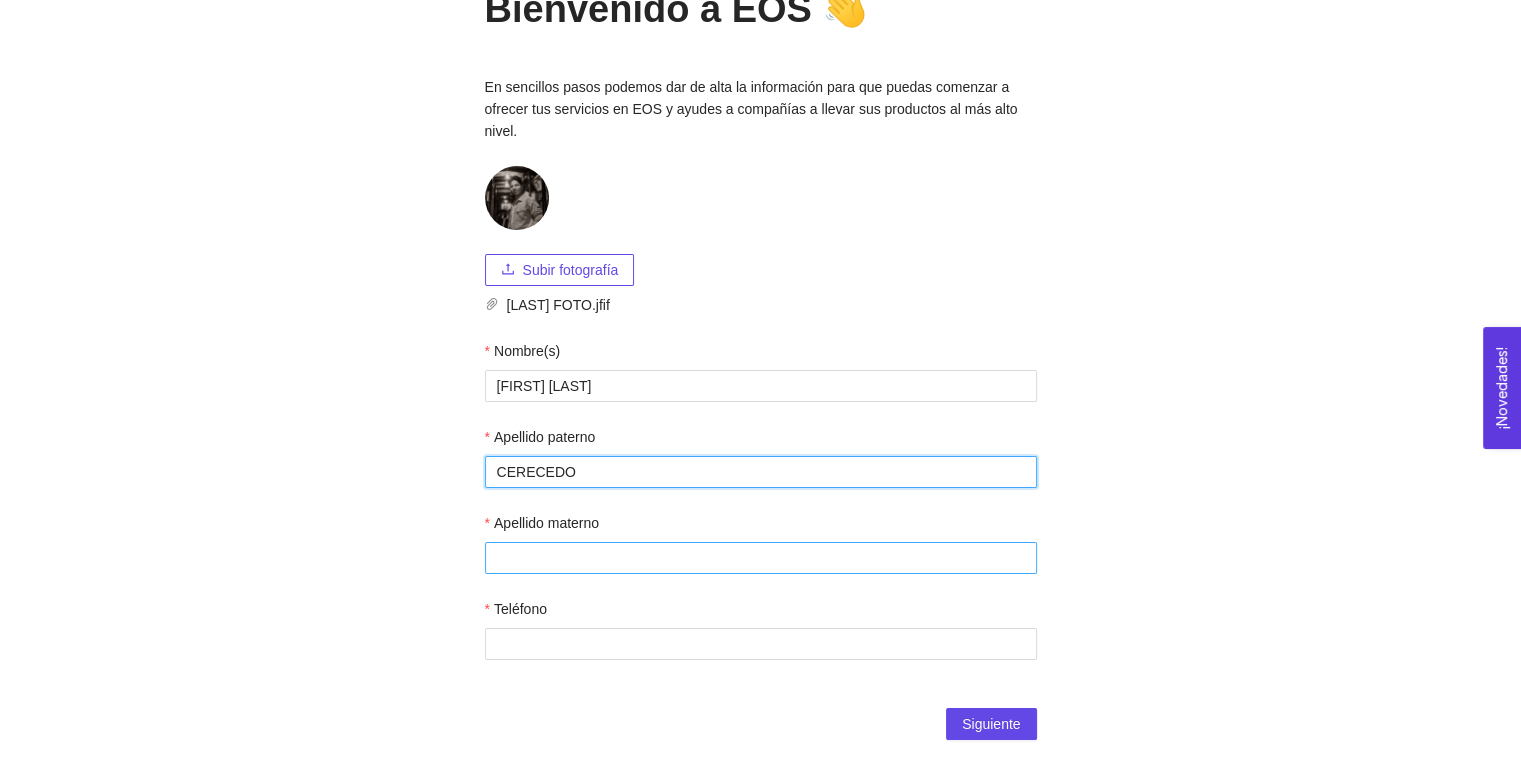 type on "CERECEDO" 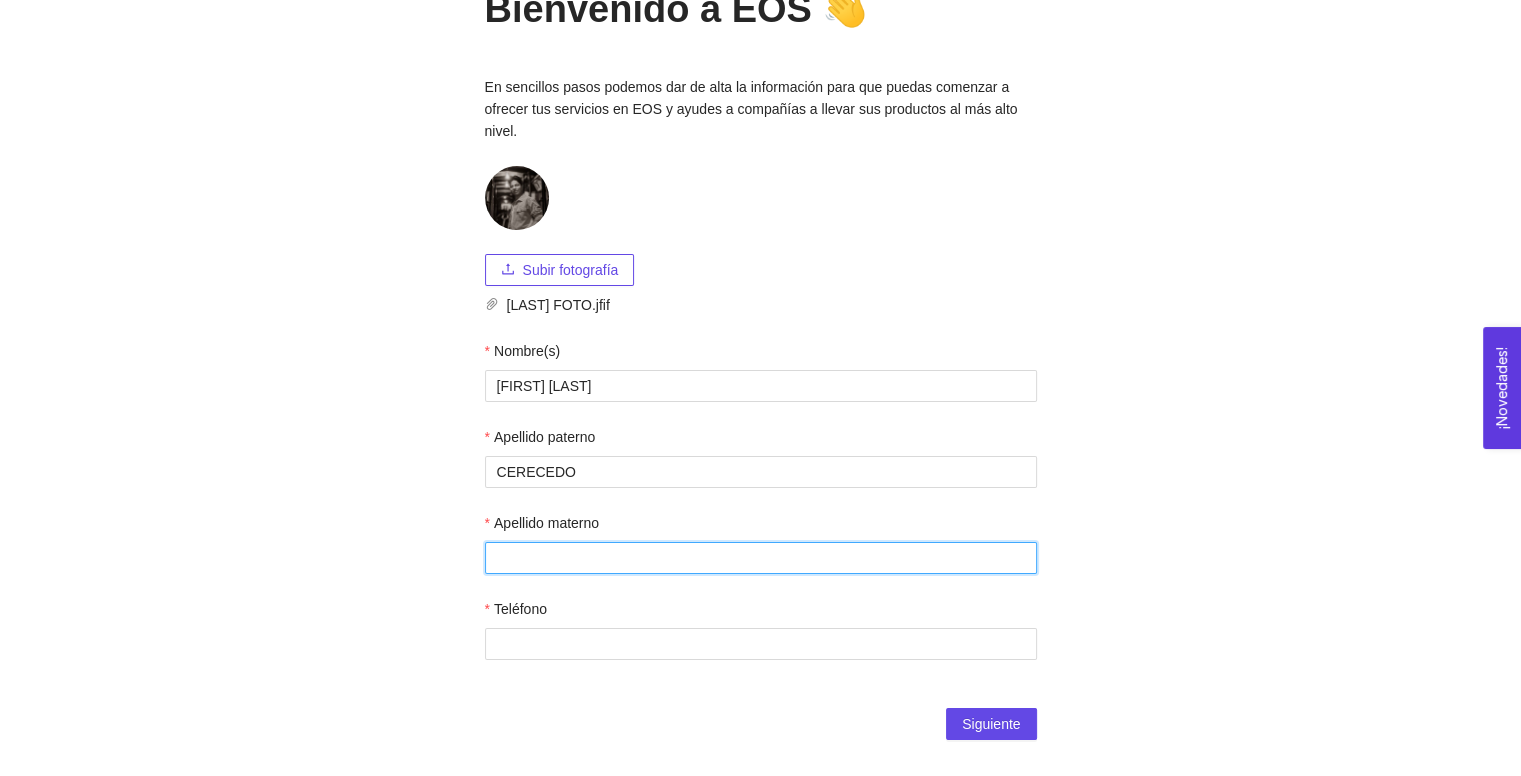 click on "Apellido materno" at bounding box center [761, 558] 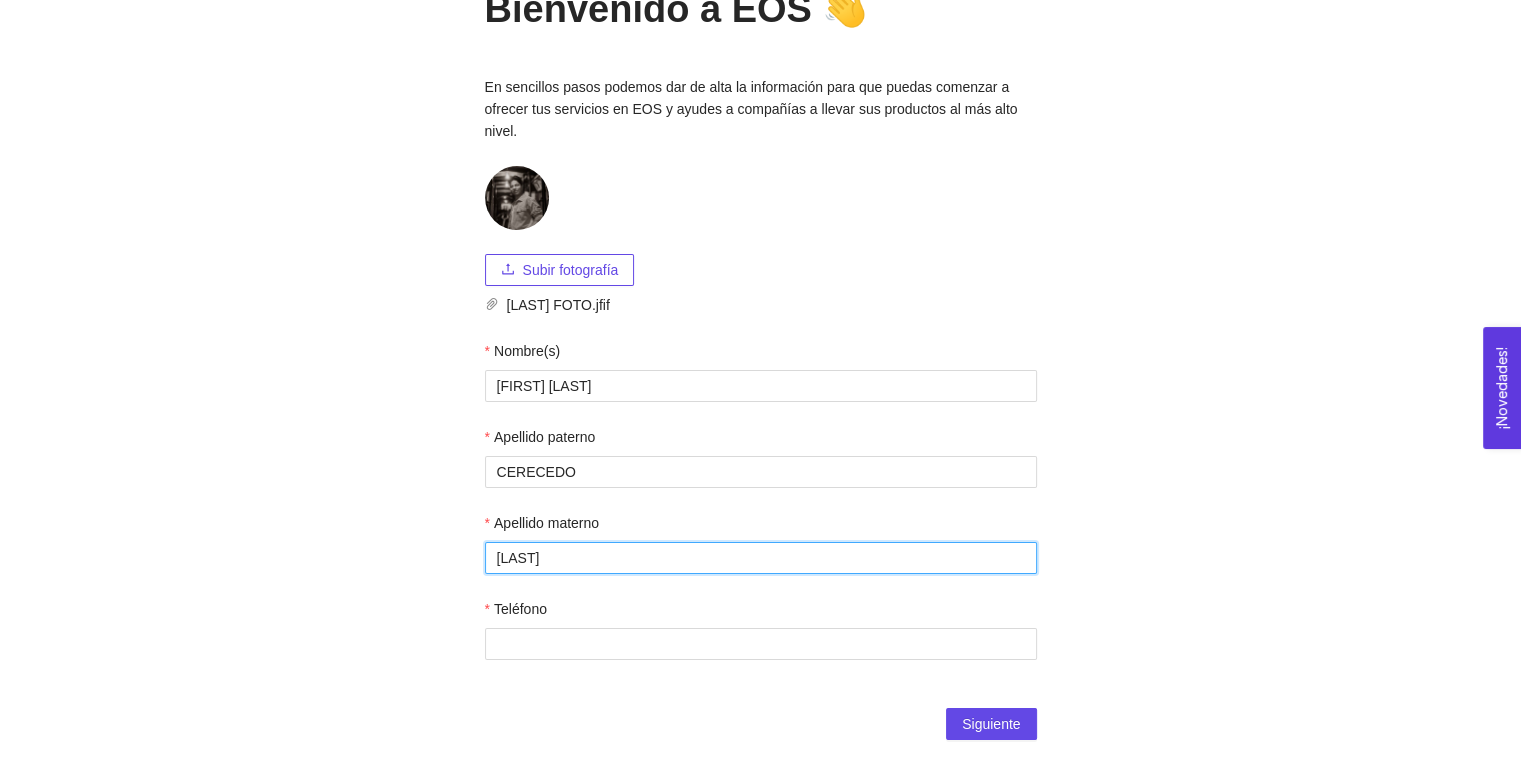 type on "[LAST]" 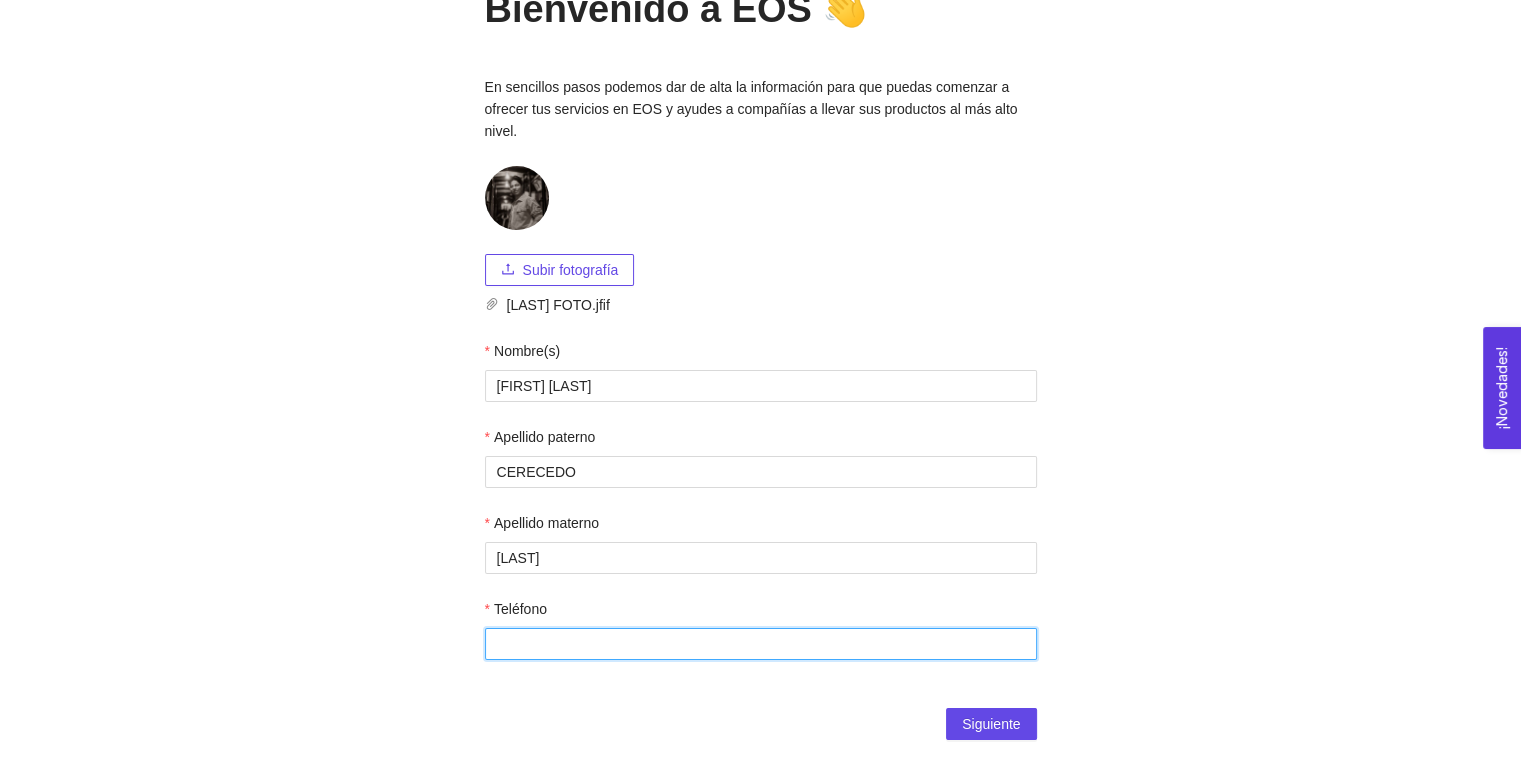 click at bounding box center [761, 644] 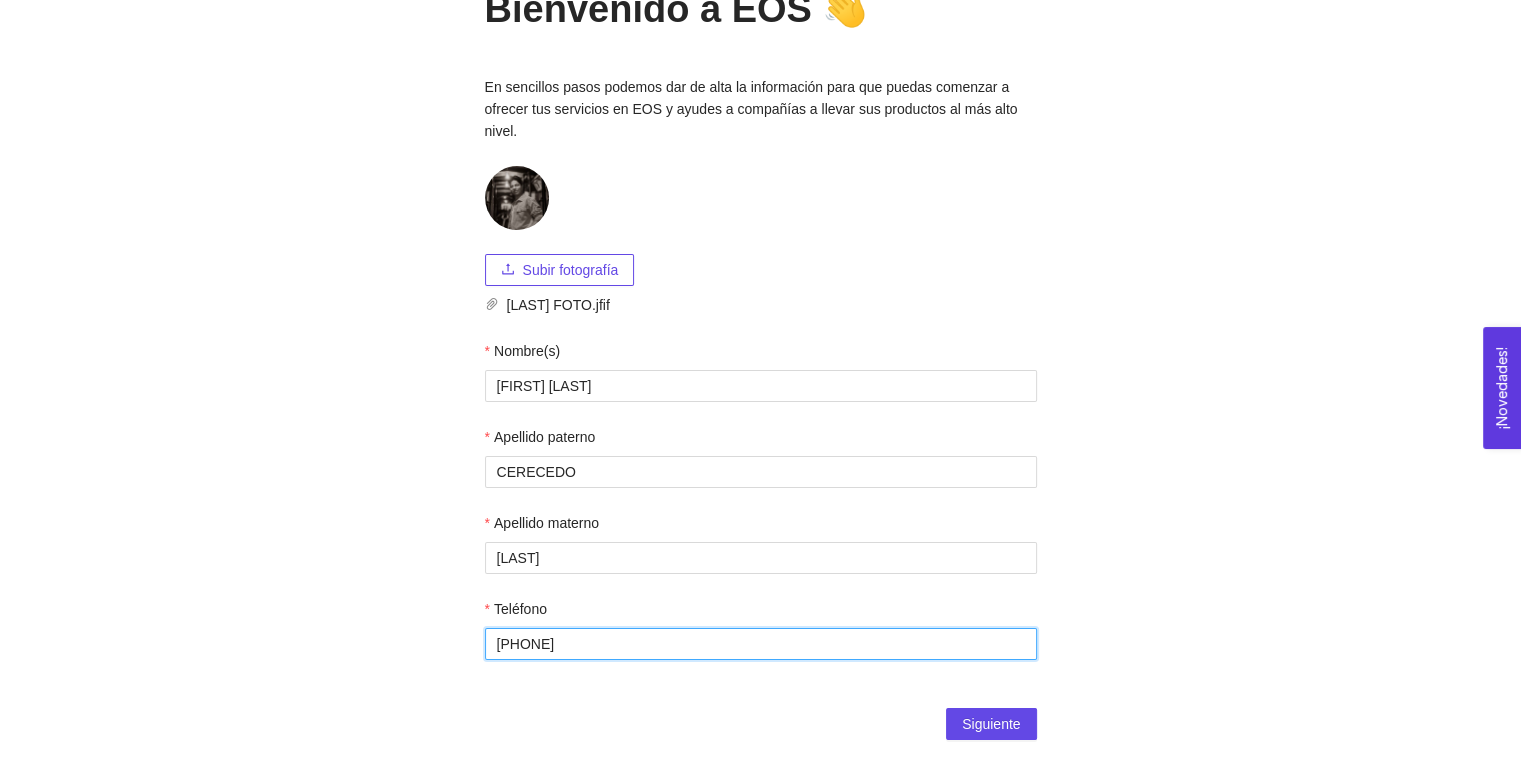 type on "[PHONE]" 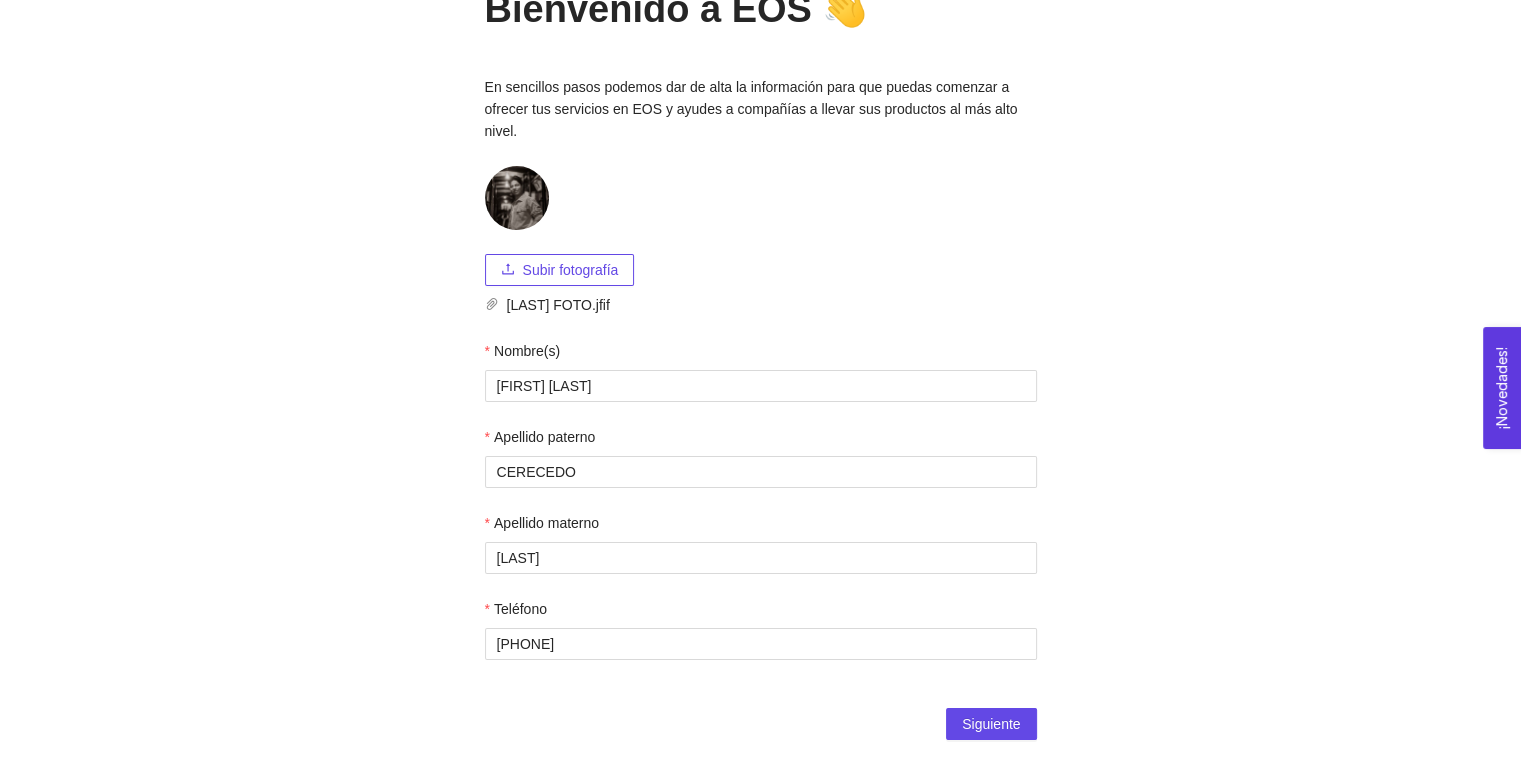 click on "Subir fotografía [LAST] [FIRST] [LAST] [LAST] Teléfono" at bounding box center (761, 425) 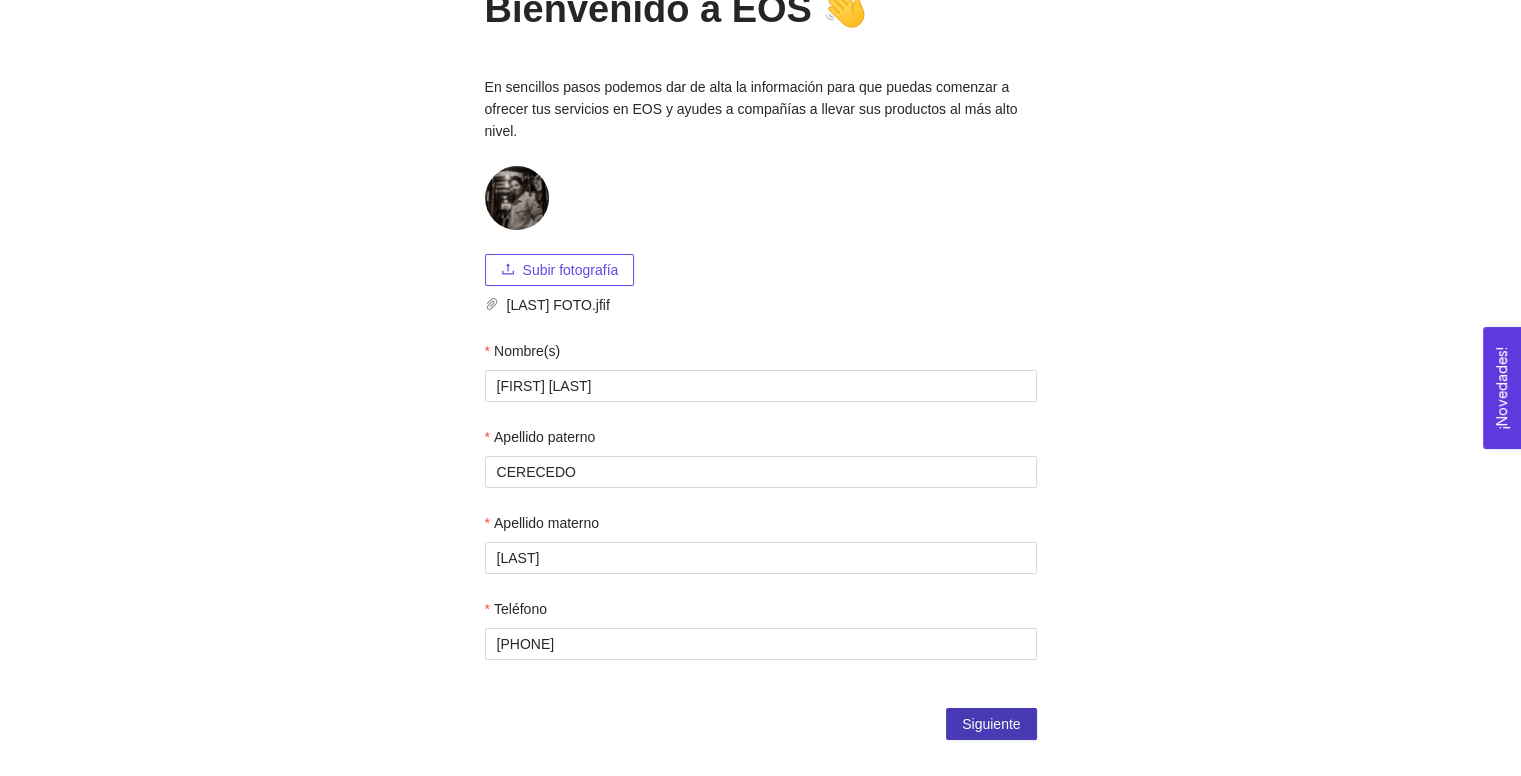 click on "Siguiente" at bounding box center [991, 724] 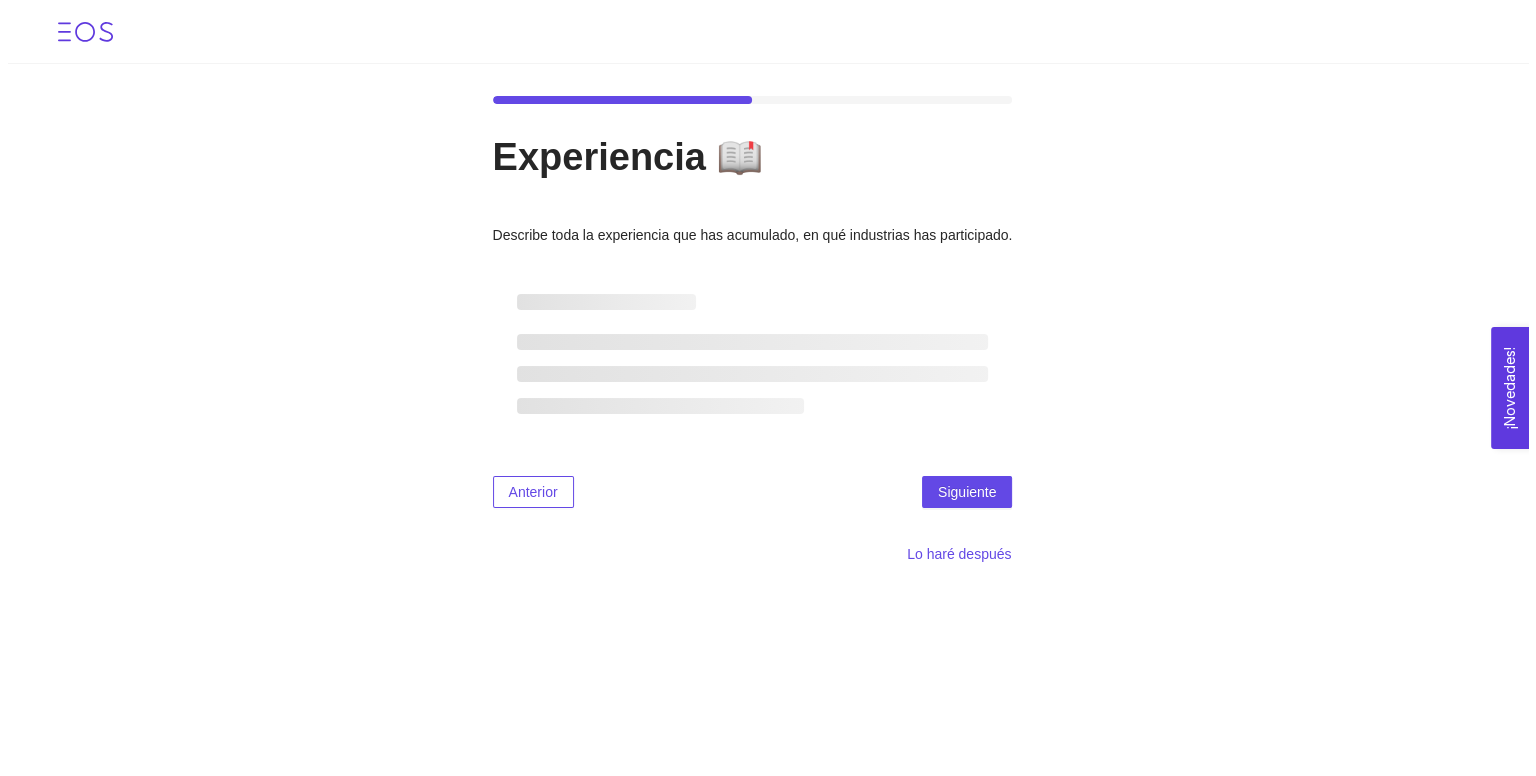 scroll, scrollTop: 0, scrollLeft: 0, axis: both 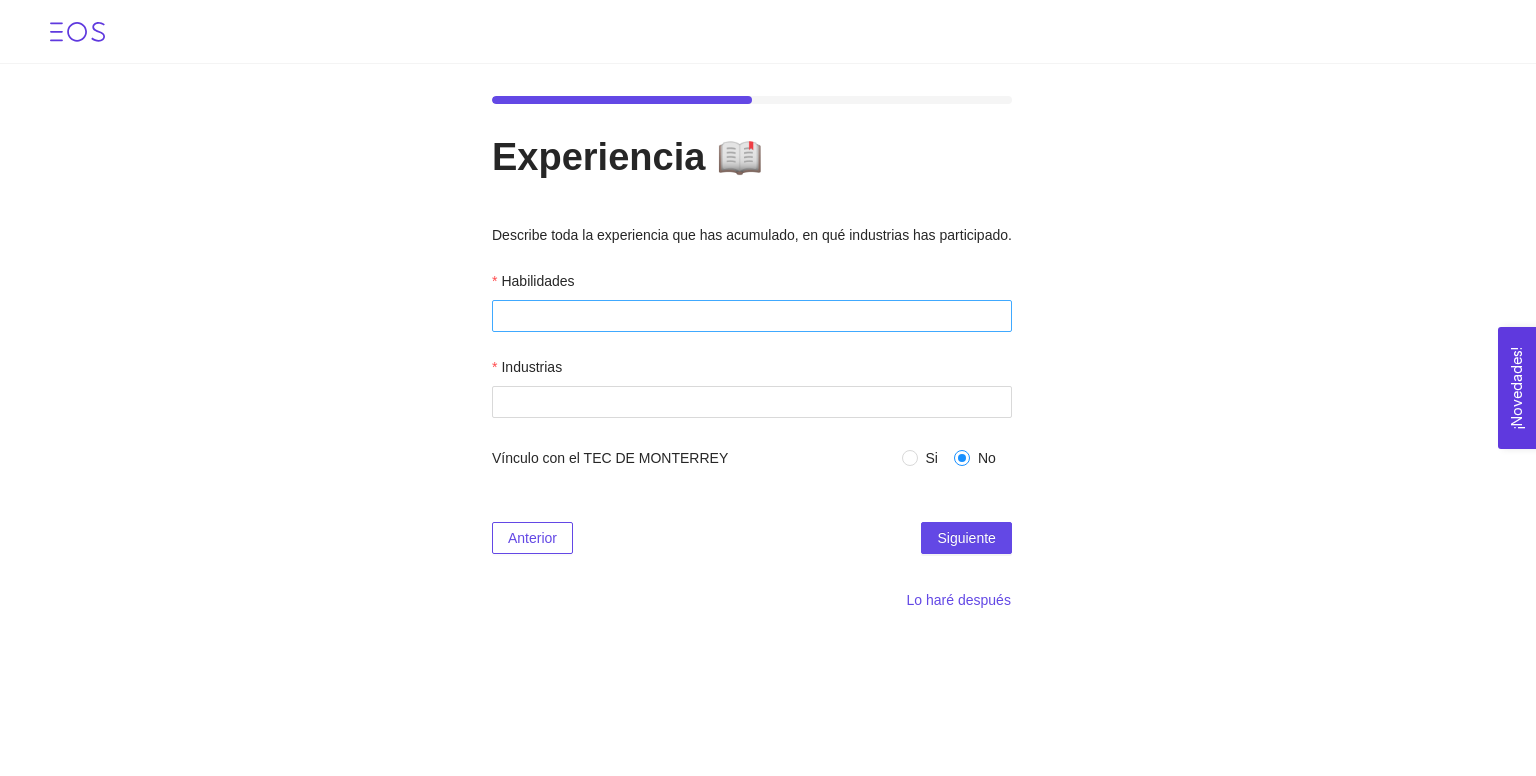 click at bounding box center [752, 316] 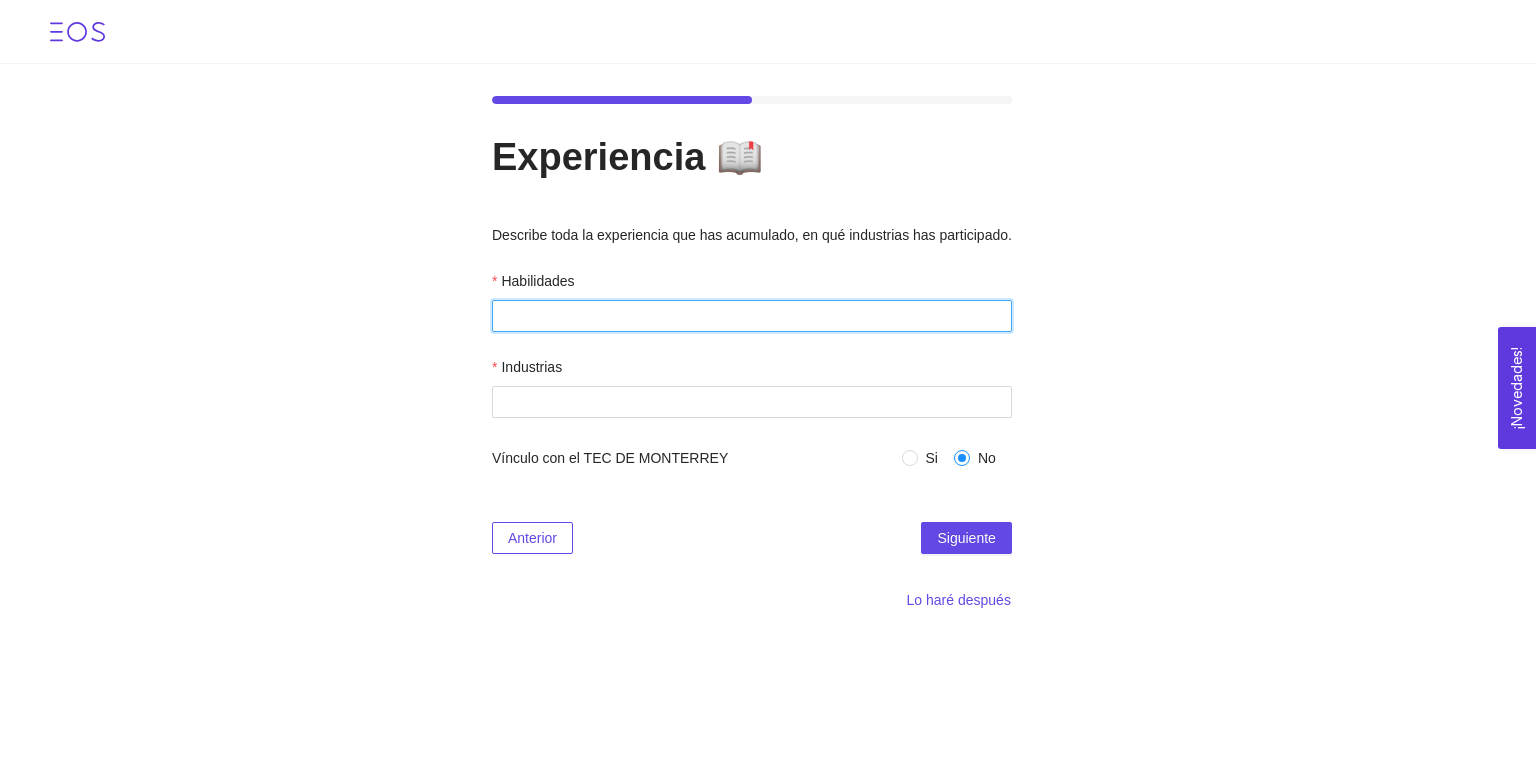 paste 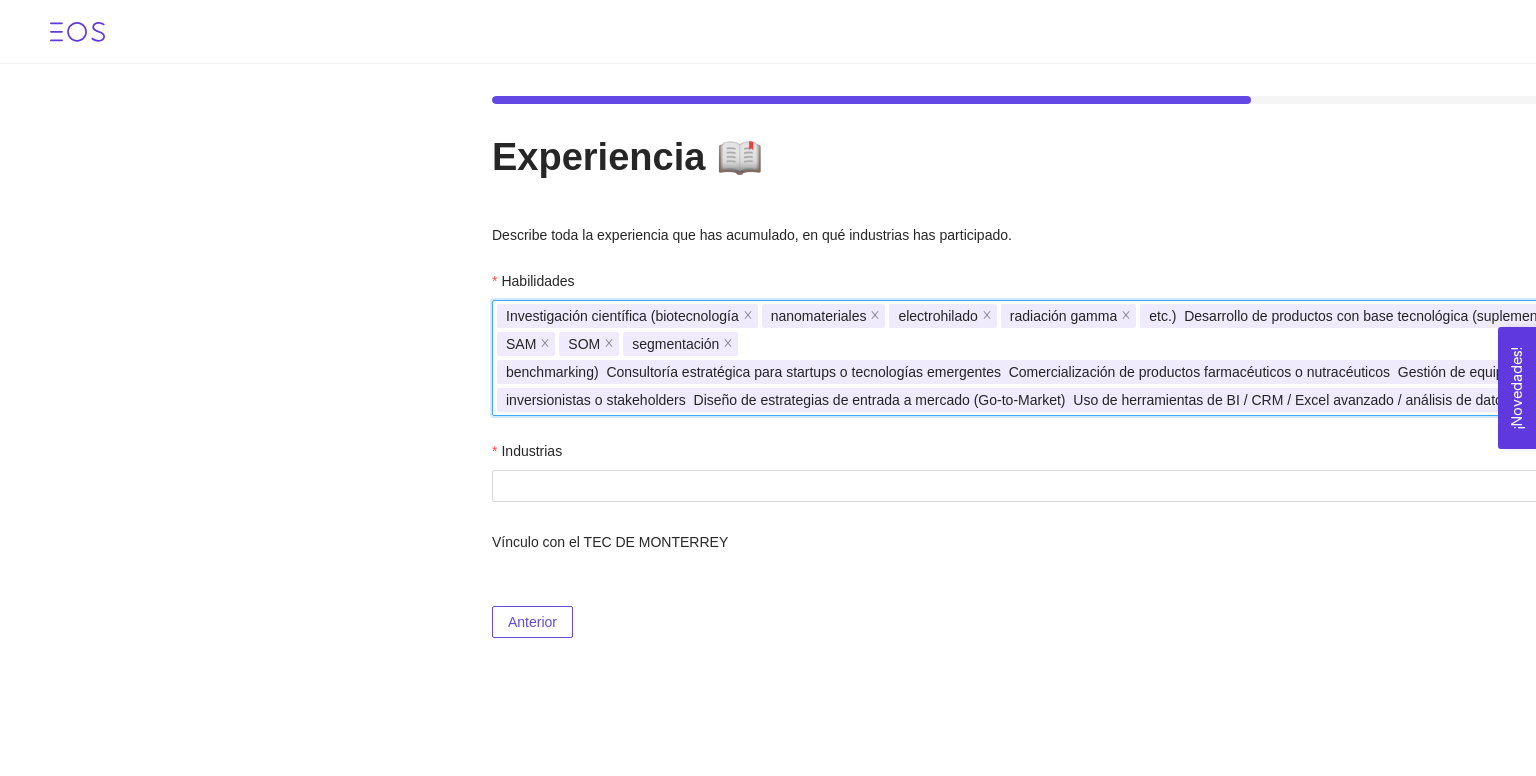 click on "inversionistas o stakeholders  Diseño de estrategias de entrada a mercado (Go-to-Market)  Uso de herramientas de BI / CRM / Excel avanzado / análisis de datos" at bounding box center (1008, 400) 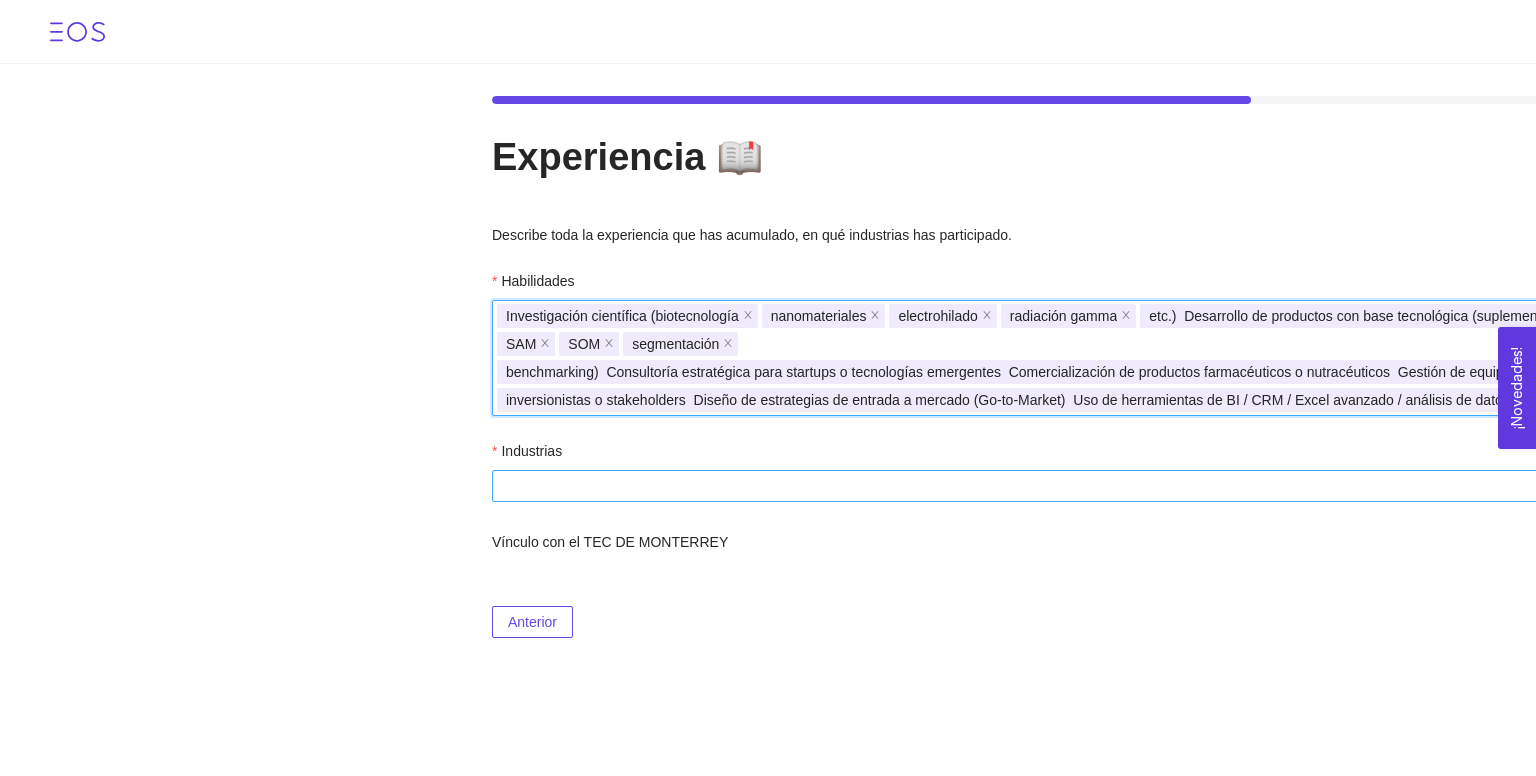 click at bounding box center [1250, 486] 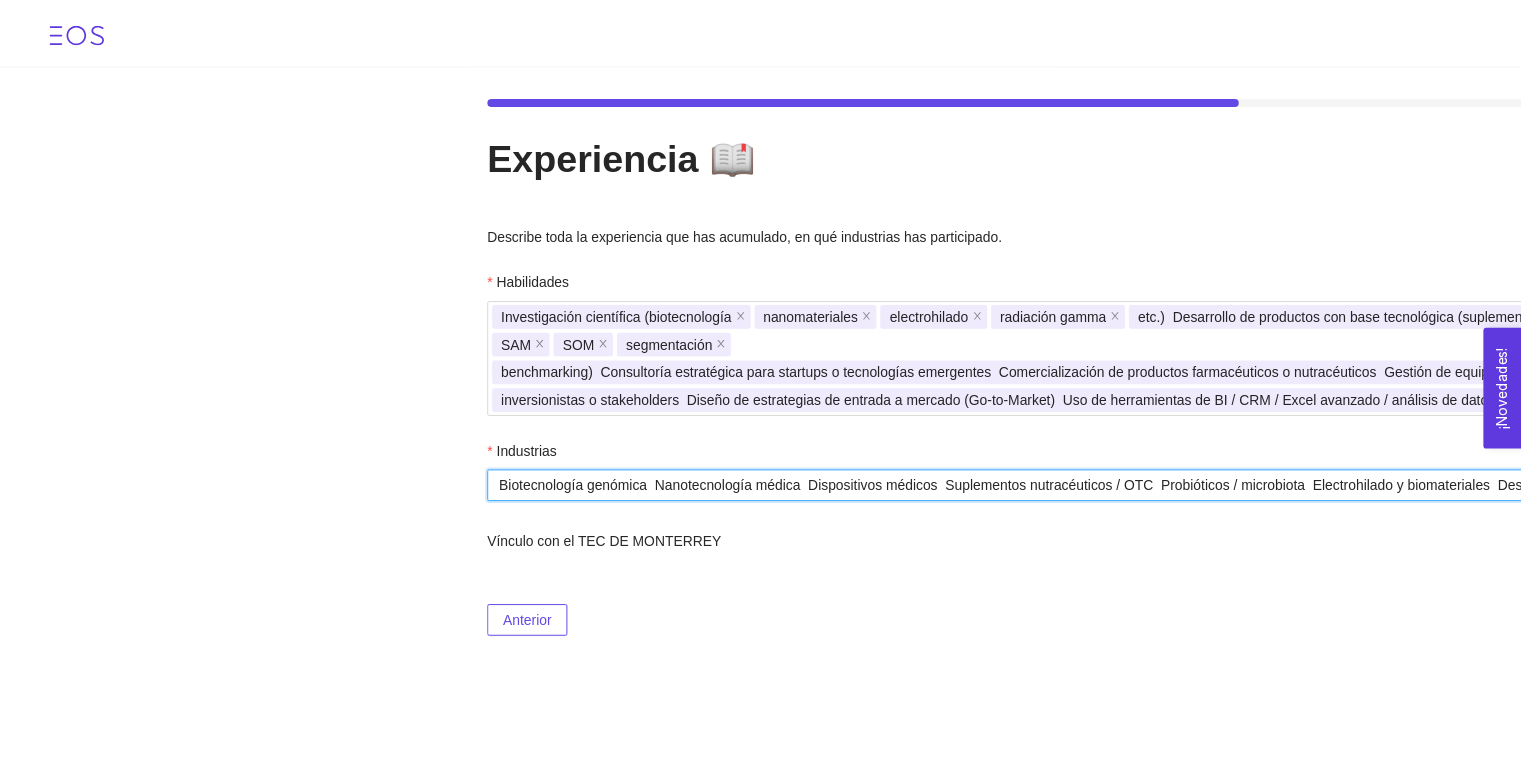 scroll, scrollTop: 0, scrollLeft: 188, axis: horizontal 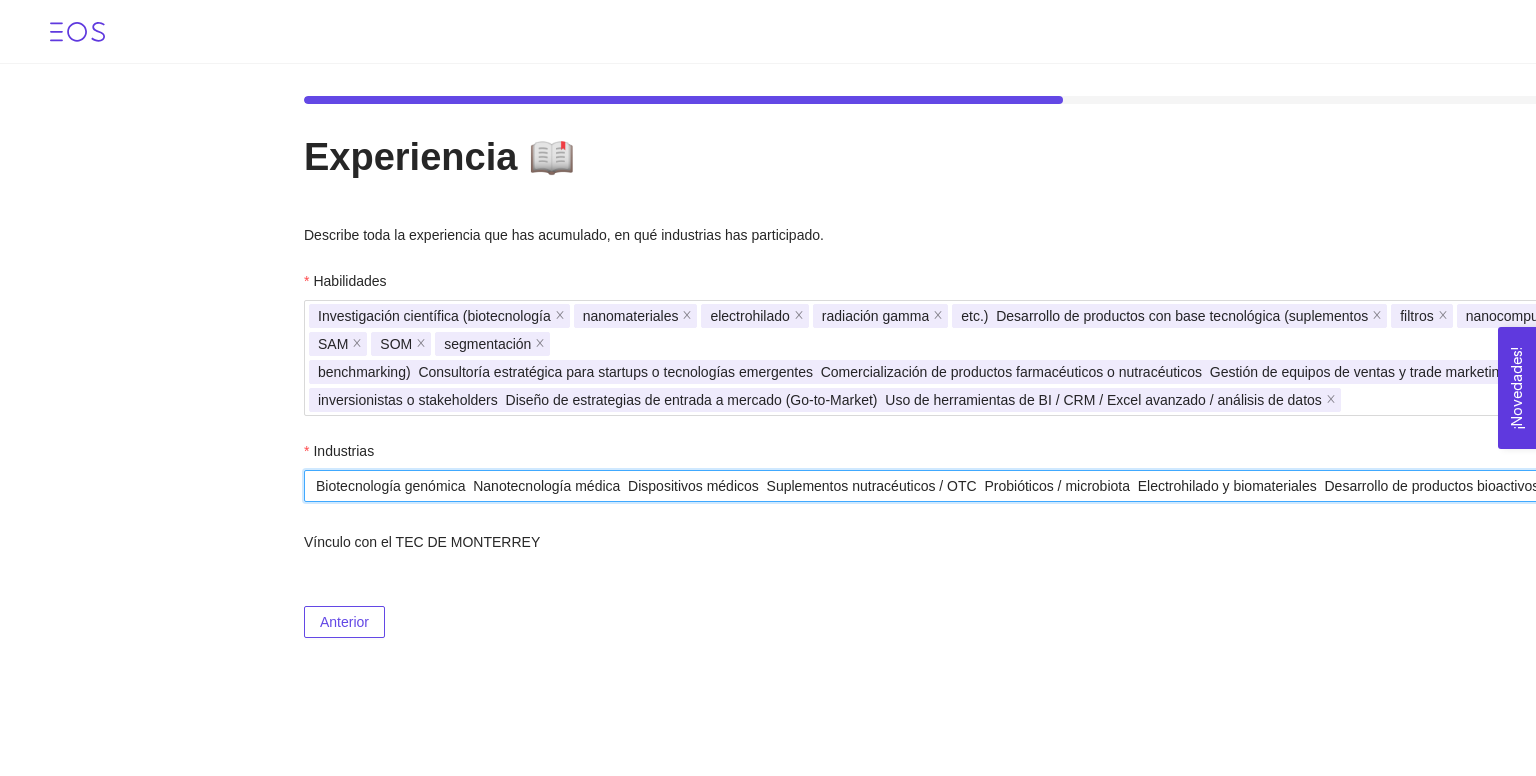 drag, startPoint x: 970, startPoint y: 487, endPoint x: 1535, endPoint y: 508, distance: 565.39014 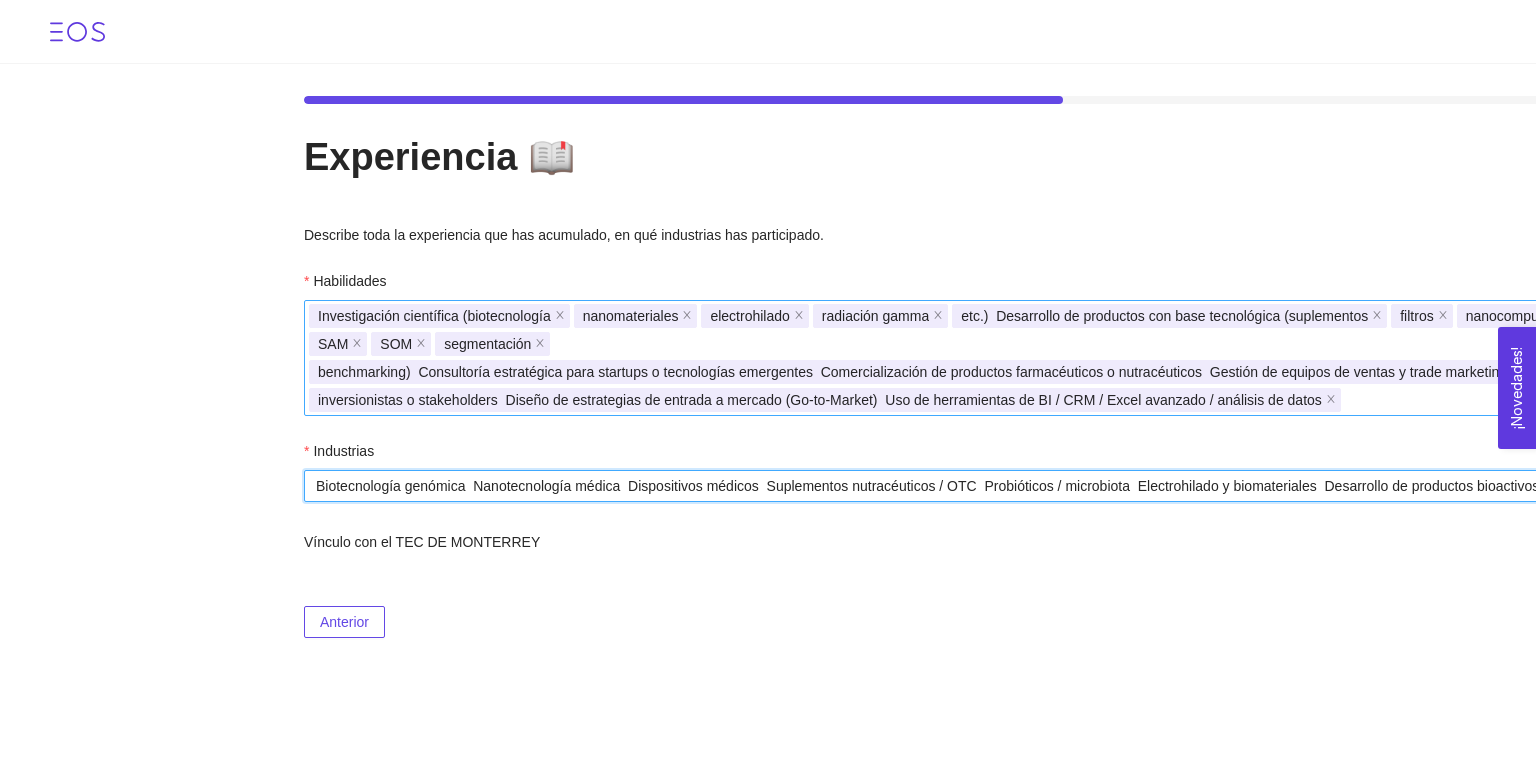 click on "inversionistas o stakeholders  Diseño de estrategias de entrada a mercado (Go-to-Market)  Uso de herramientas de BI / CRM / Excel avanzado / análisis de datos" at bounding box center (820, 400) 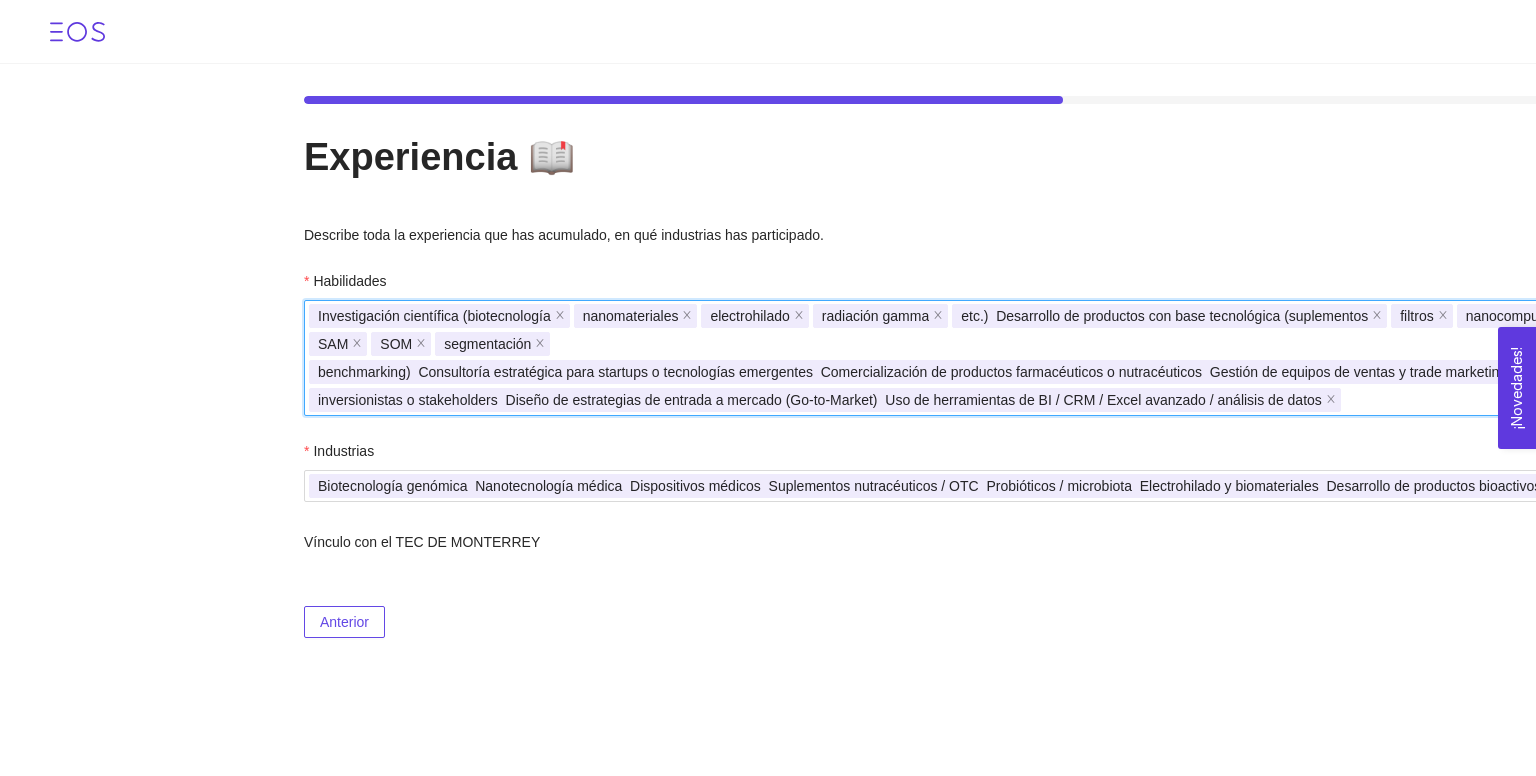 click on "inversionistas o stakeholders  Diseño de estrategias de entrada a mercado (Go-to-Market)  Uso de herramientas de BI / CRM / Excel avanzado / análisis de datos" at bounding box center [820, 400] 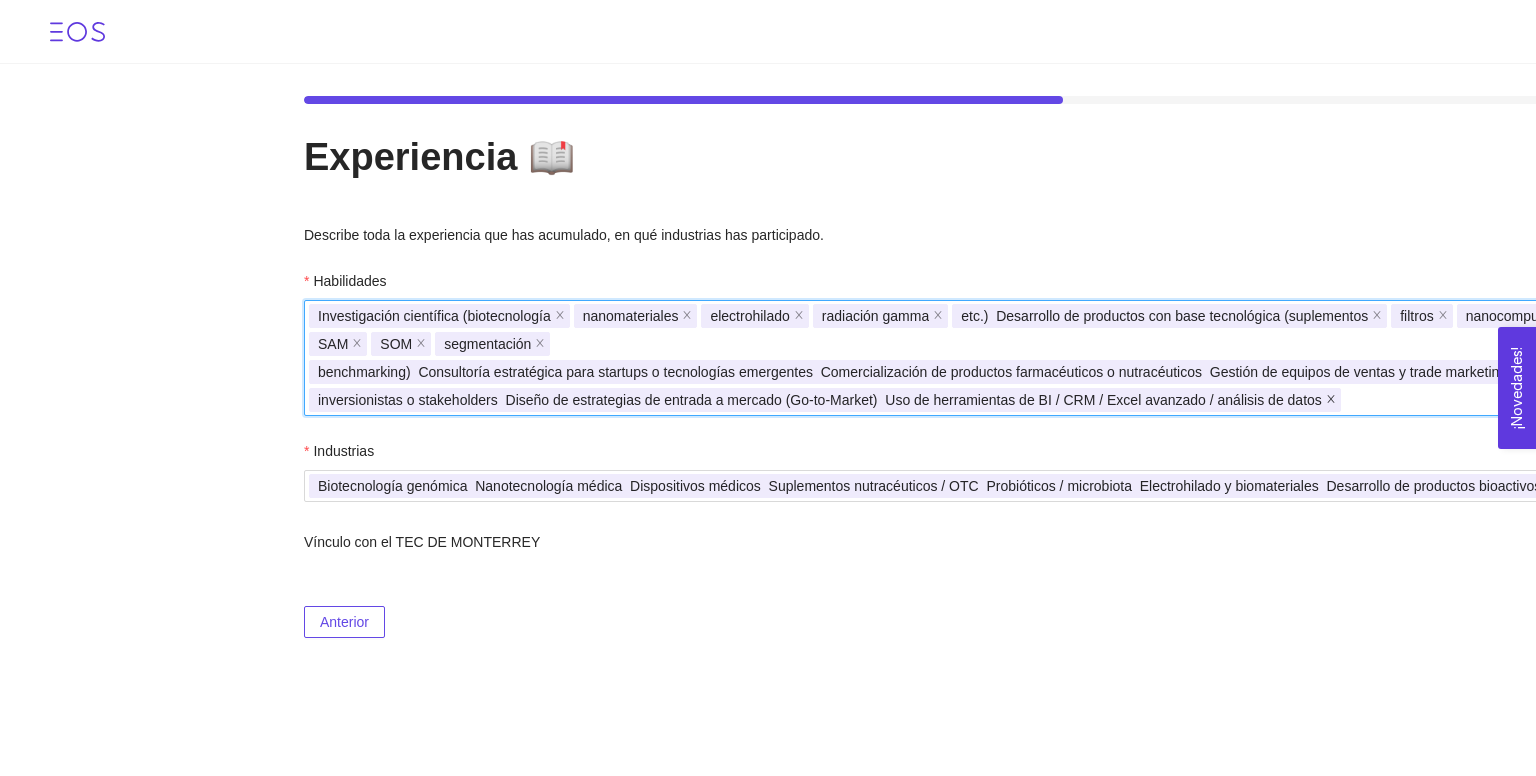 click 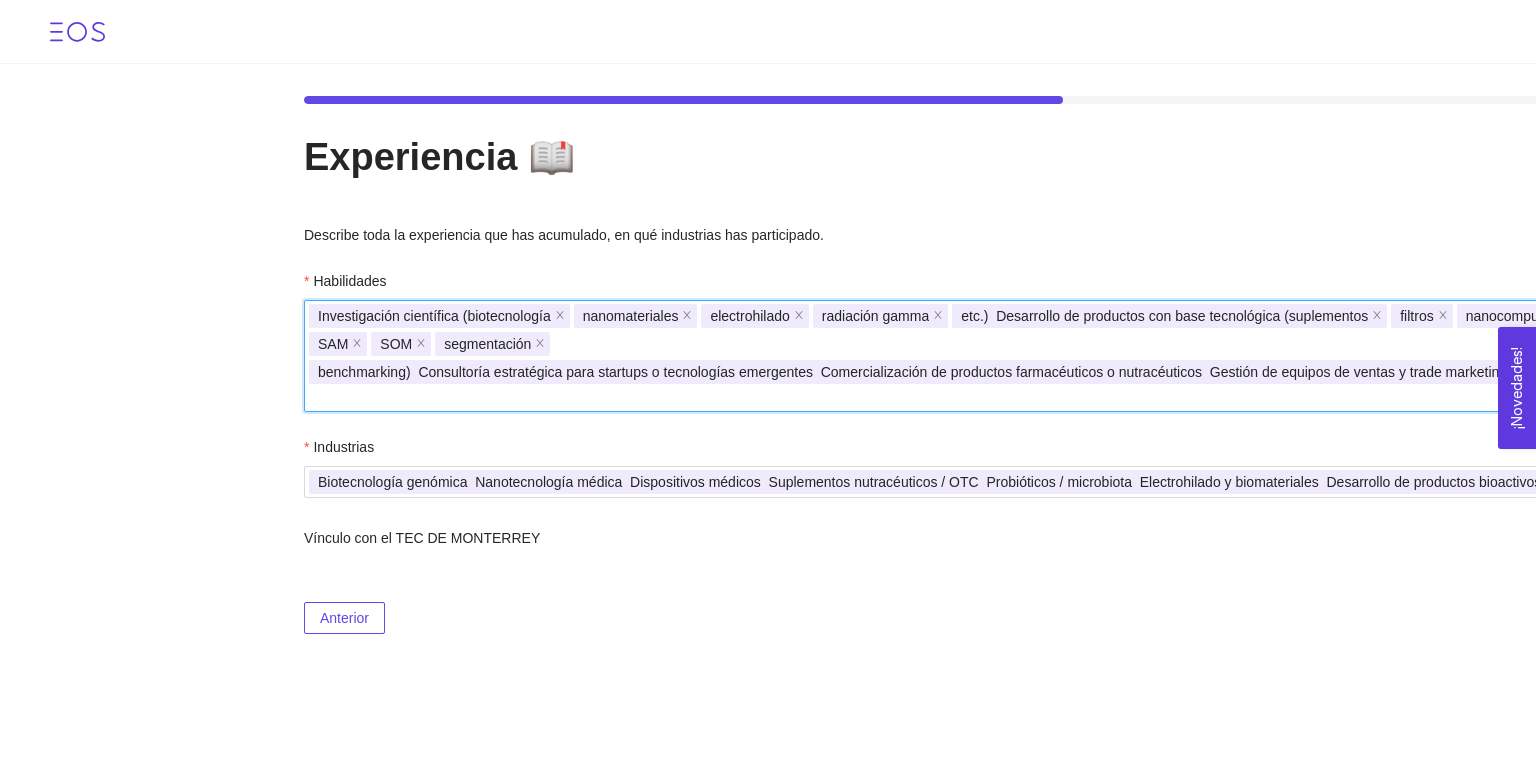 click on "benchmarking)  Consultoría estratégica para startups o tecnologías emergentes  Comercialización de productos farmacéuticos o nutracéuticos  Gestión de equipos de ventas y trade marketing  Presentaciones de alto impacto para clientes" at bounding box center (1055, 372) 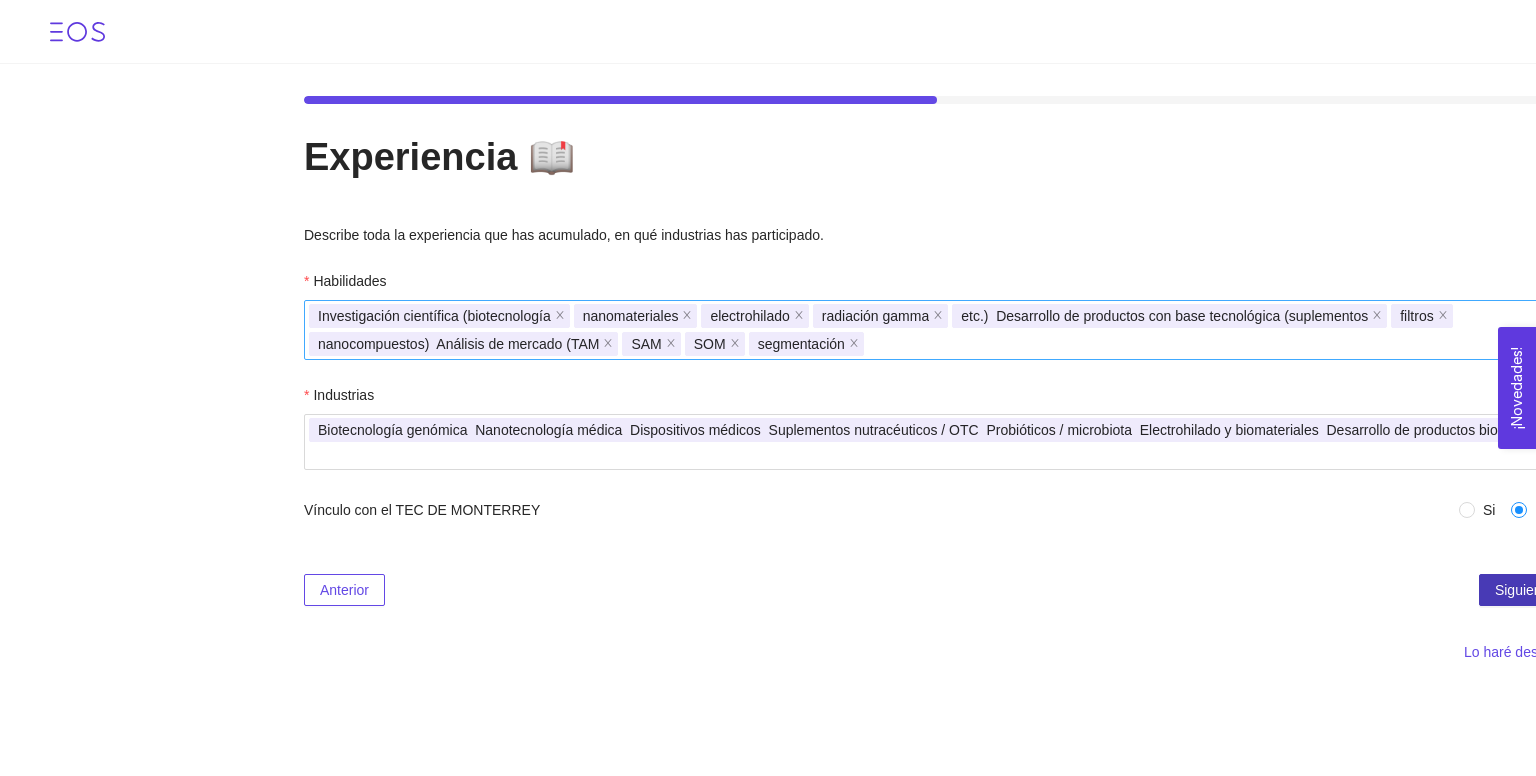 click on "Siguiente" at bounding box center [1524, 590] 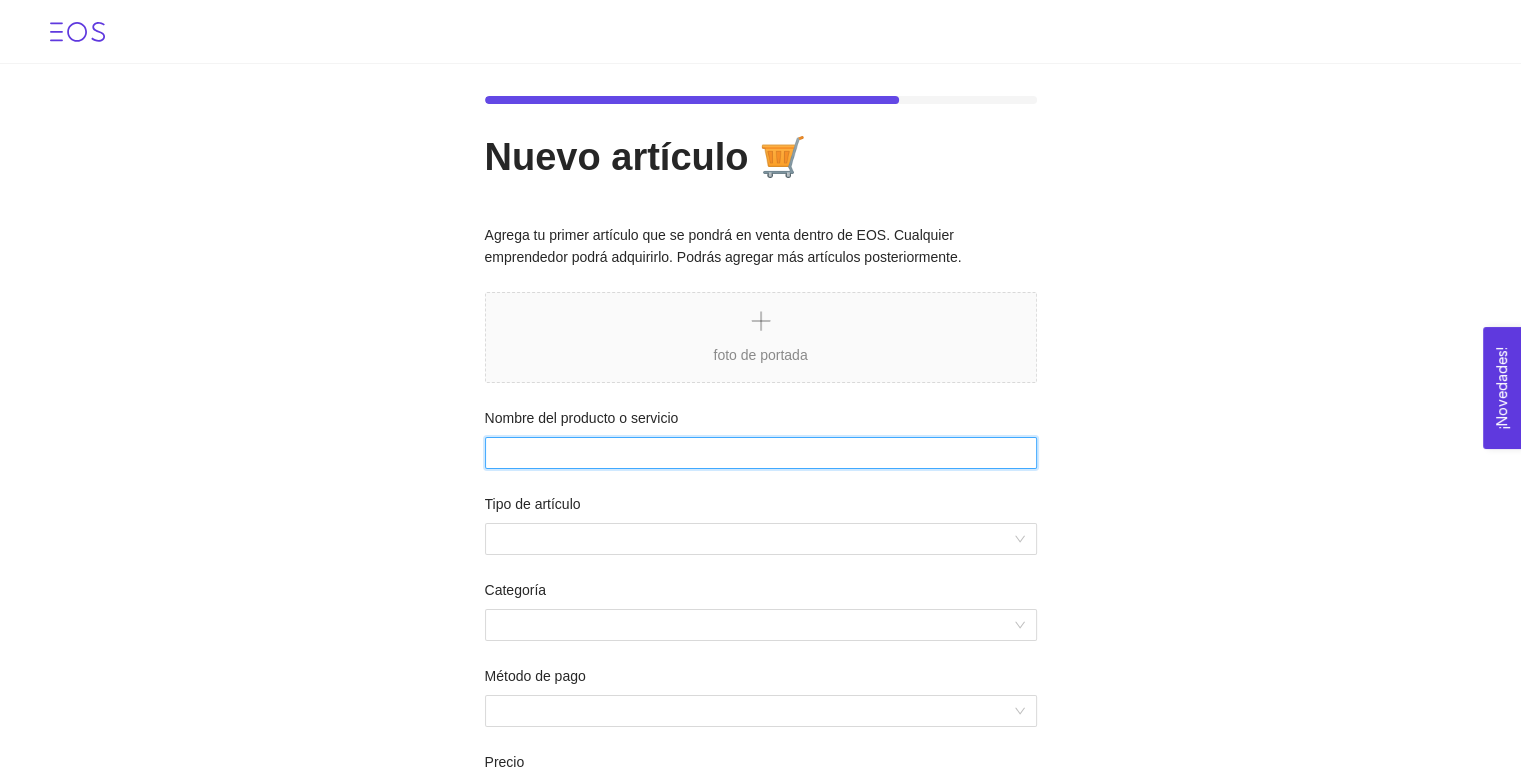 click on "Nombre del producto o servicio" at bounding box center [761, 453] 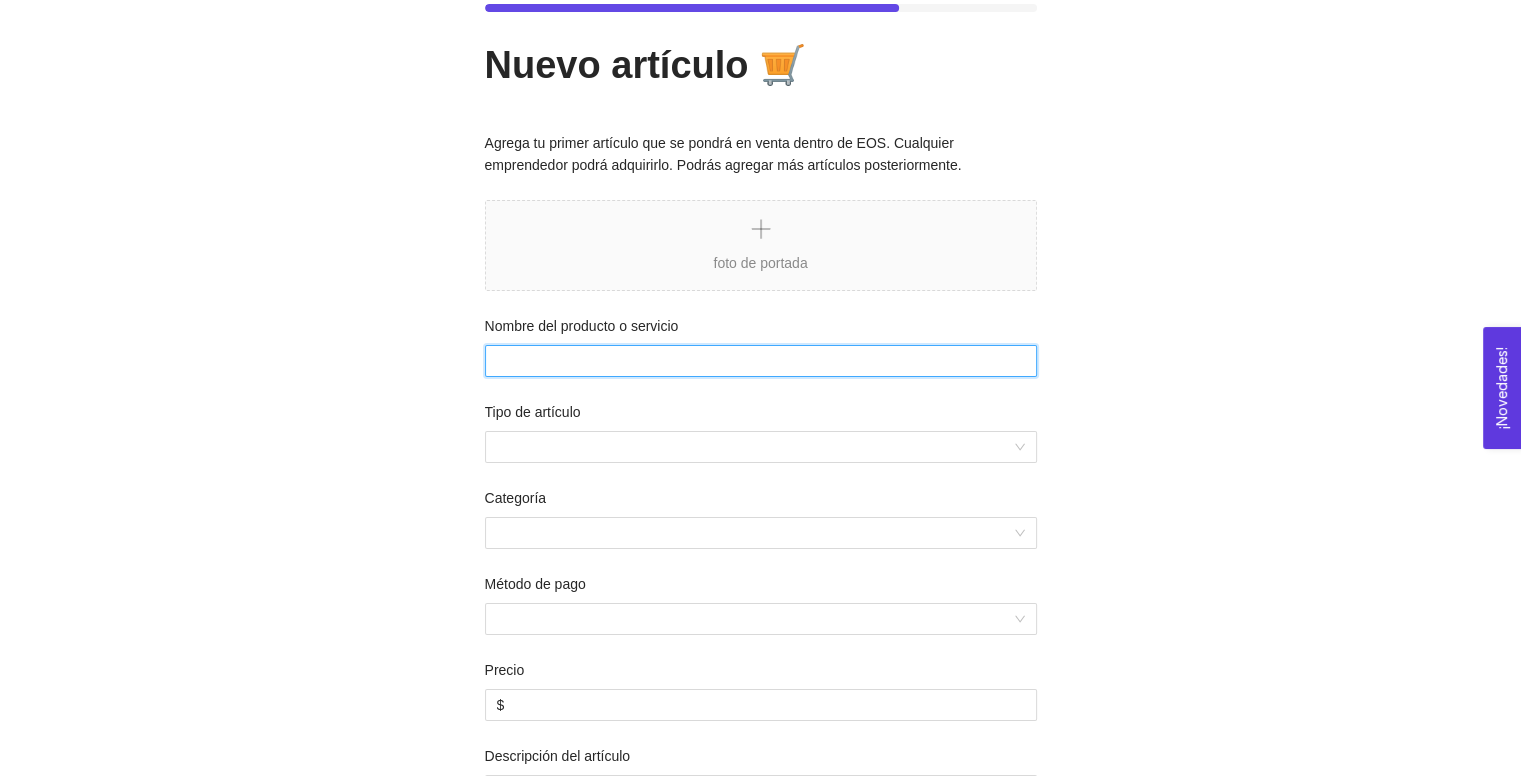 scroll, scrollTop: 86, scrollLeft: 0, axis: vertical 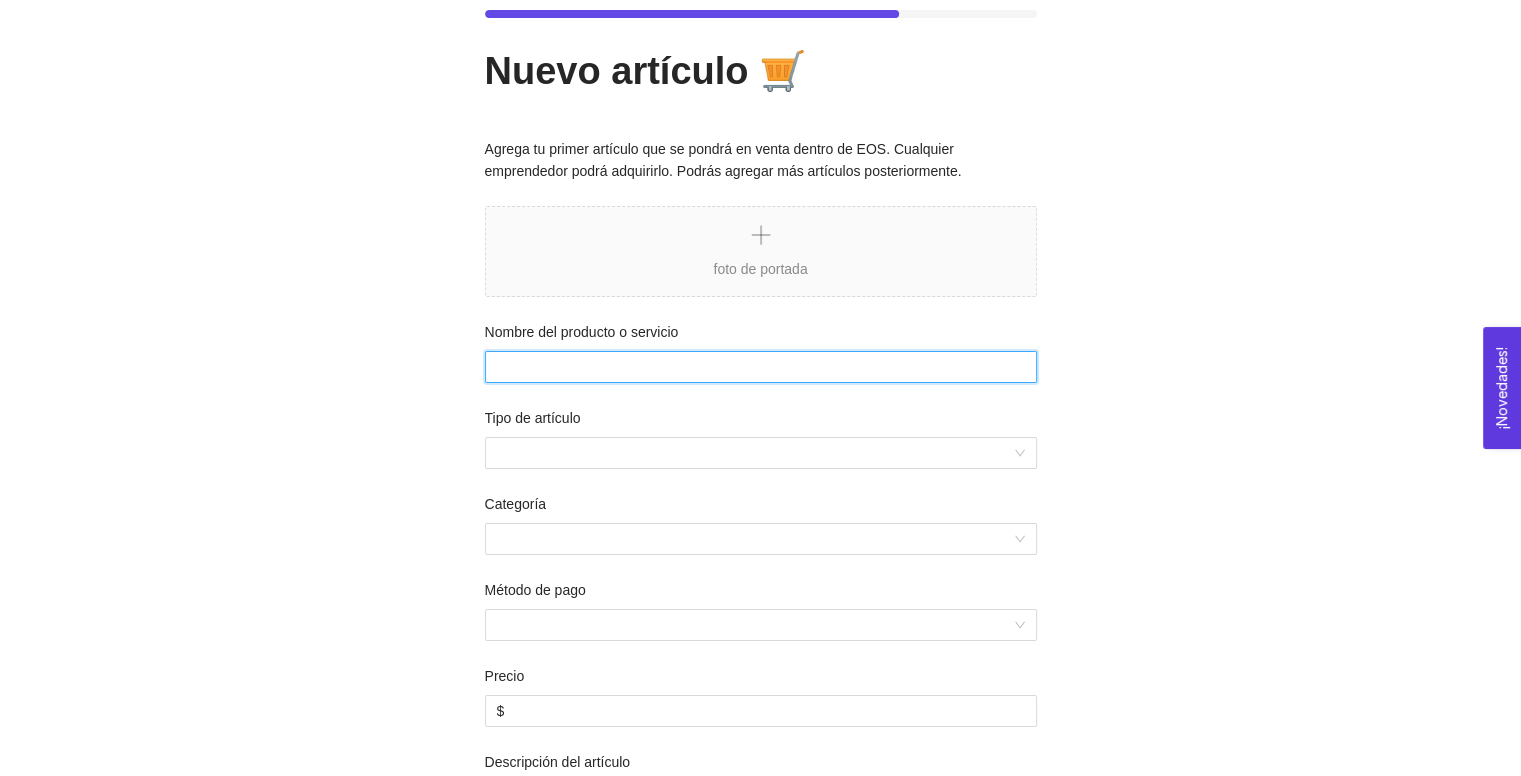 click on "Nombre del producto o servicio" at bounding box center [761, 367] 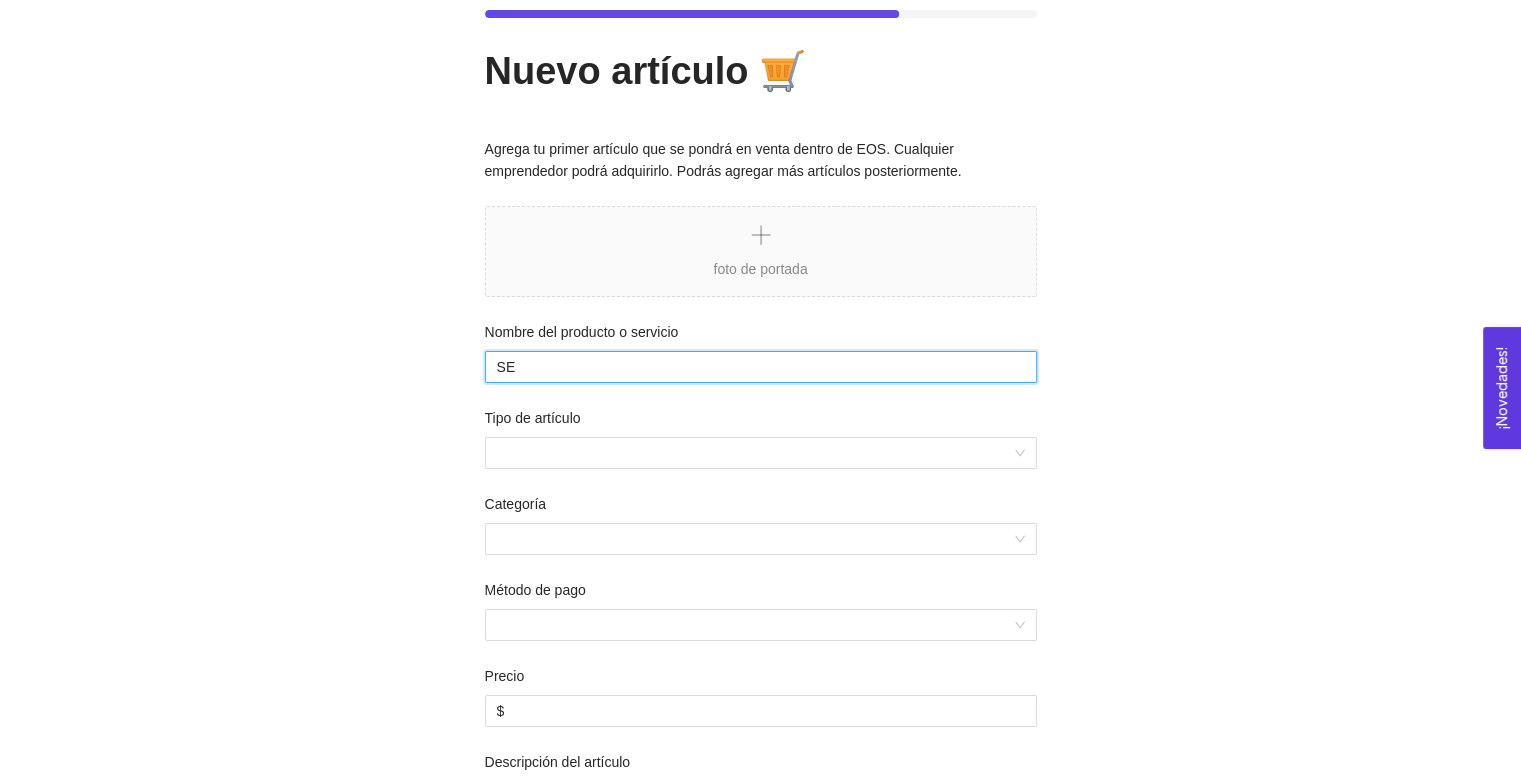 type on "S" 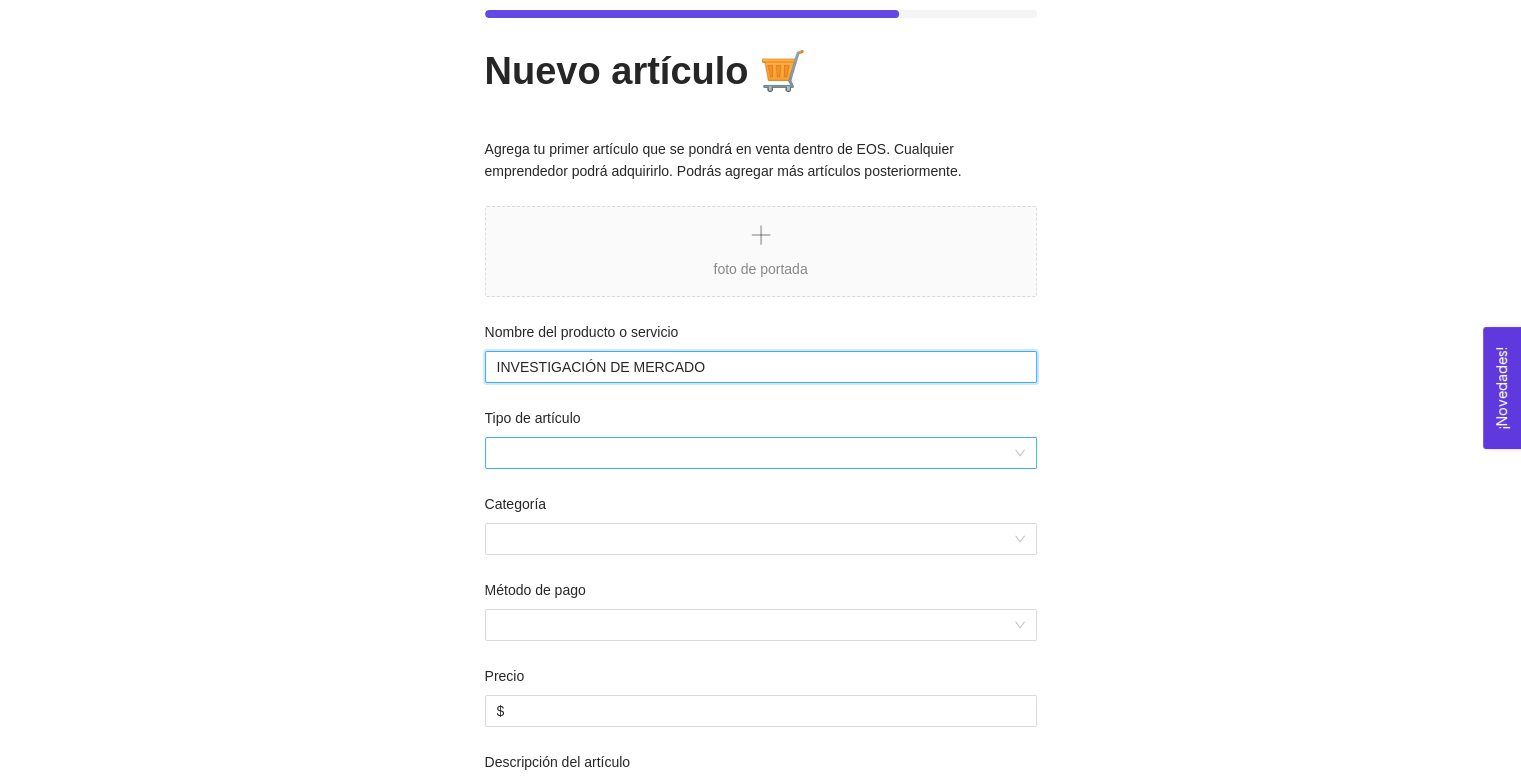 type on "INVESTIGACIÓN DE MERCADO" 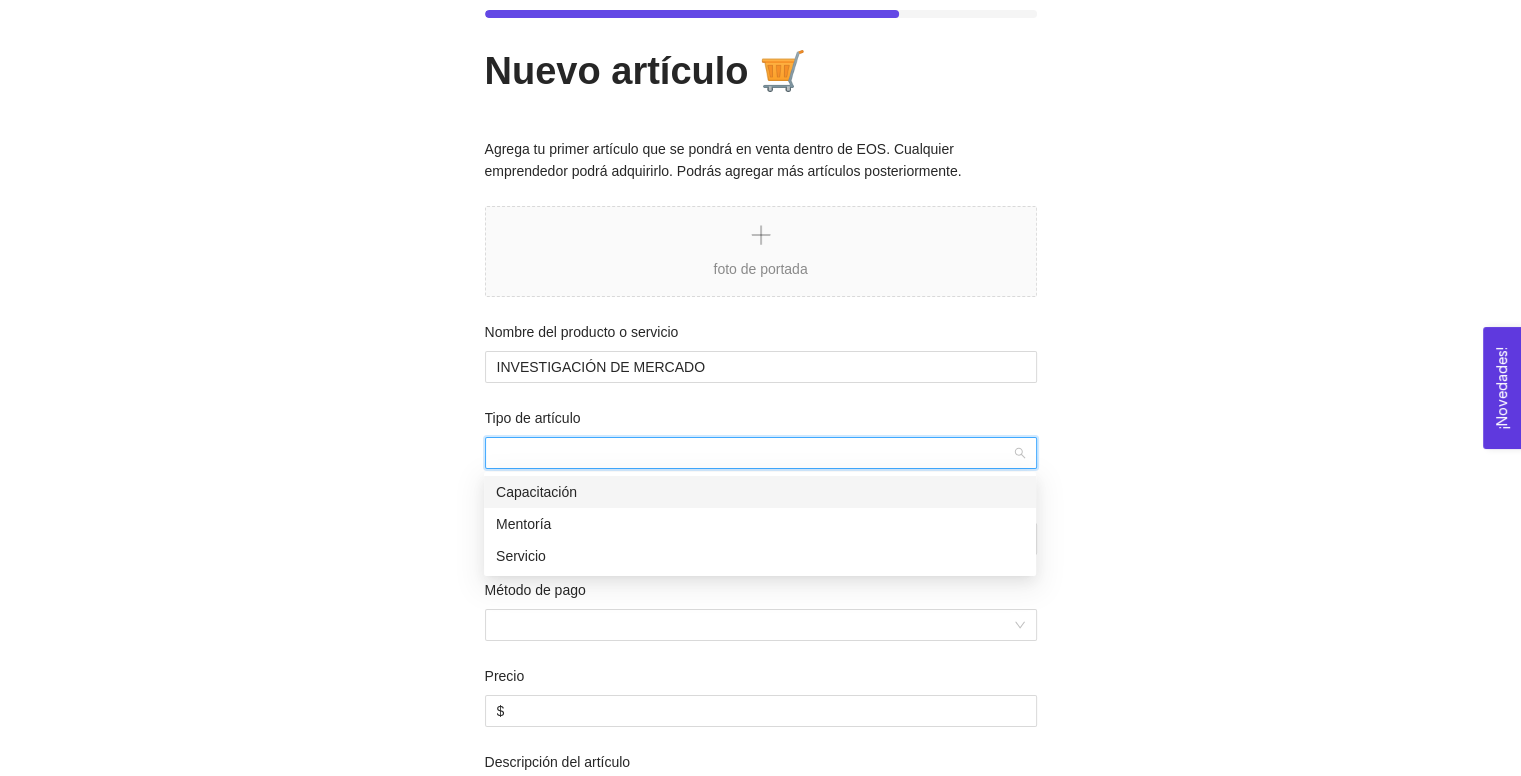 click on "Tipo de artículo" at bounding box center (754, 453) 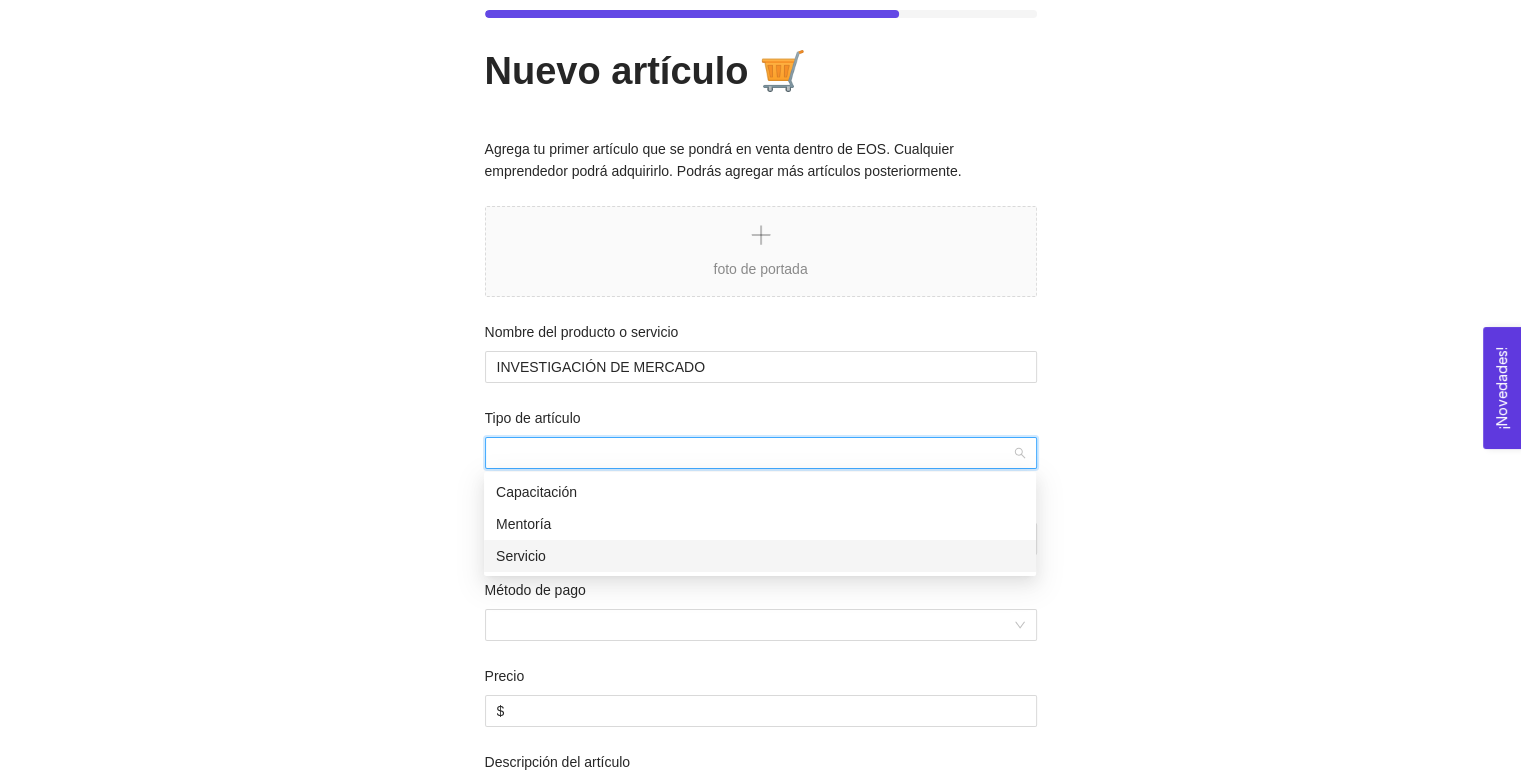click on "Servicio" at bounding box center [760, 556] 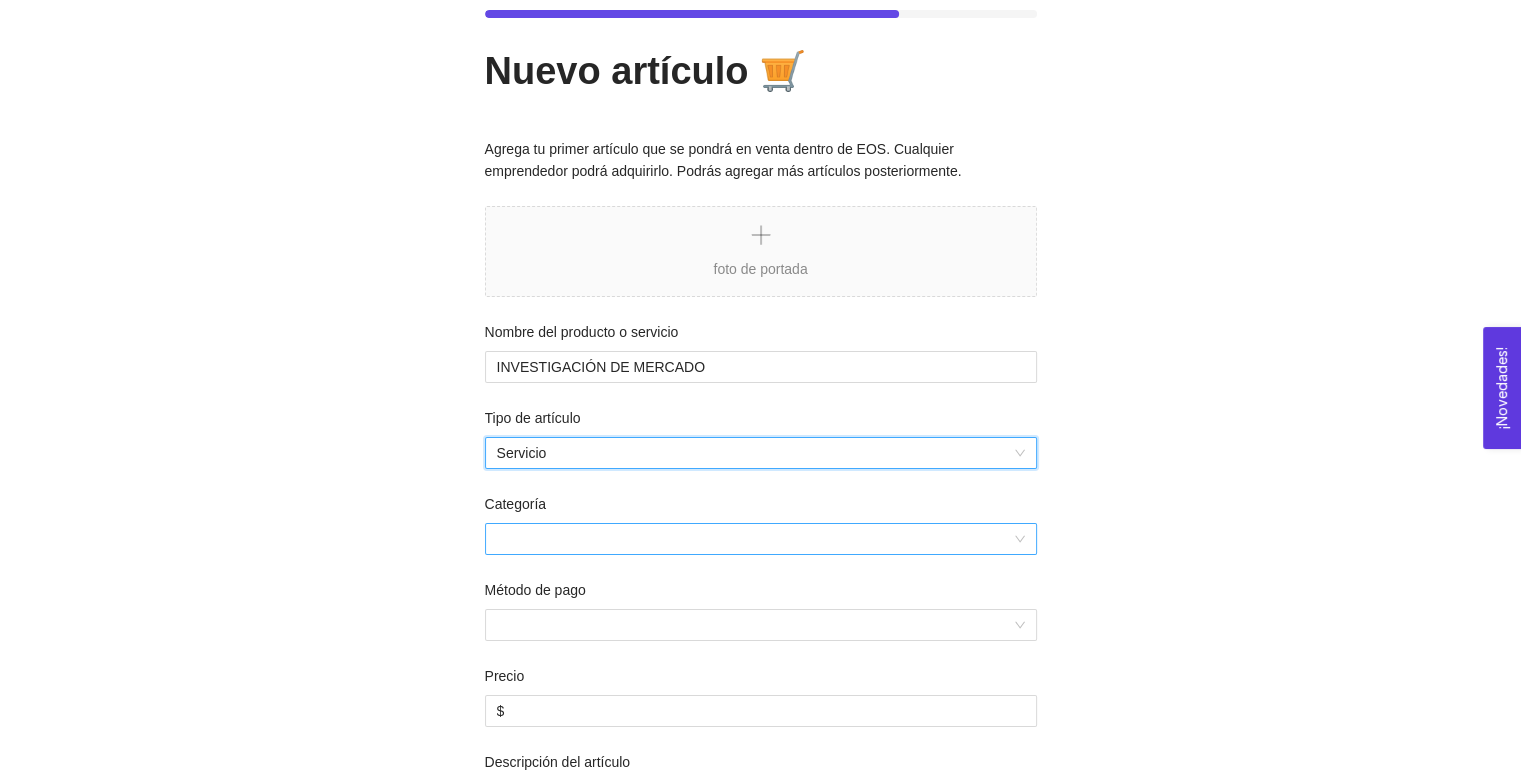 click on "Categoría" at bounding box center (754, 539) 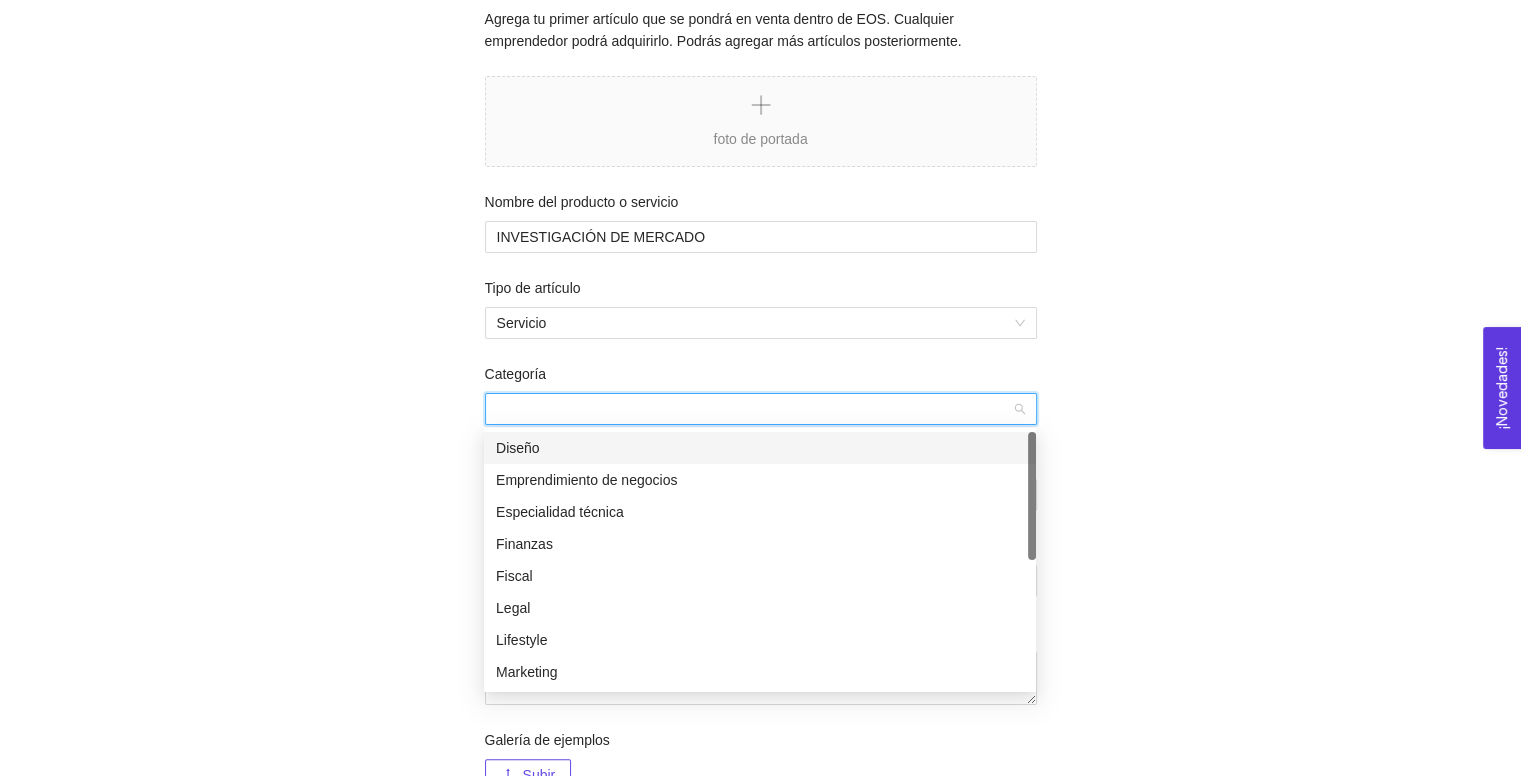 scroll, scrollTop: 218, scrollLeft: 0, axis: vertical 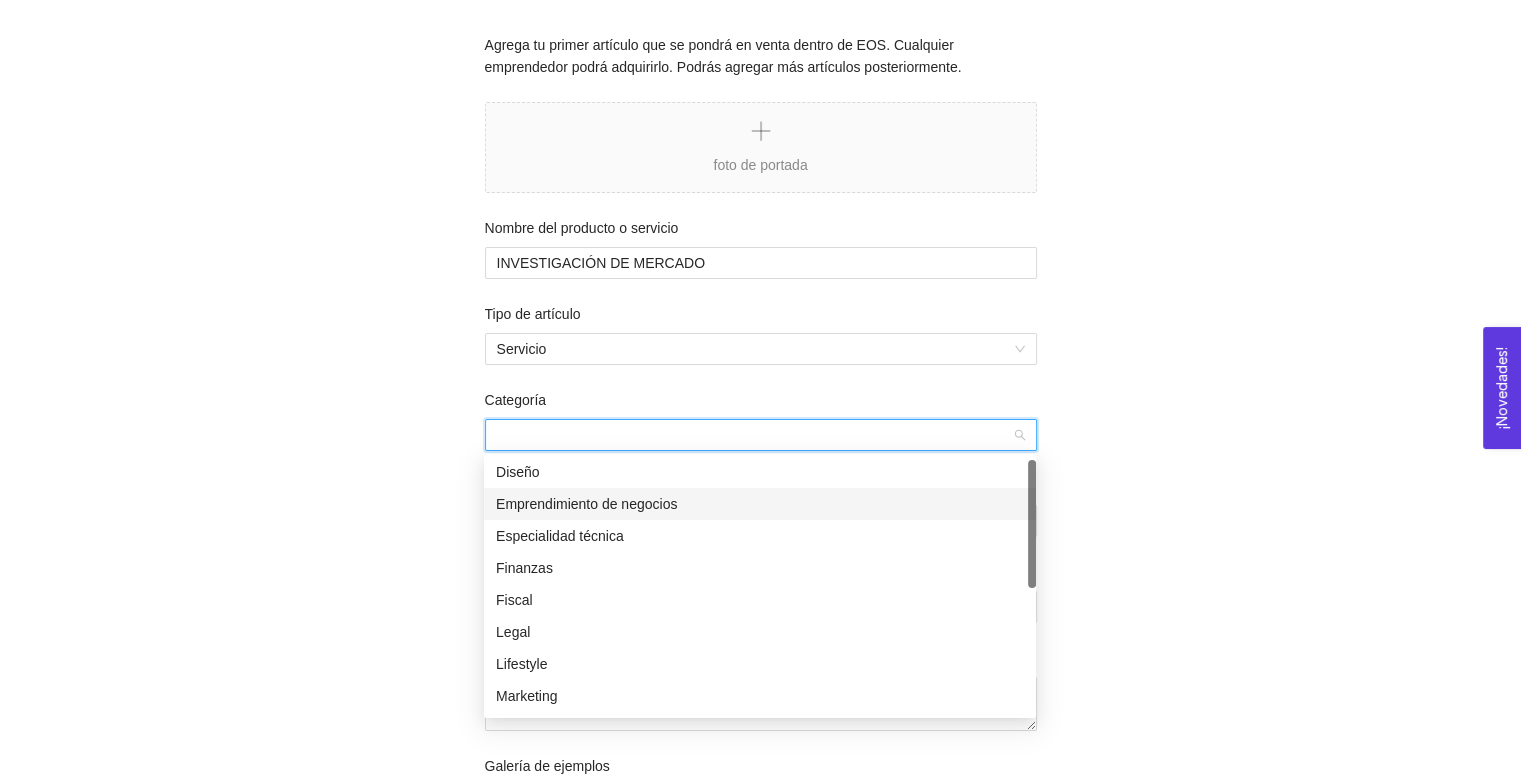 click on "Emprendimiento de negocios" at bounding box center [760, 504] 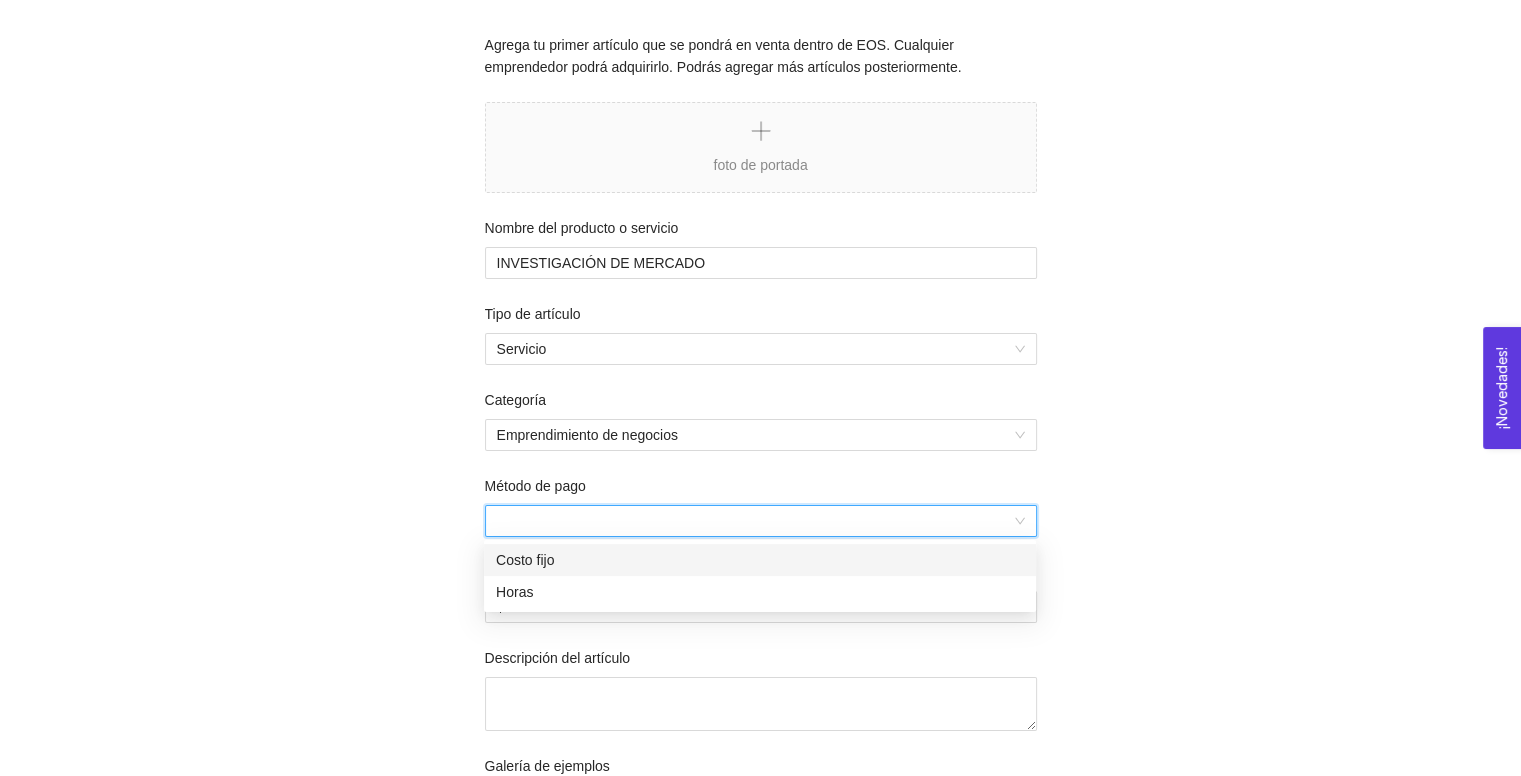 click on "Método de pago" at bounding box center (754, 521) 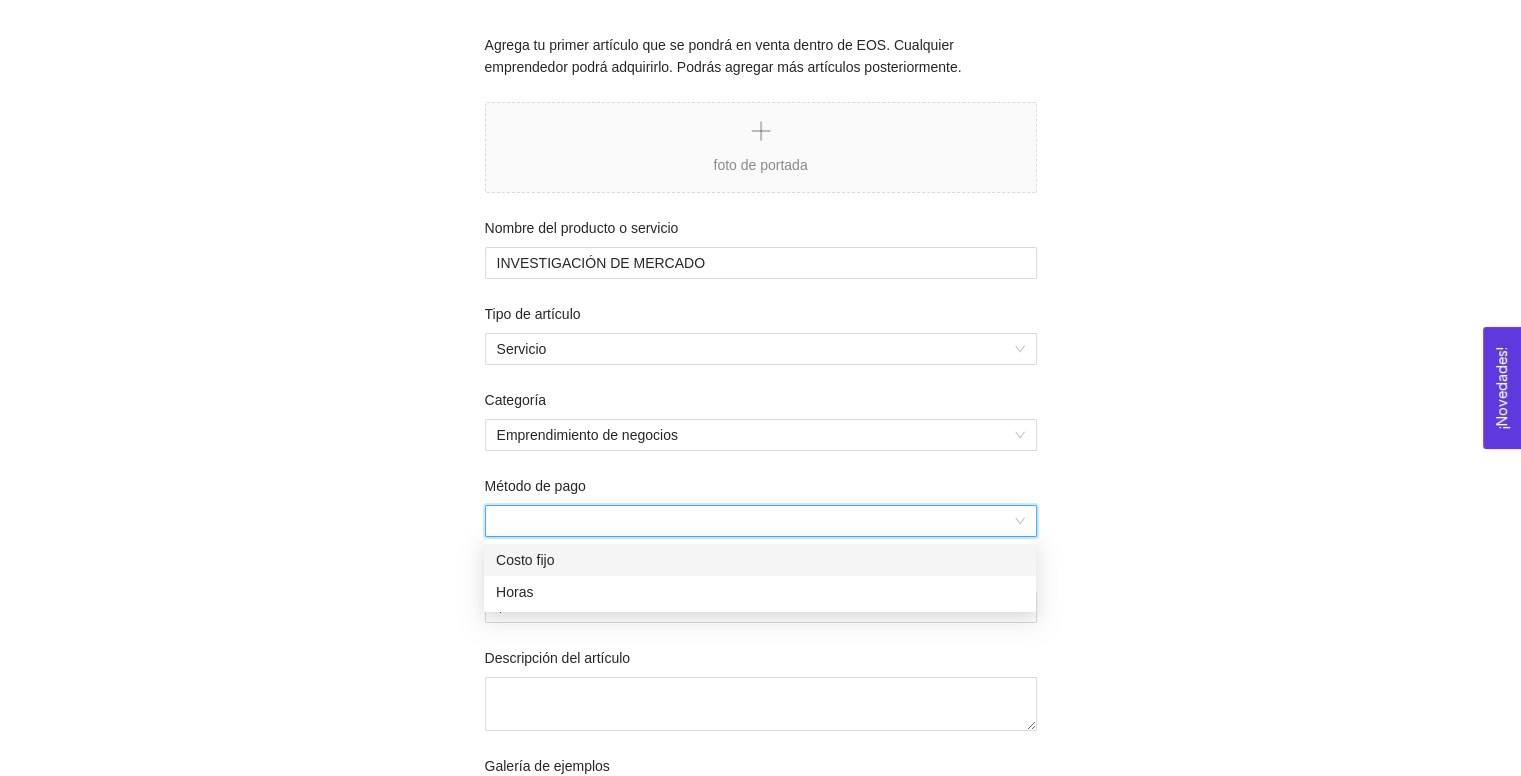 click on "Costo fijo" at bounding box center (760, 560) 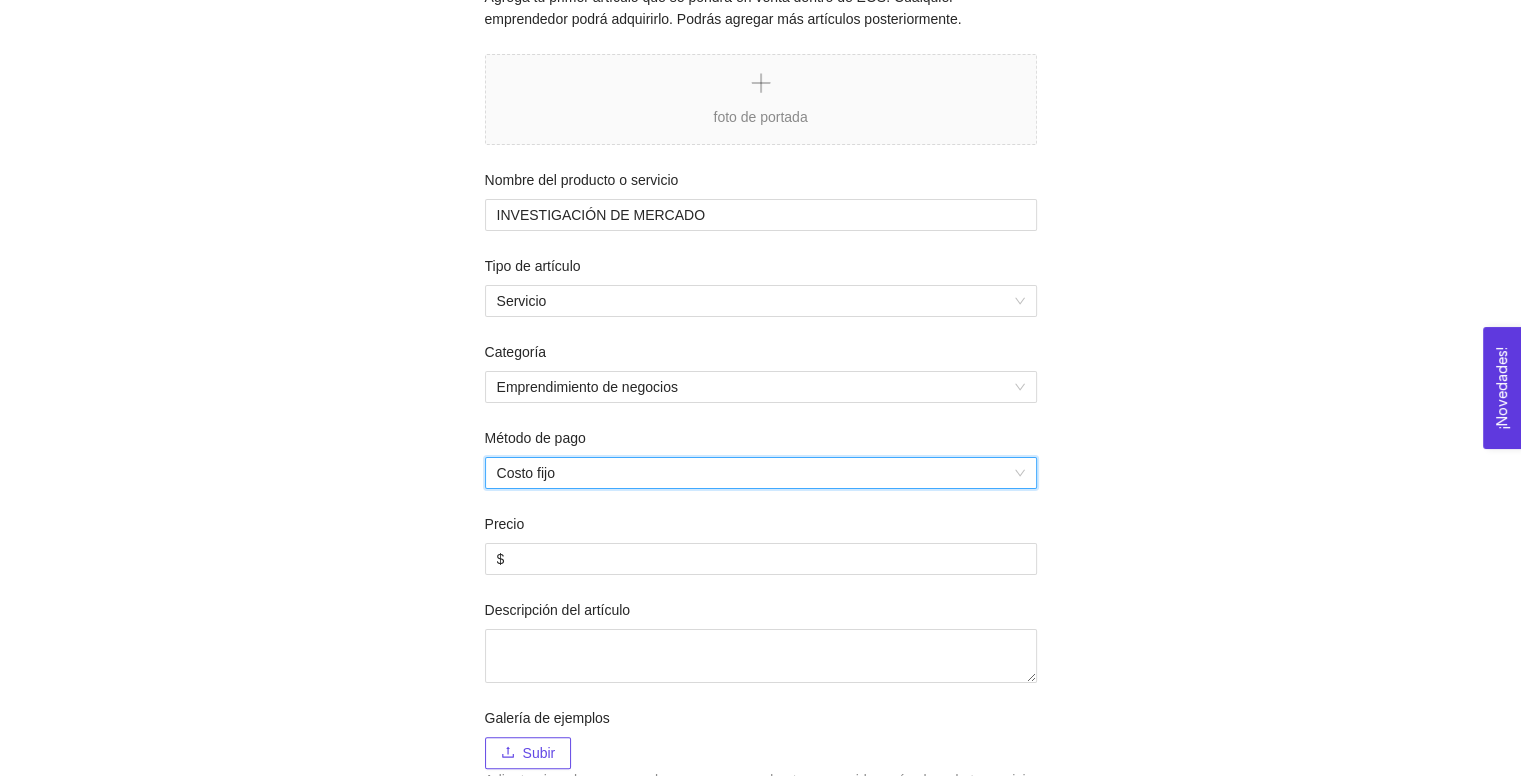 scroll, scrollTop: 250, scrollLeft: 0, axis: vertical 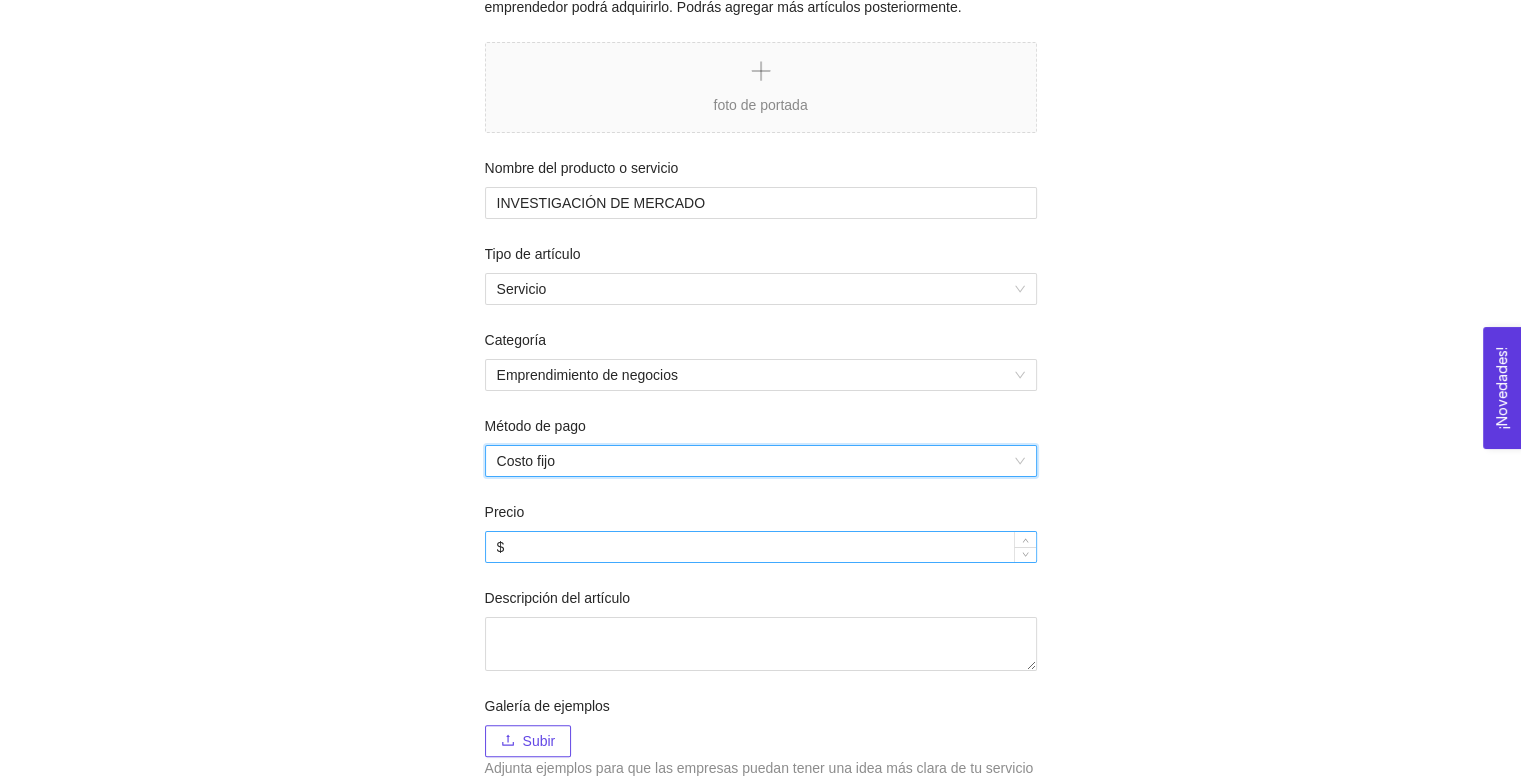 click on "$" at bounding box center (761, 547) 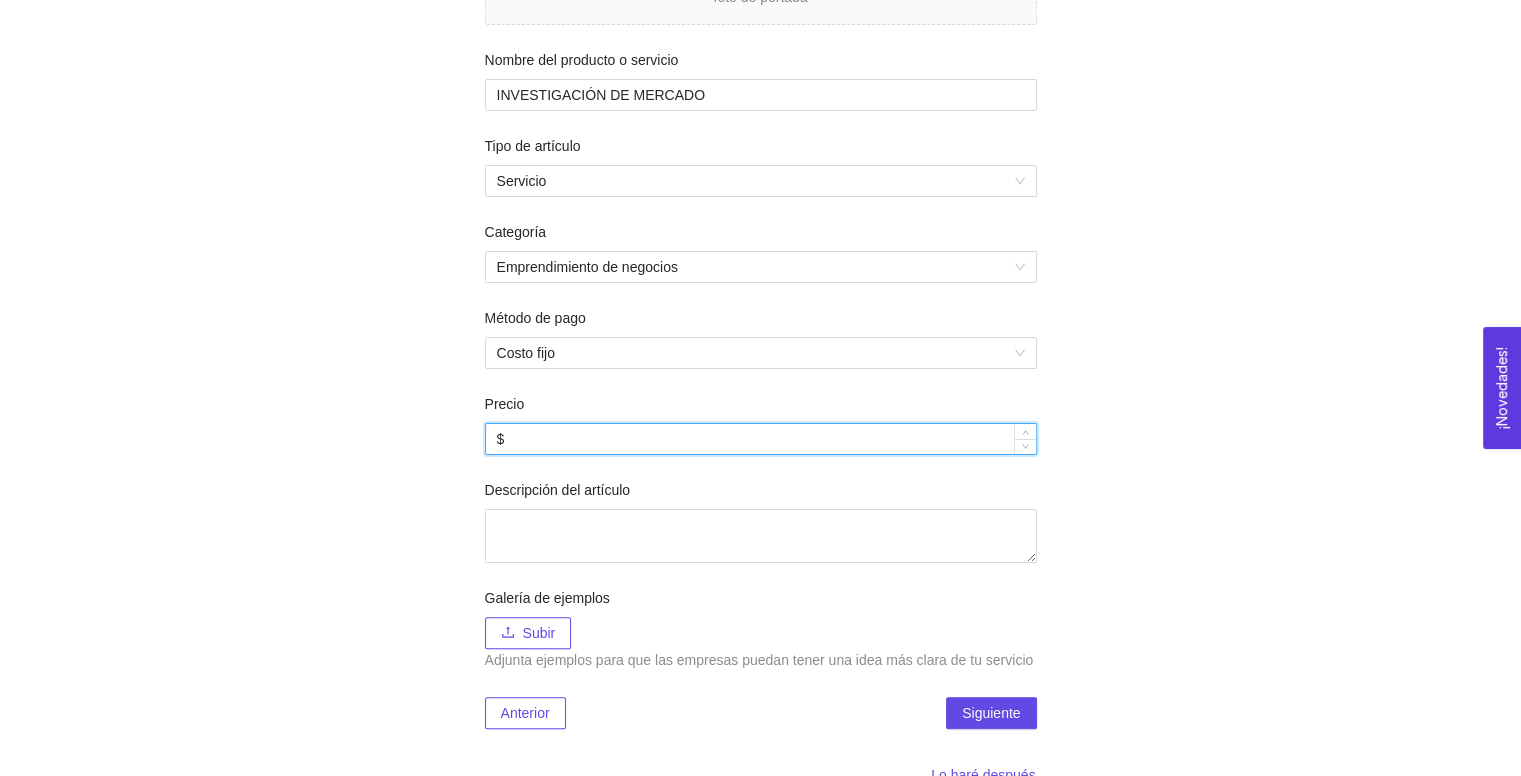 scroll, scrollTop: 359, scrollLeft: 0, axis: vertical 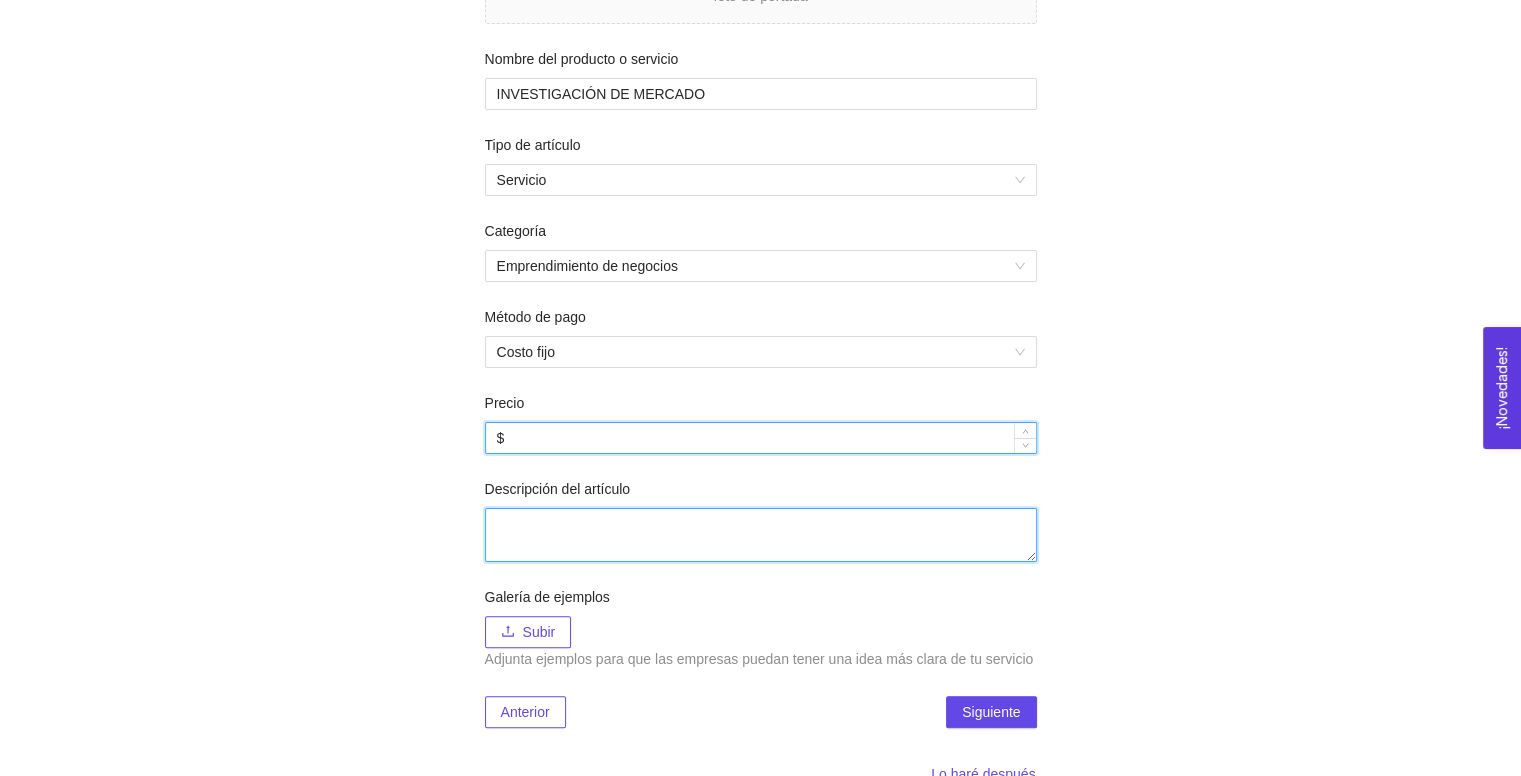 click on "Descripción del artículo" at bounding box center (761, 535) 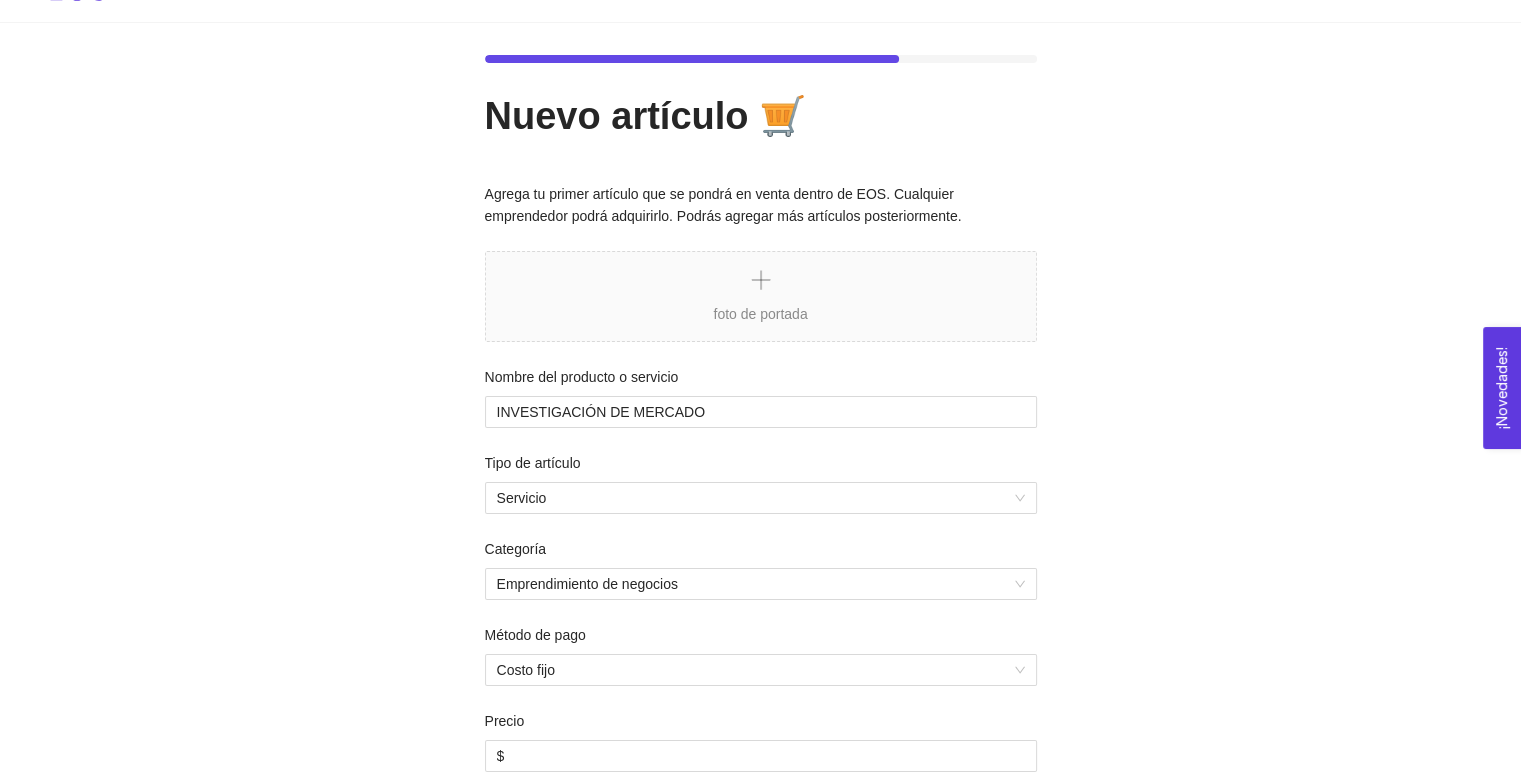 scroll, scrollTop: 39, scrollLeft: 0, axis: vertical 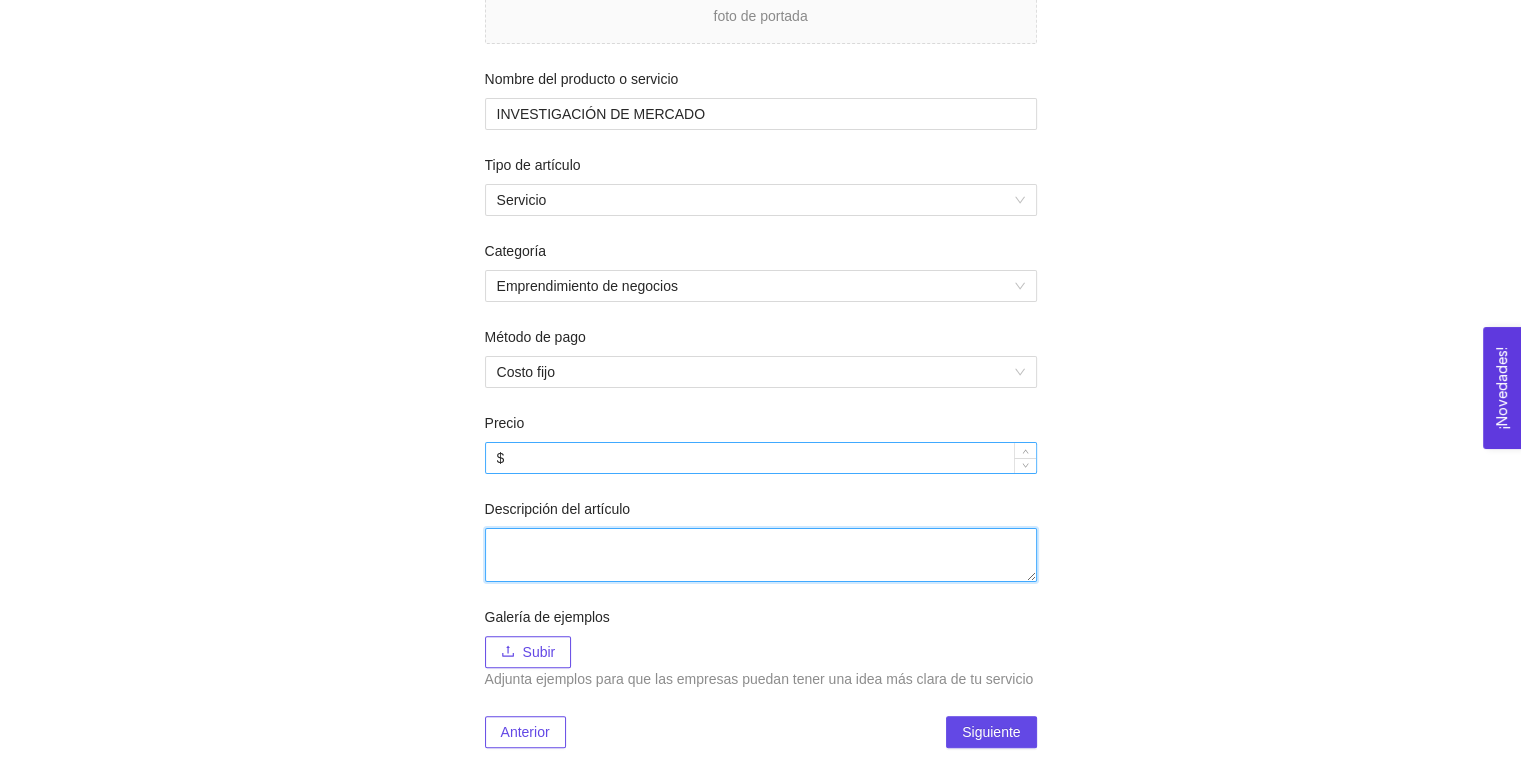 paste on "Identificar y entender las necesidades, comportamientos y preferencias del consumidor objetivo.
Evaluar el tamaño de mercado (TAM, SAM, SOM) y su tasa de crecimiento.
Analizar el entorno competitivo (benchmarking de productos, precios, diferenciadores).
Detectar tendencias emergentes, barreras de entrada y oportunidades de mercado.
Estimar la viabilidad comercial de una innovación o producto.
Definir canales de distribución, precios óptimos y estrategias de posicionamiento." 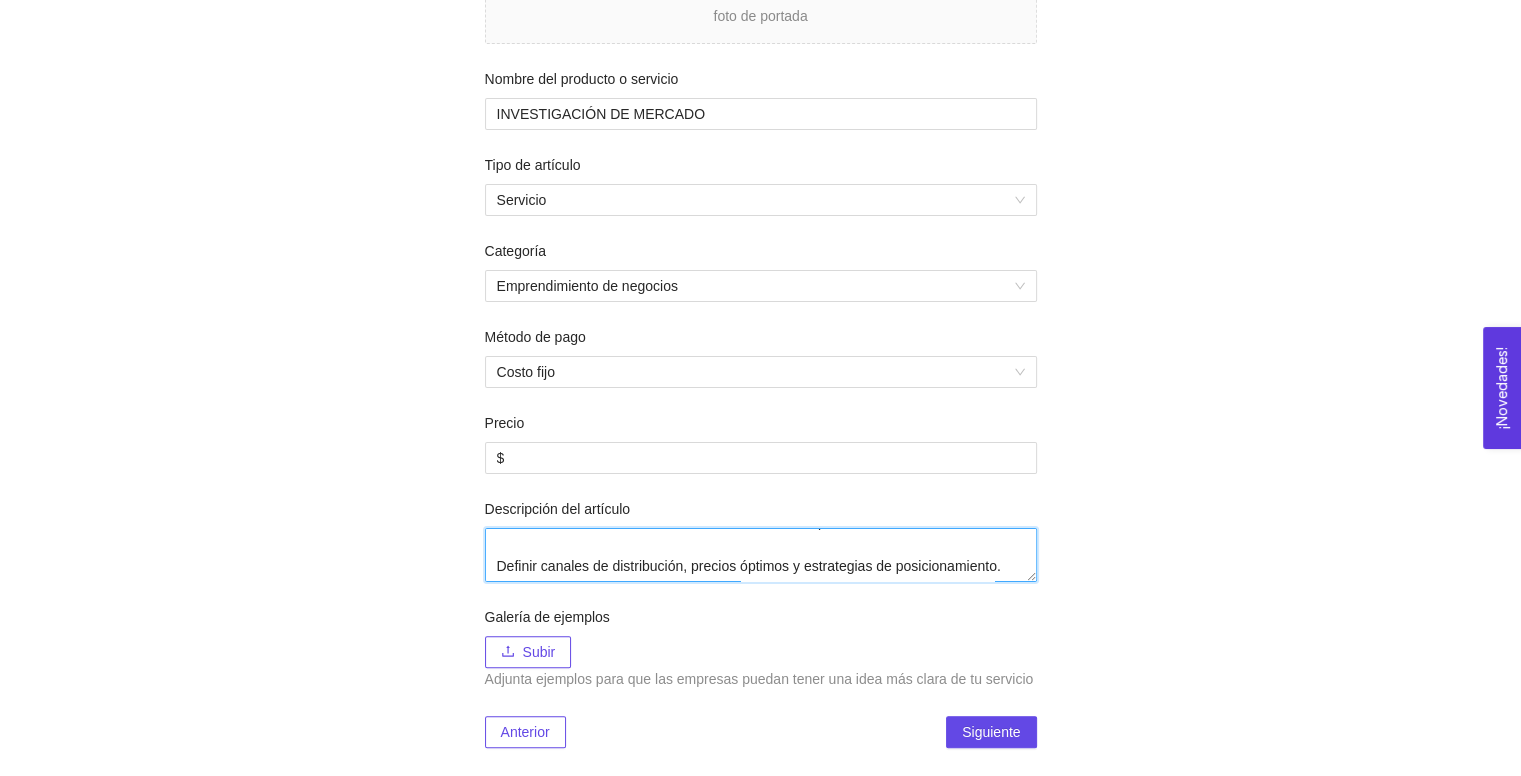 scroll, scrollTop: 251, scrollLeft: 0, axis: vertical 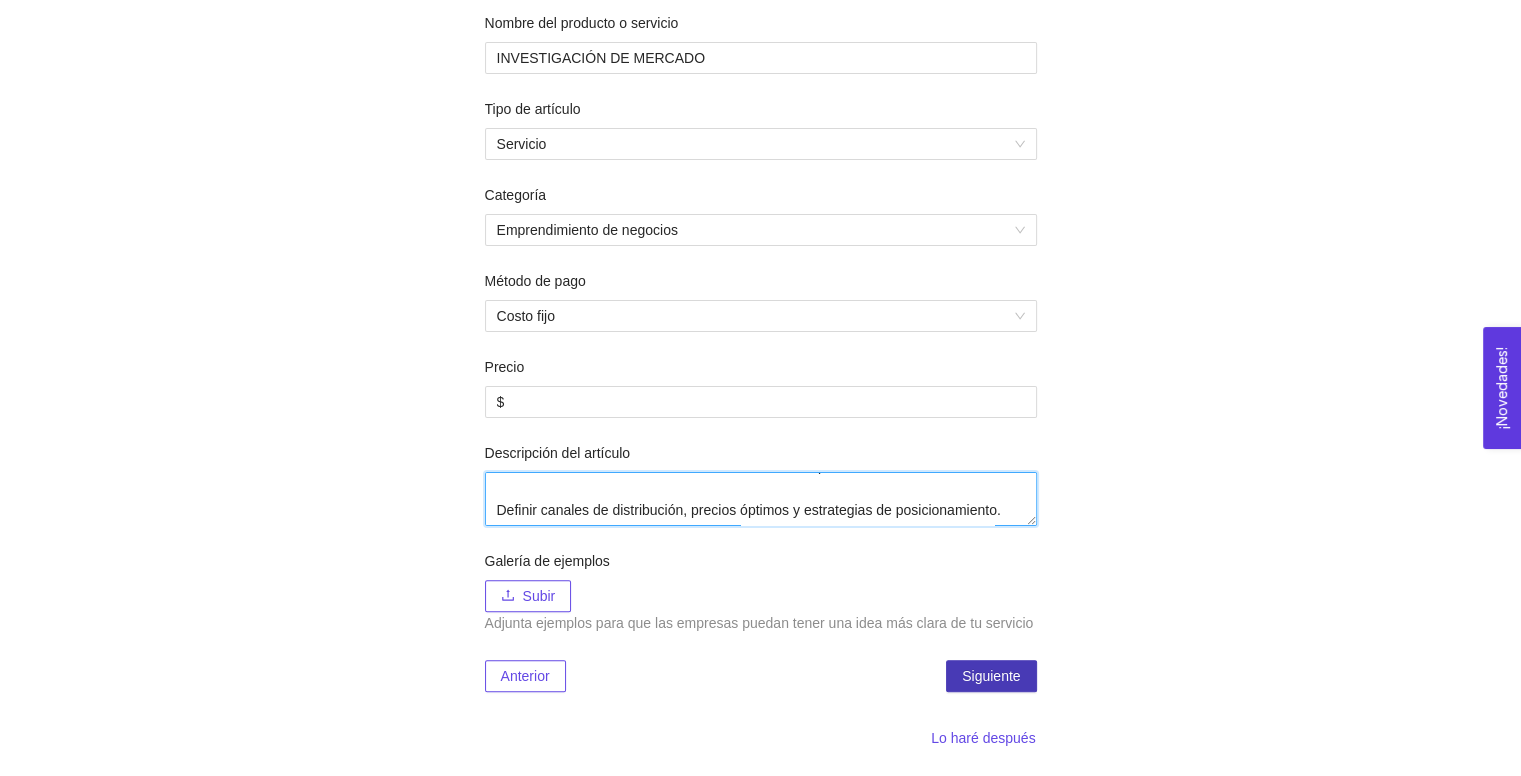 type on "Identificar y entender las necesidades, comportamientos y preferencias del consumidor objetivo.
Evaluar el tamaño de mercado (TAM, SAM, SOM) y su tasa de crecimiento.
Analizar el entorno competitivo (benchmarking de productos, precios, diferenciadores).
Detectar tendencias emergentes, barreras de entrada y oportunidades de mercado.
Estimar la viabilidad comercial de una innovación o producto.
Definir canales de distribución, precios óptimos y estrategias de posicionamiento." 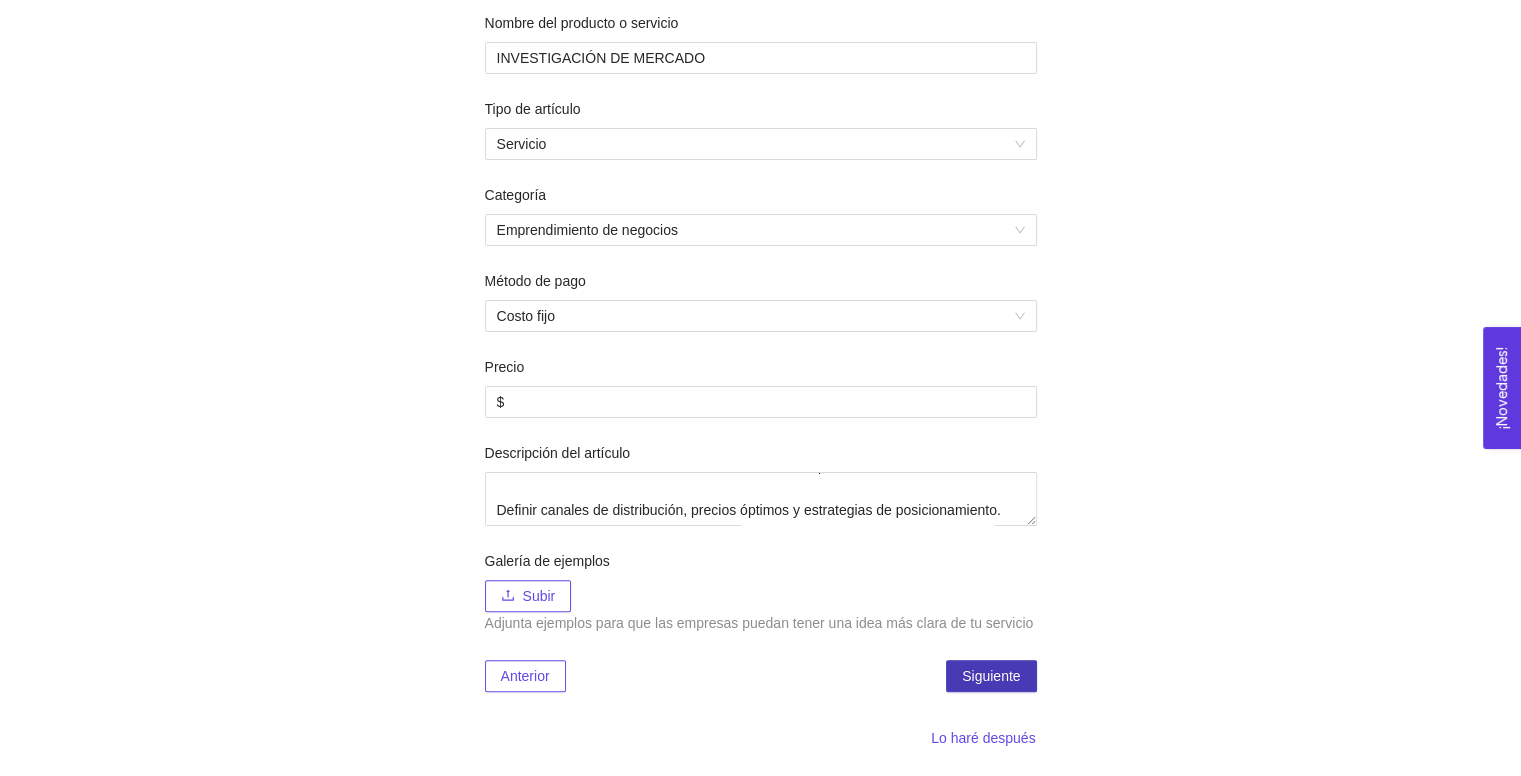 click on "Siguiente" at bounding box center [991, 676] 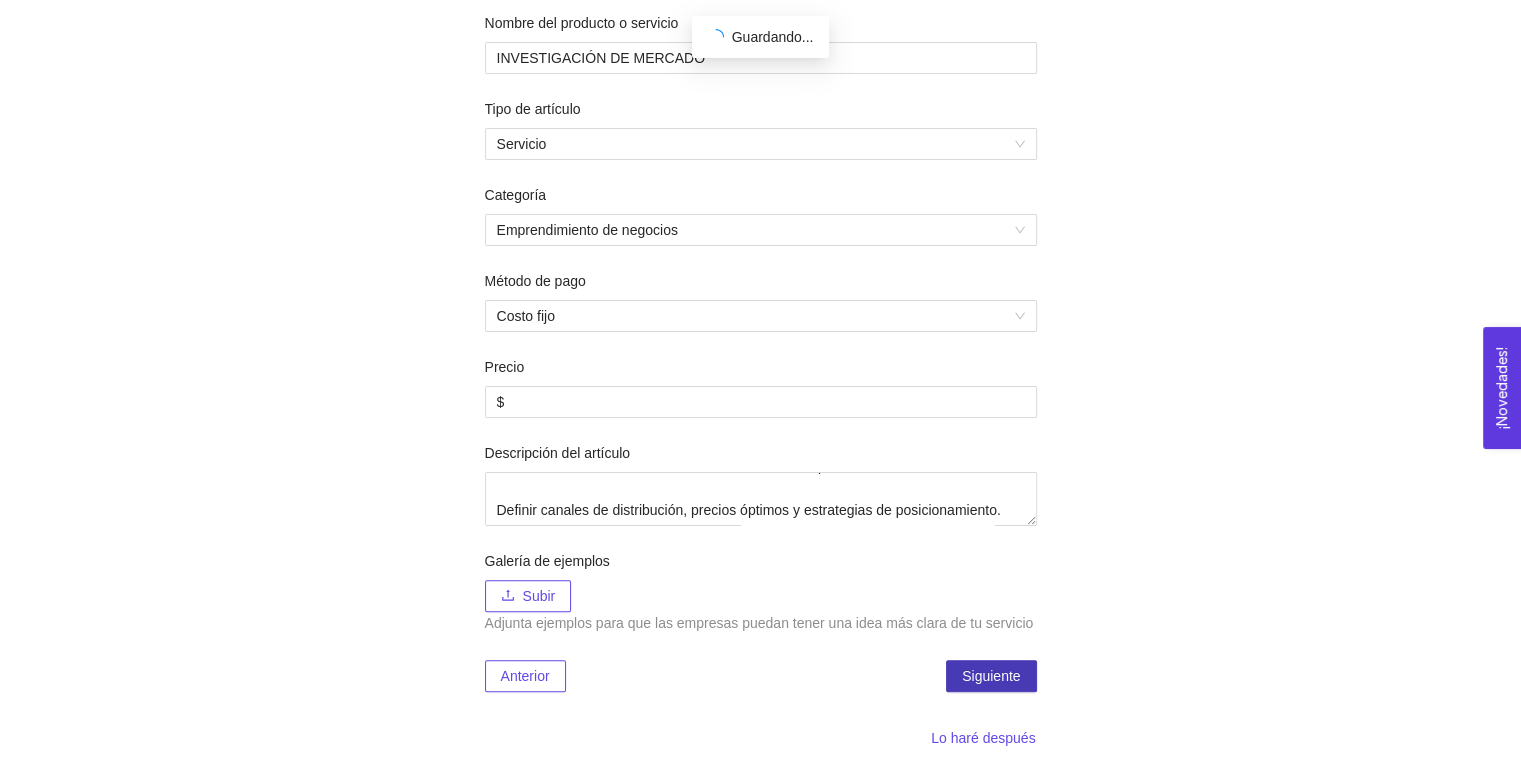 scroll, scrollTop: 0, scrollLeft: 0, axis: both 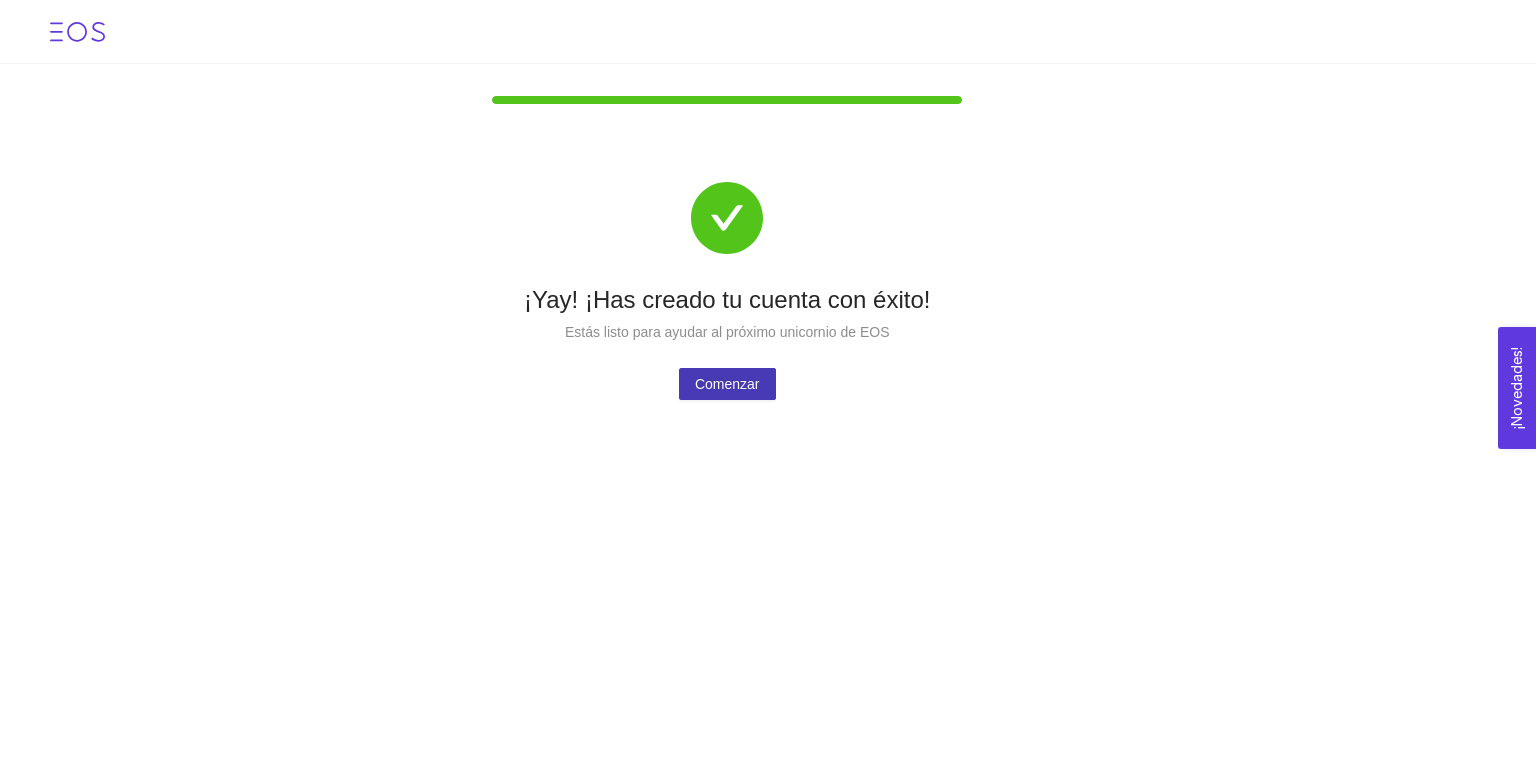 click on "Comenzar" at bounding box center [727, 384] 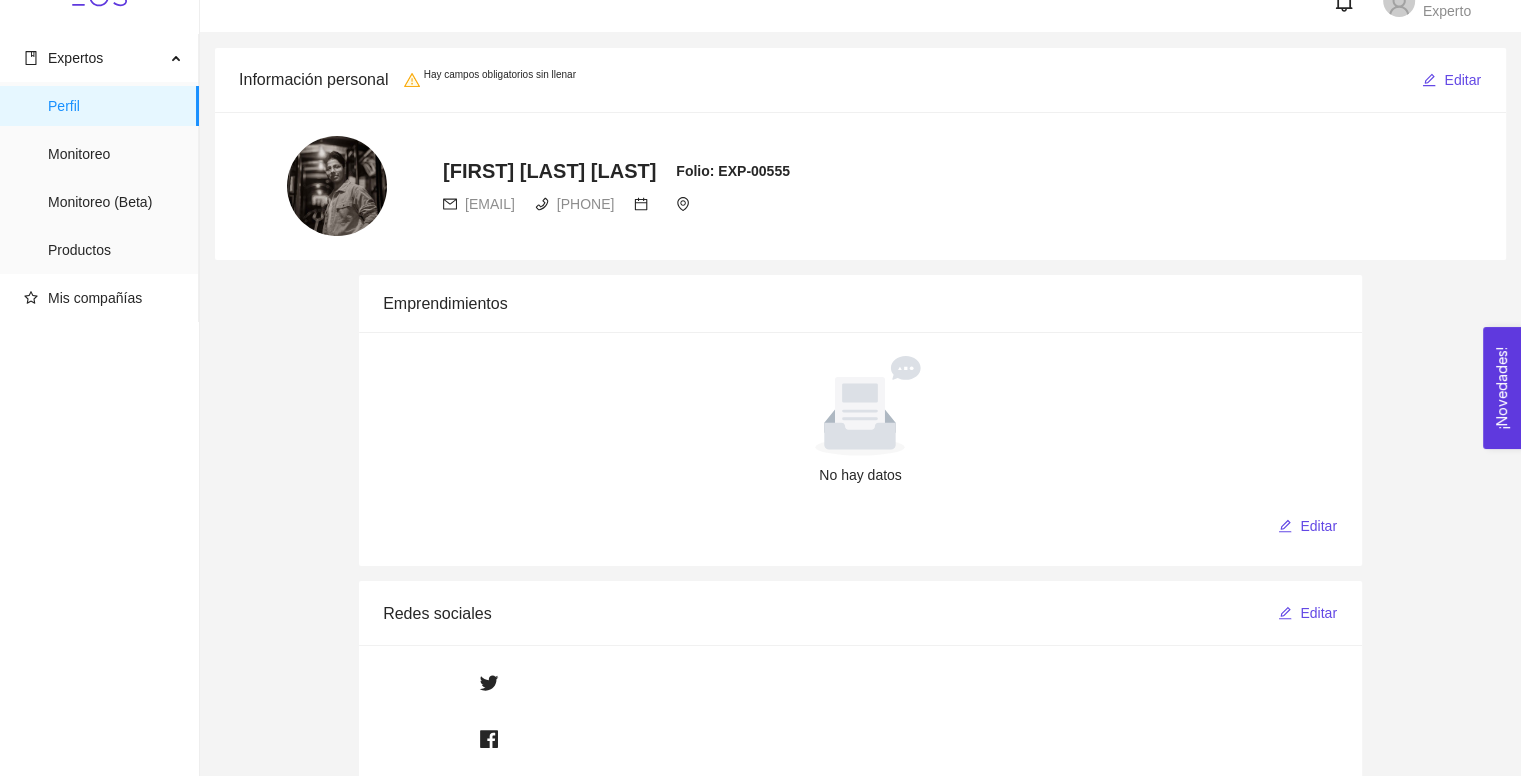 scroll, scrollTop: 0, scrollLeft: 0, axis: both 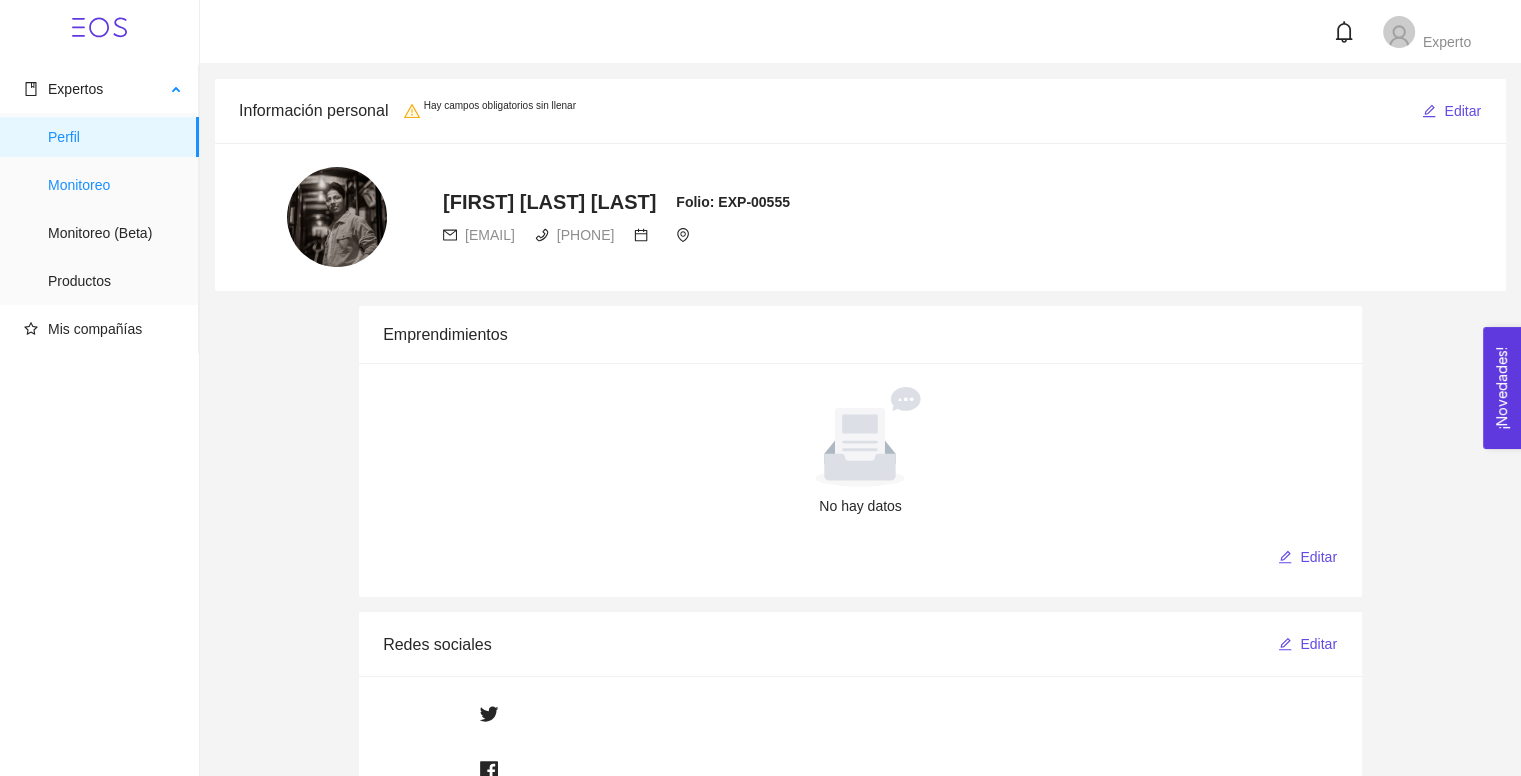 click on "Monitoreo" at bounding box center (115, 185) 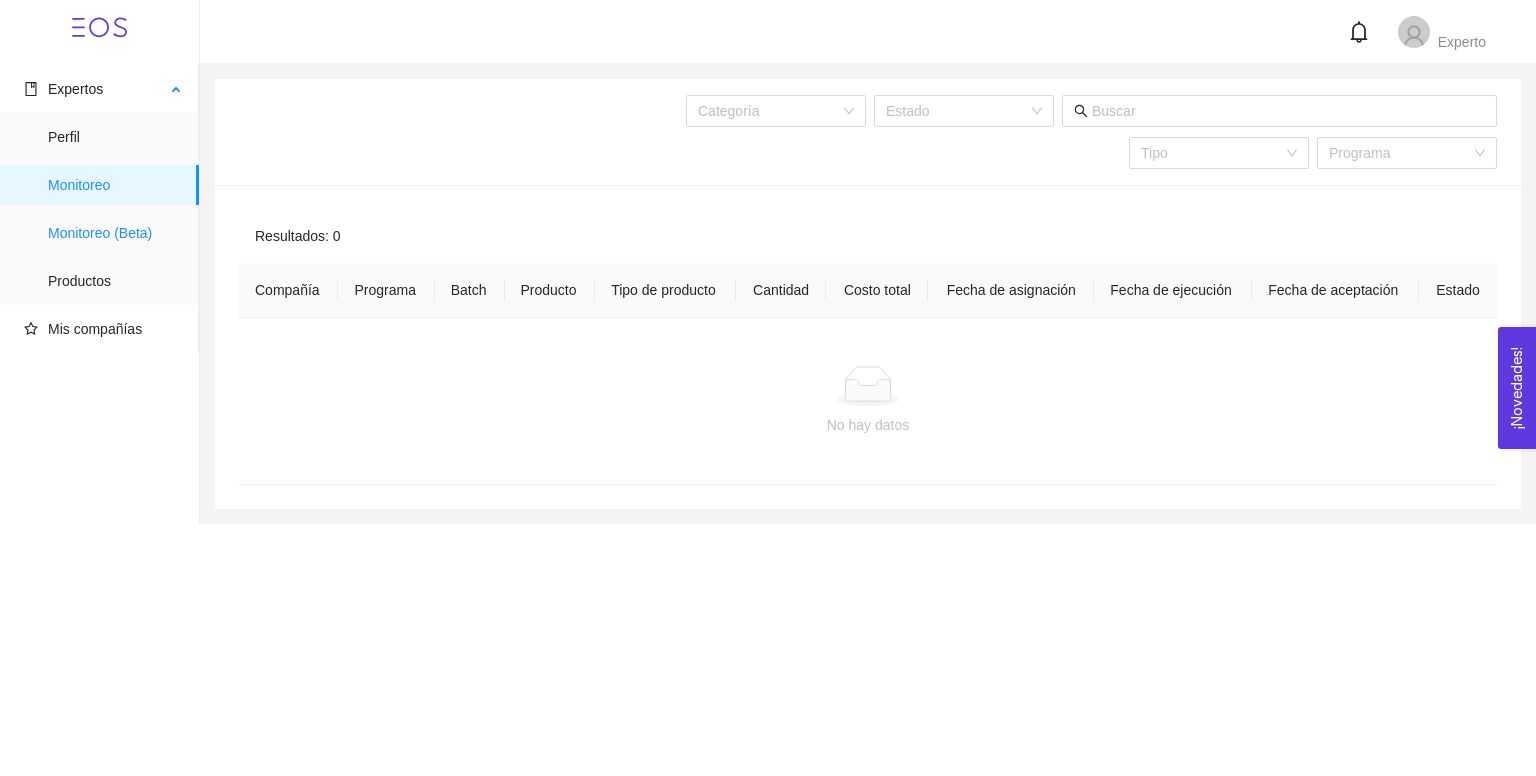 click on "Monitoreo (Beta)" at bounding box center (115, 233) 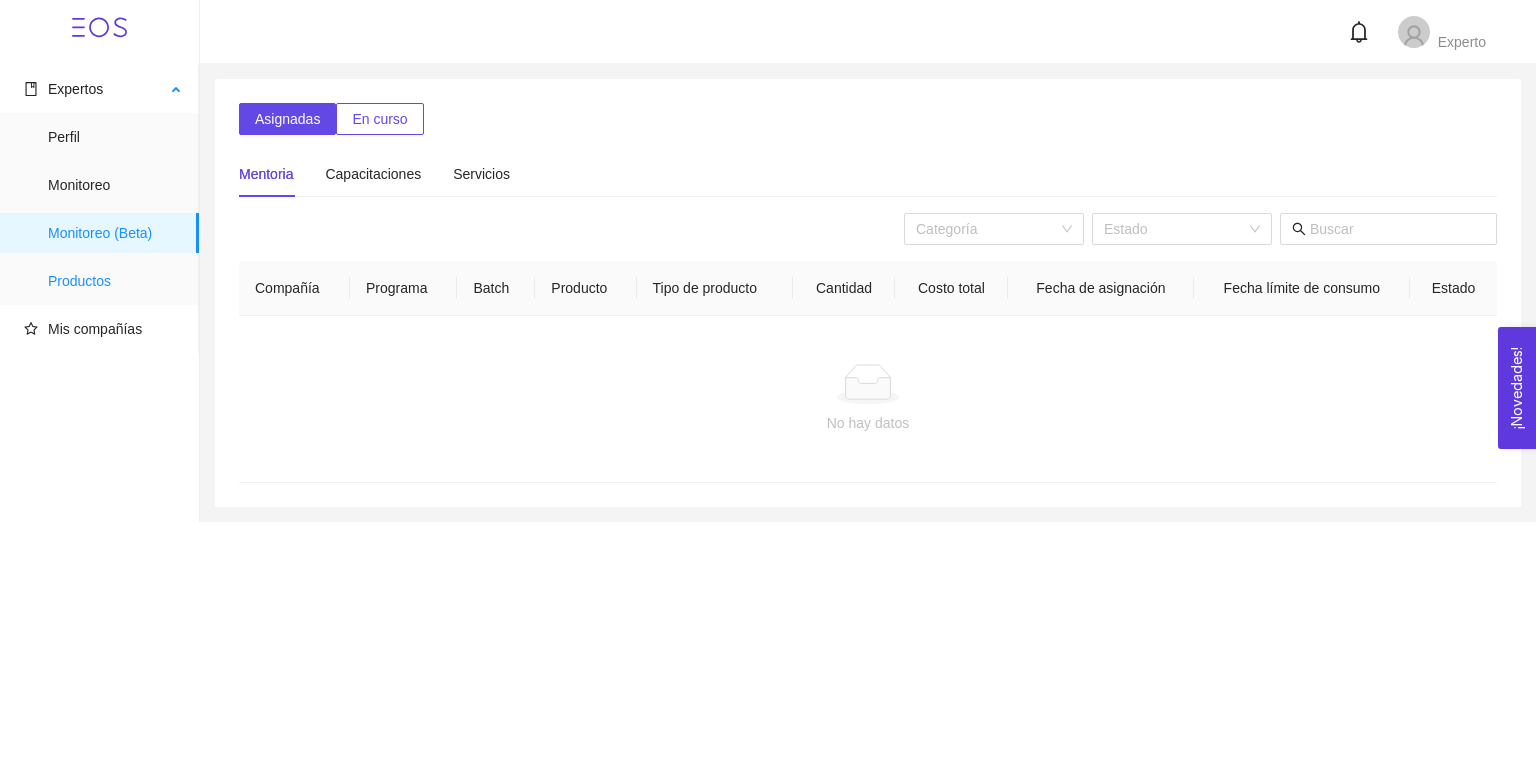 click on "Productos" at bounding box center (115, 281) 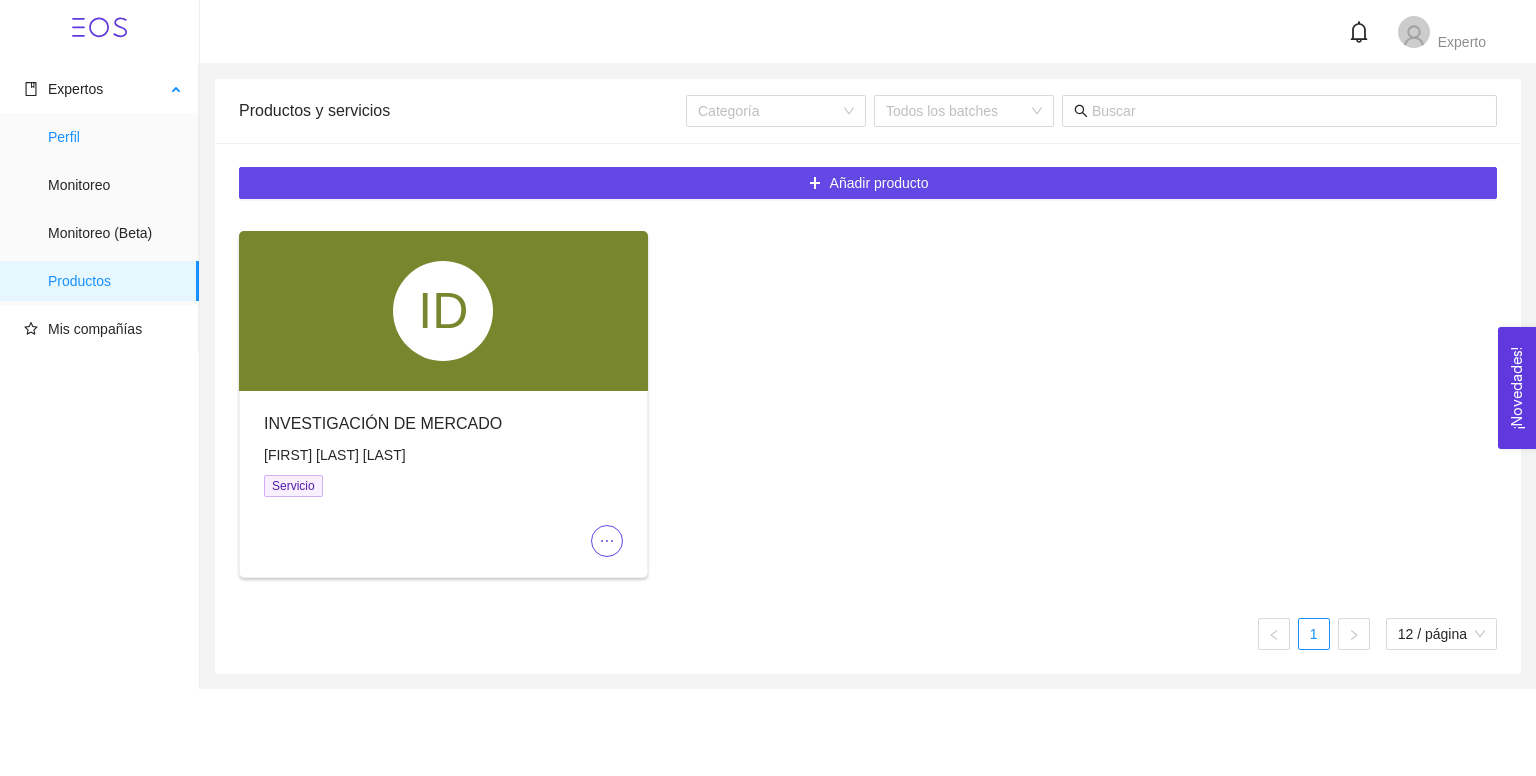 click on "Perfil" at bounding box center (115, 137) 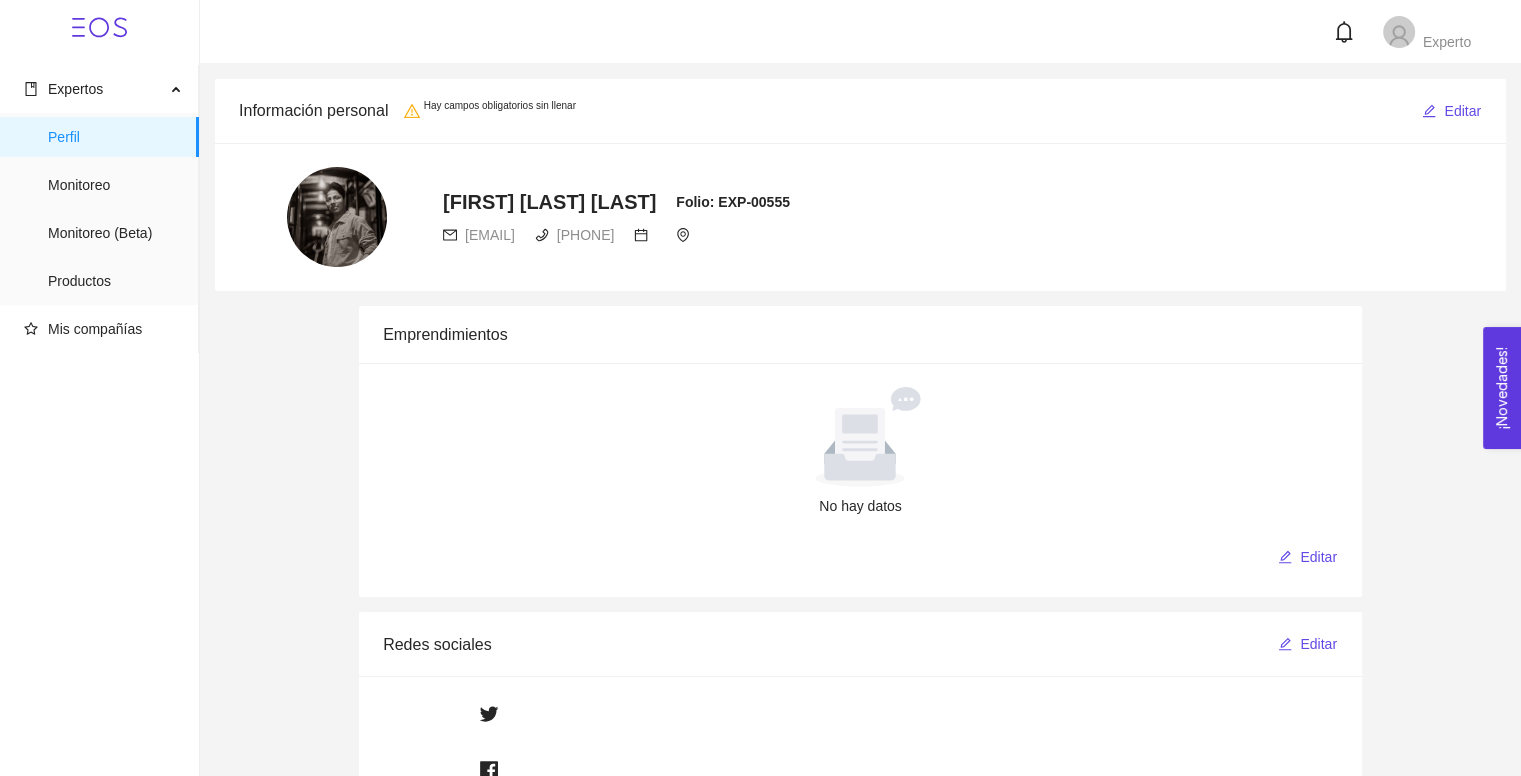 click on "Información personal Hay campos obligatorios sin llenar Editar" at bounding box center (860, 111) 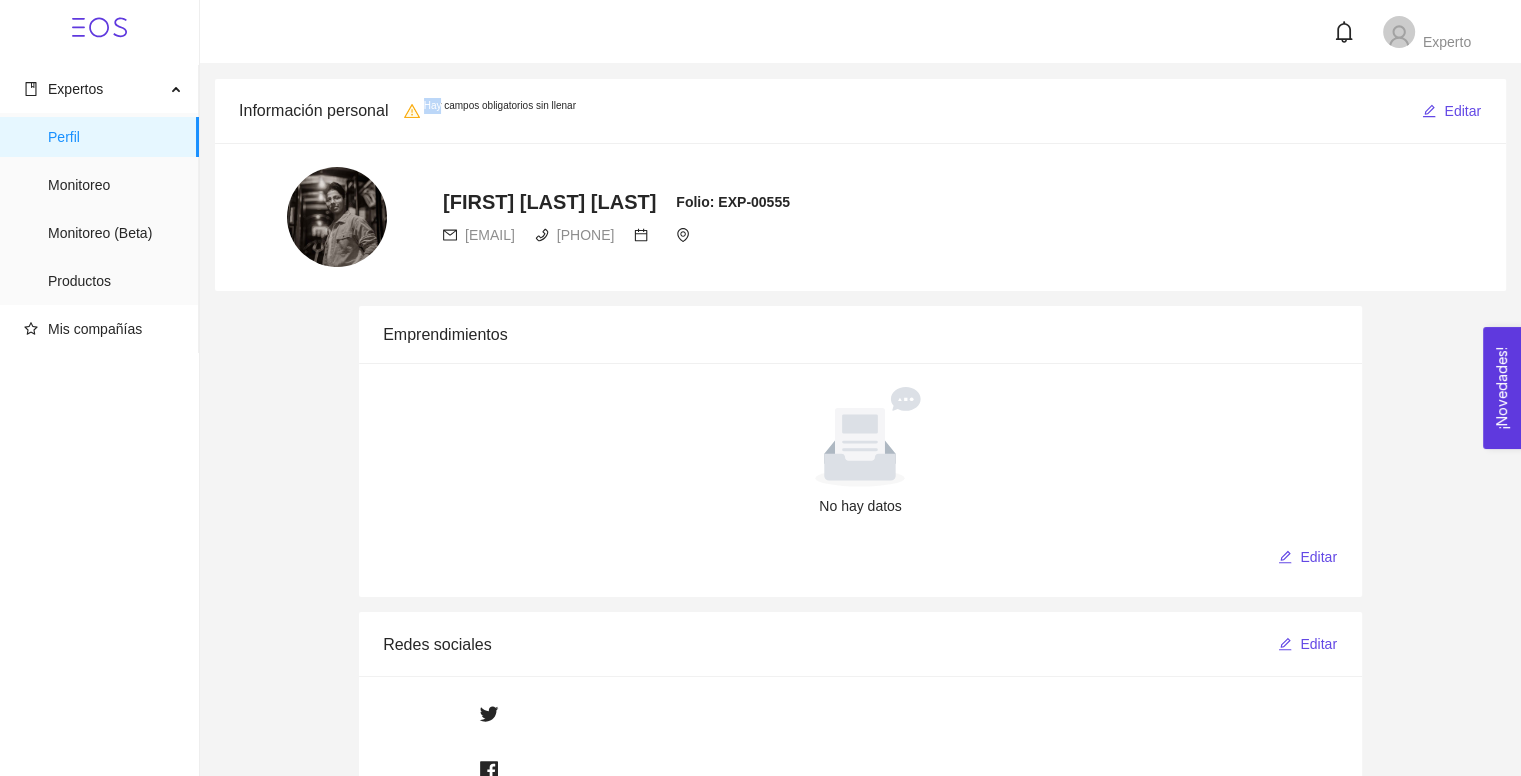 click on "Hay campos obligatorios sin llenar" at bounding box center (912, 111) 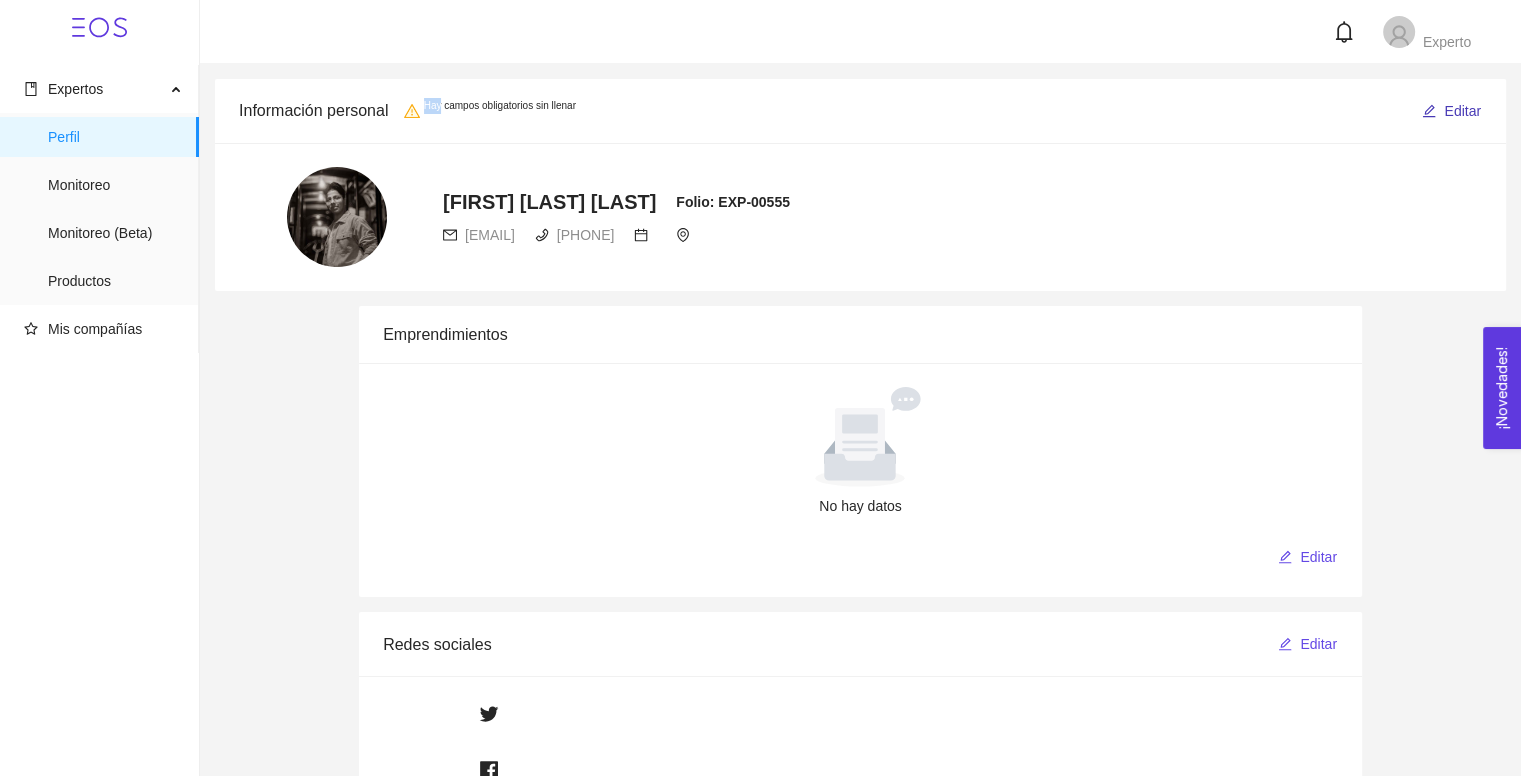 click 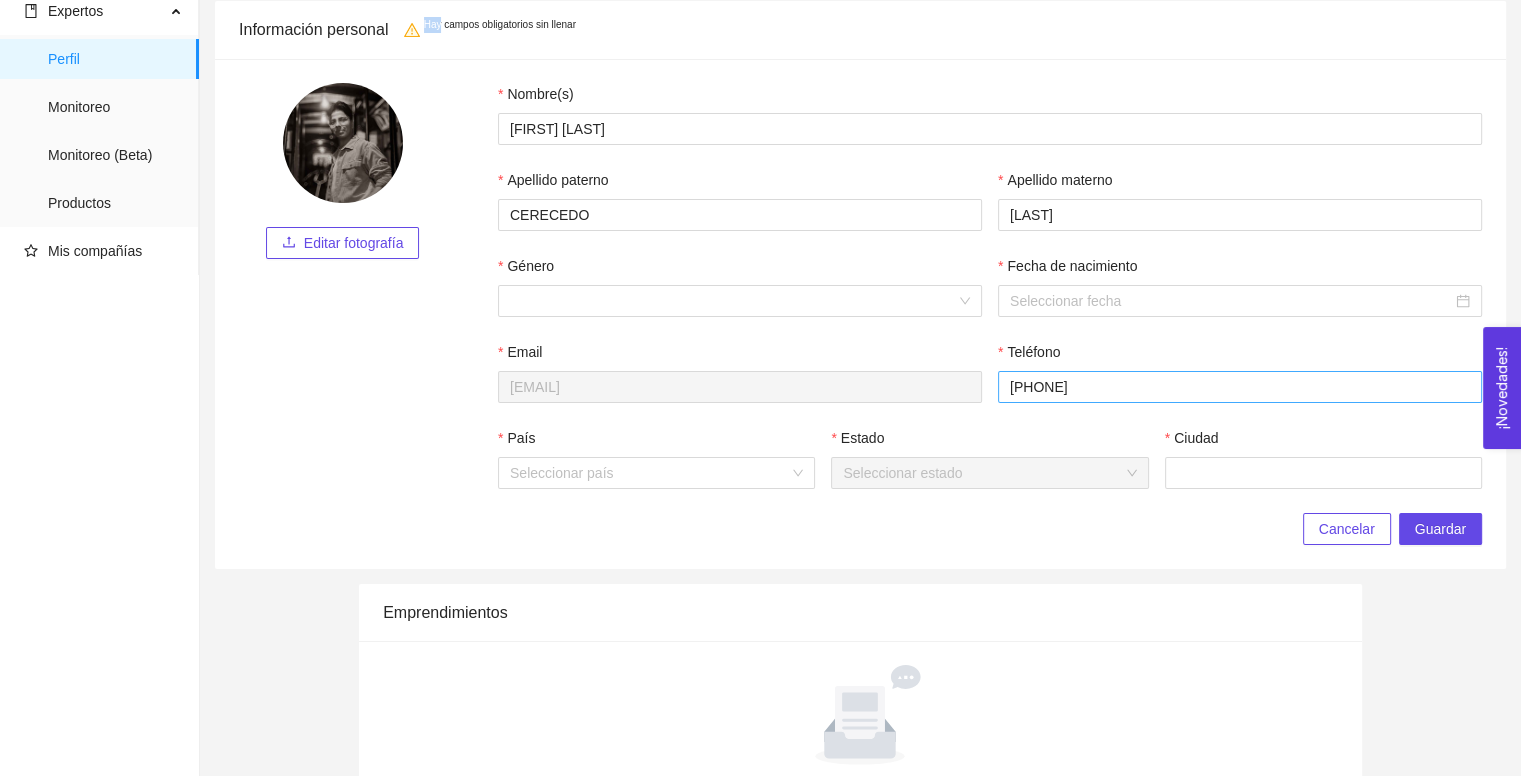 scroll, scrollTop: 79, scrollLeft: 0, axis: vertical 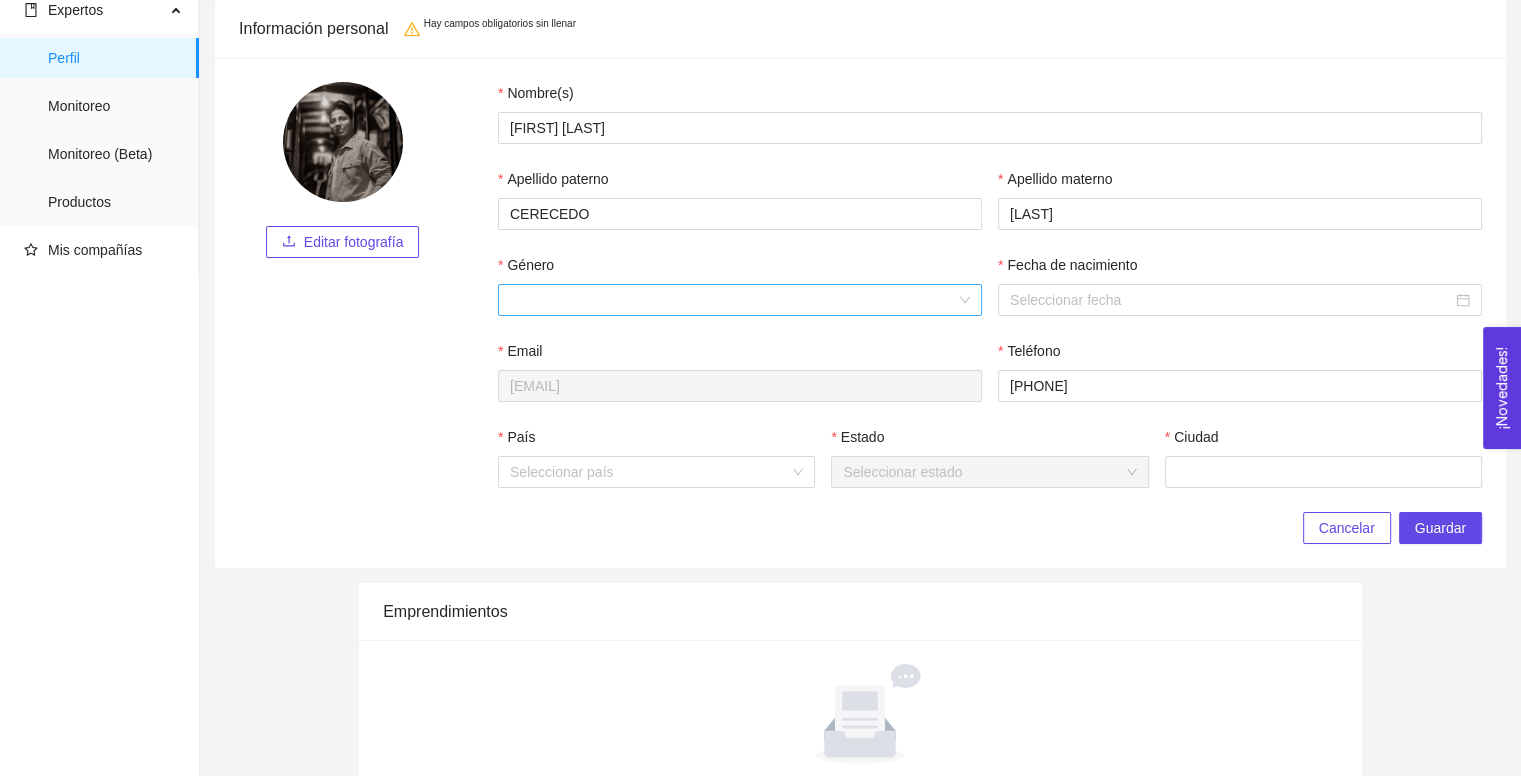 click on "Género" at bounding box center (733, 300) 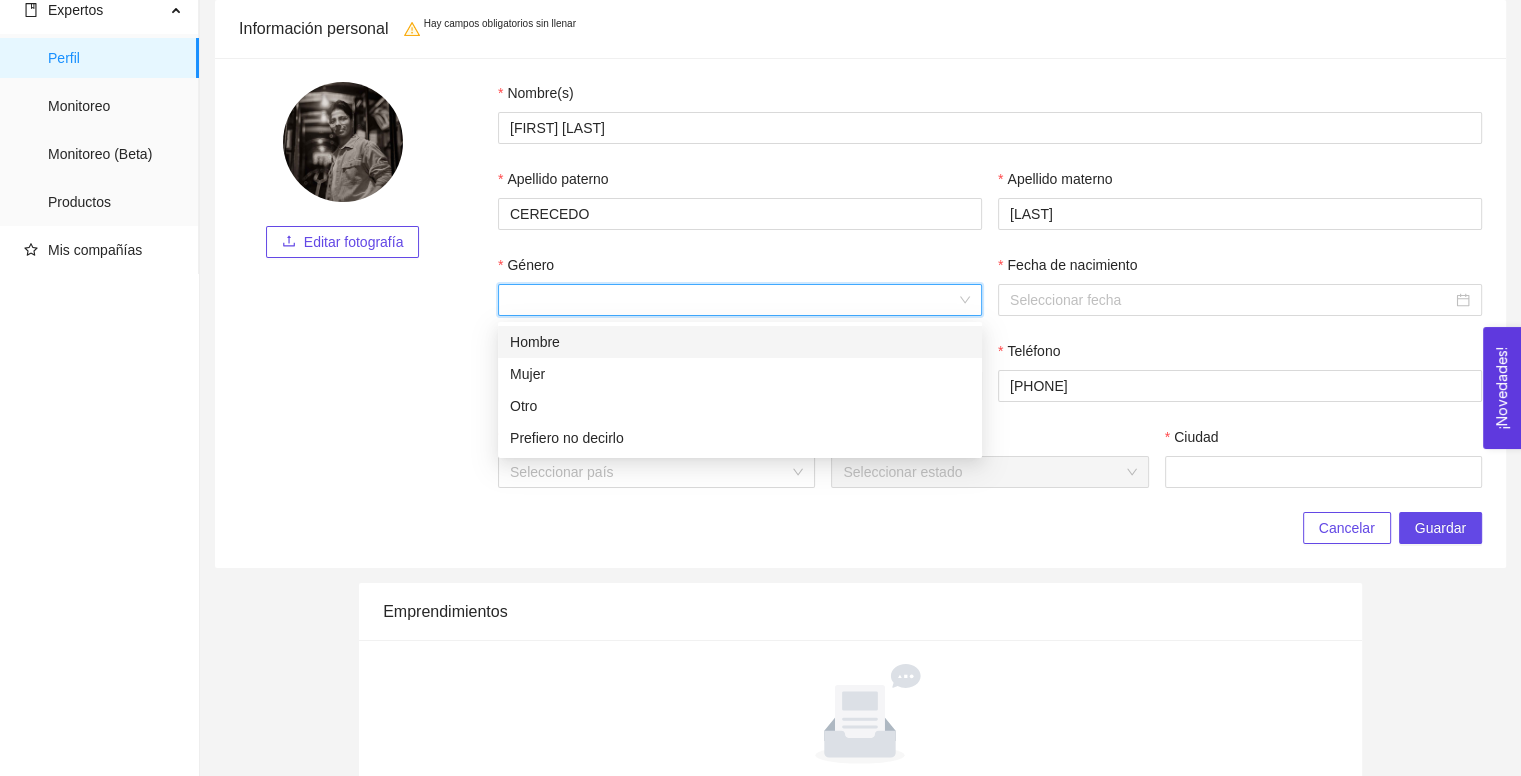 click on "Hombre" at bounding box center [740, 342] 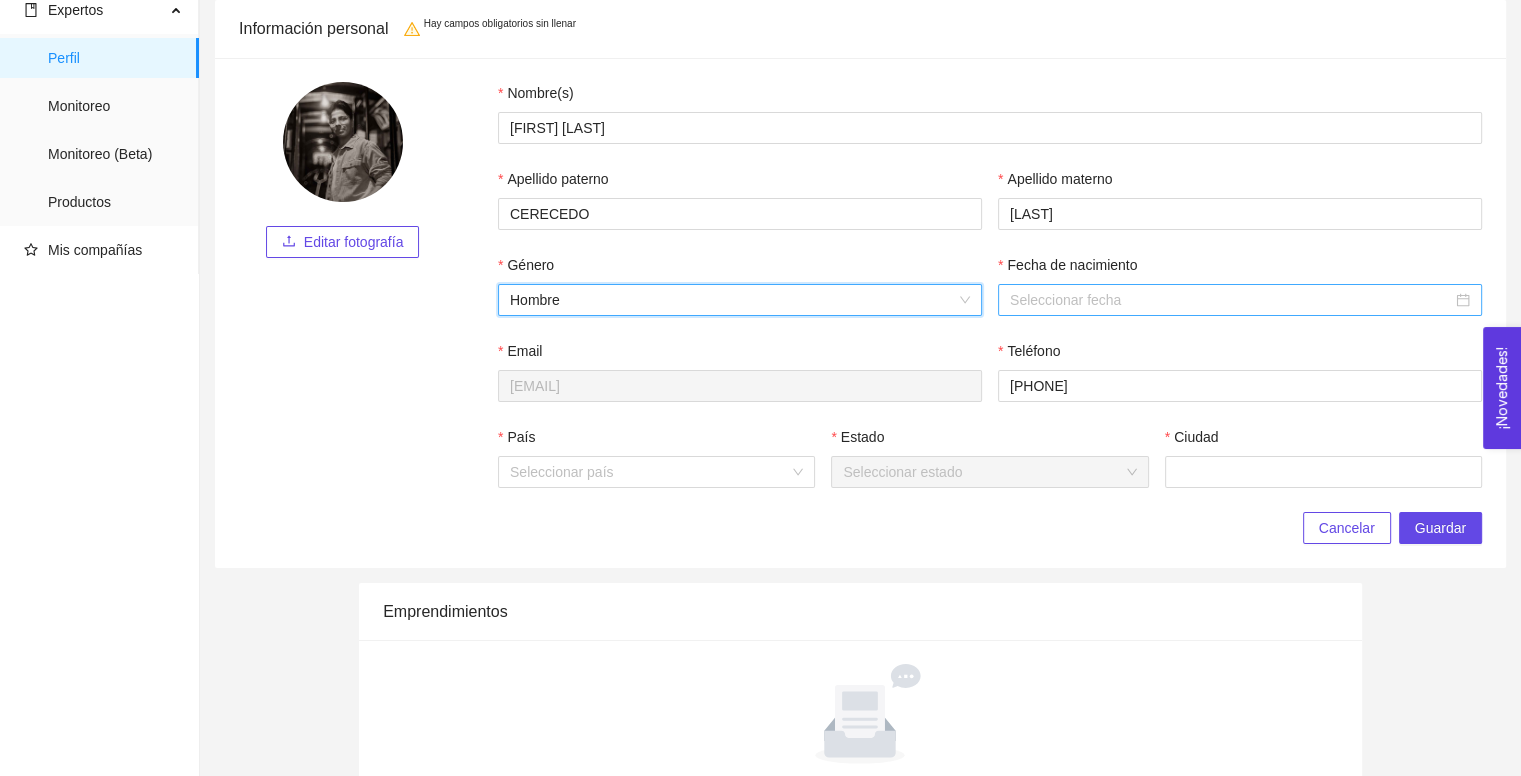 click on "Fecha de nacimiento" at bounding box center [1231, 300] 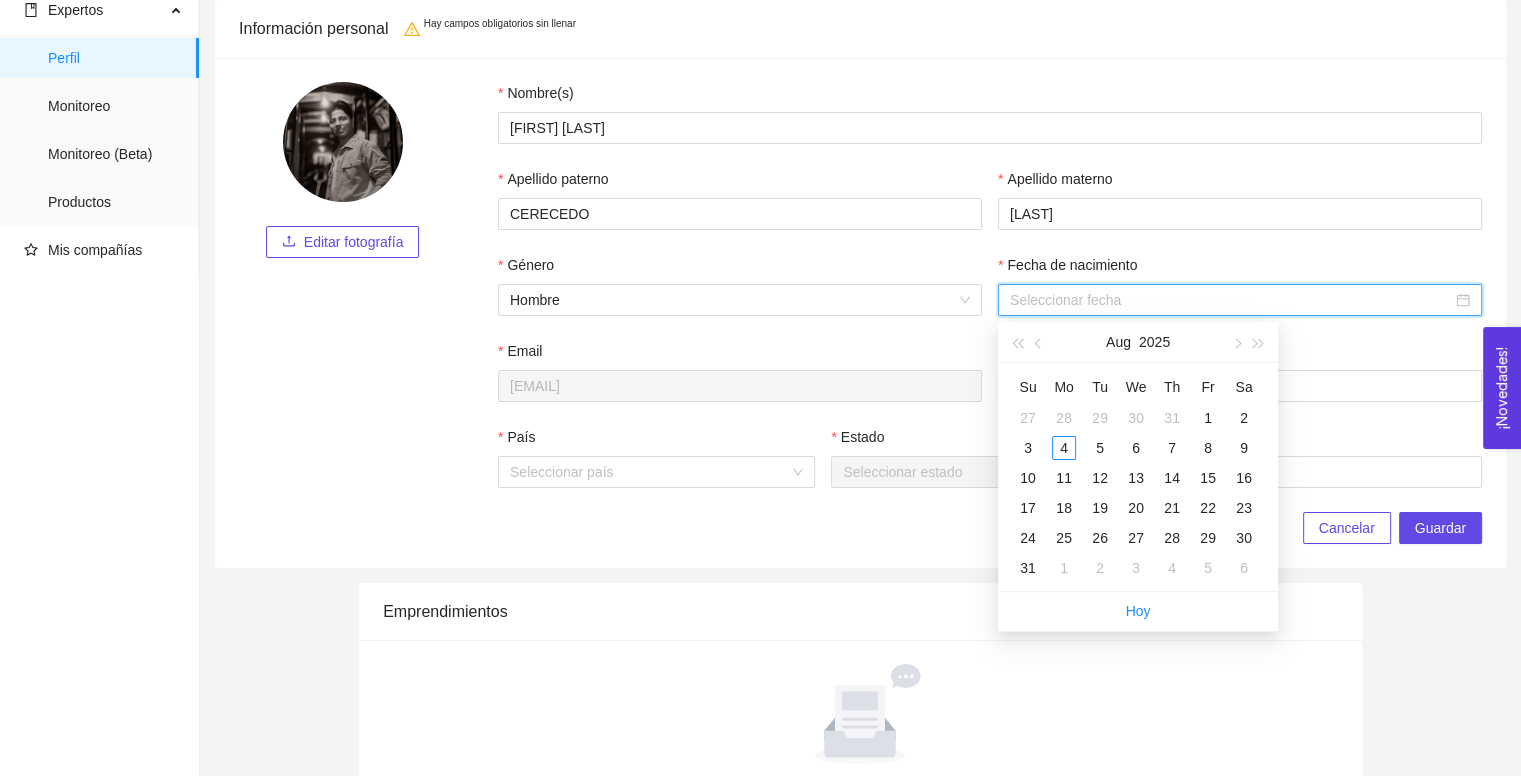 click on "Aug [YEAR]" at bounding box center [1138, 342] 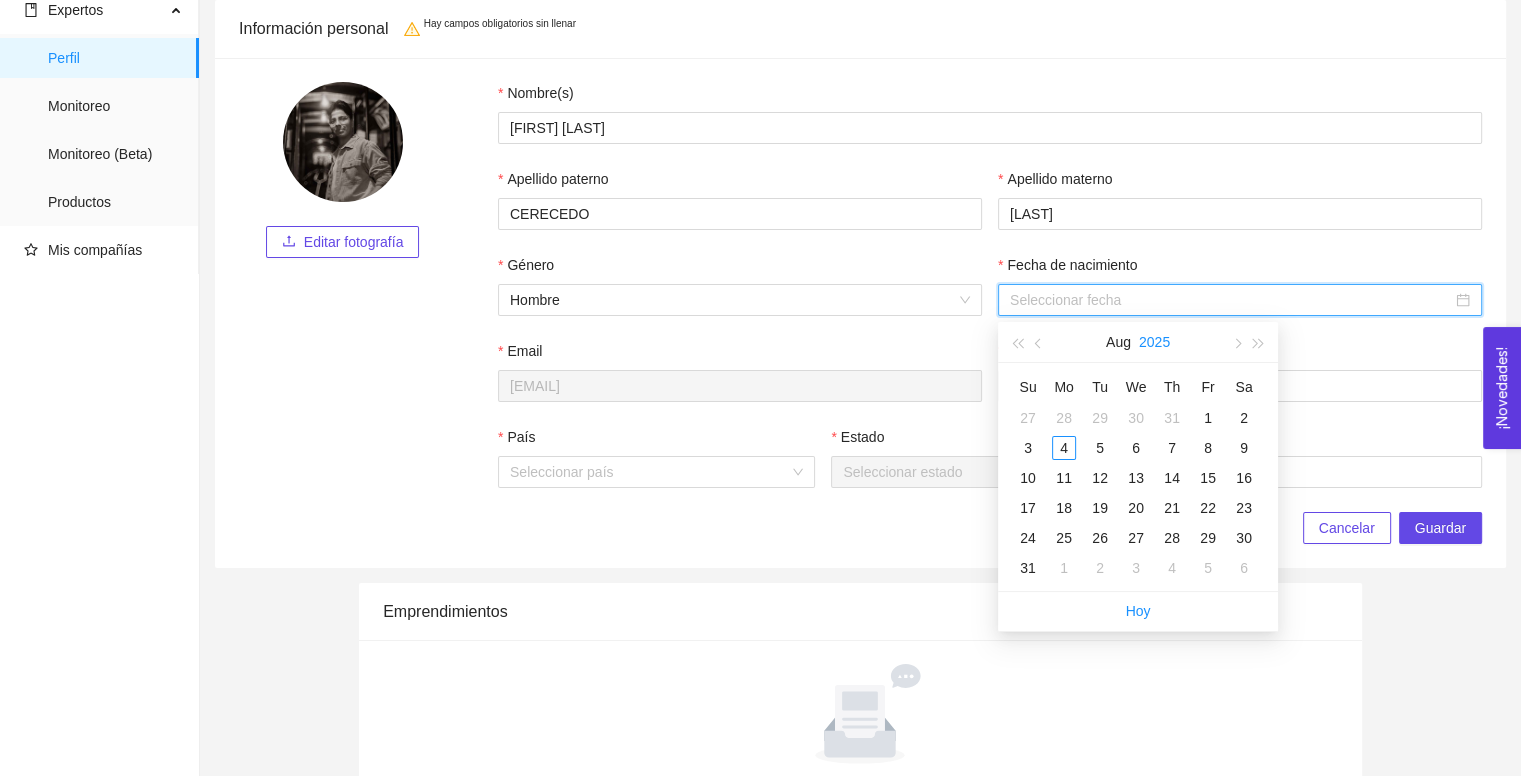 click on "2025" at bounding box center (1154, 342) 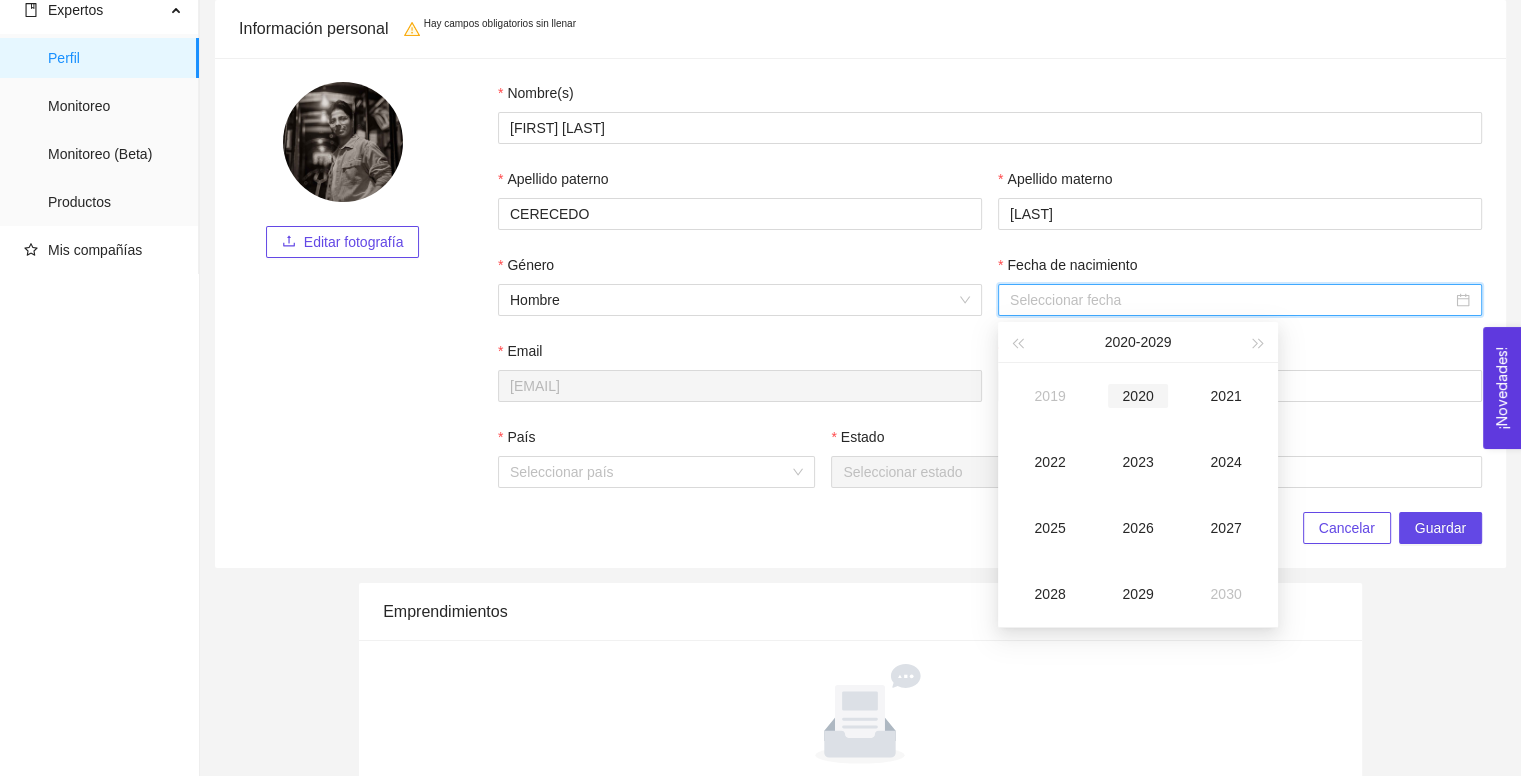 type on "2020-08-04" 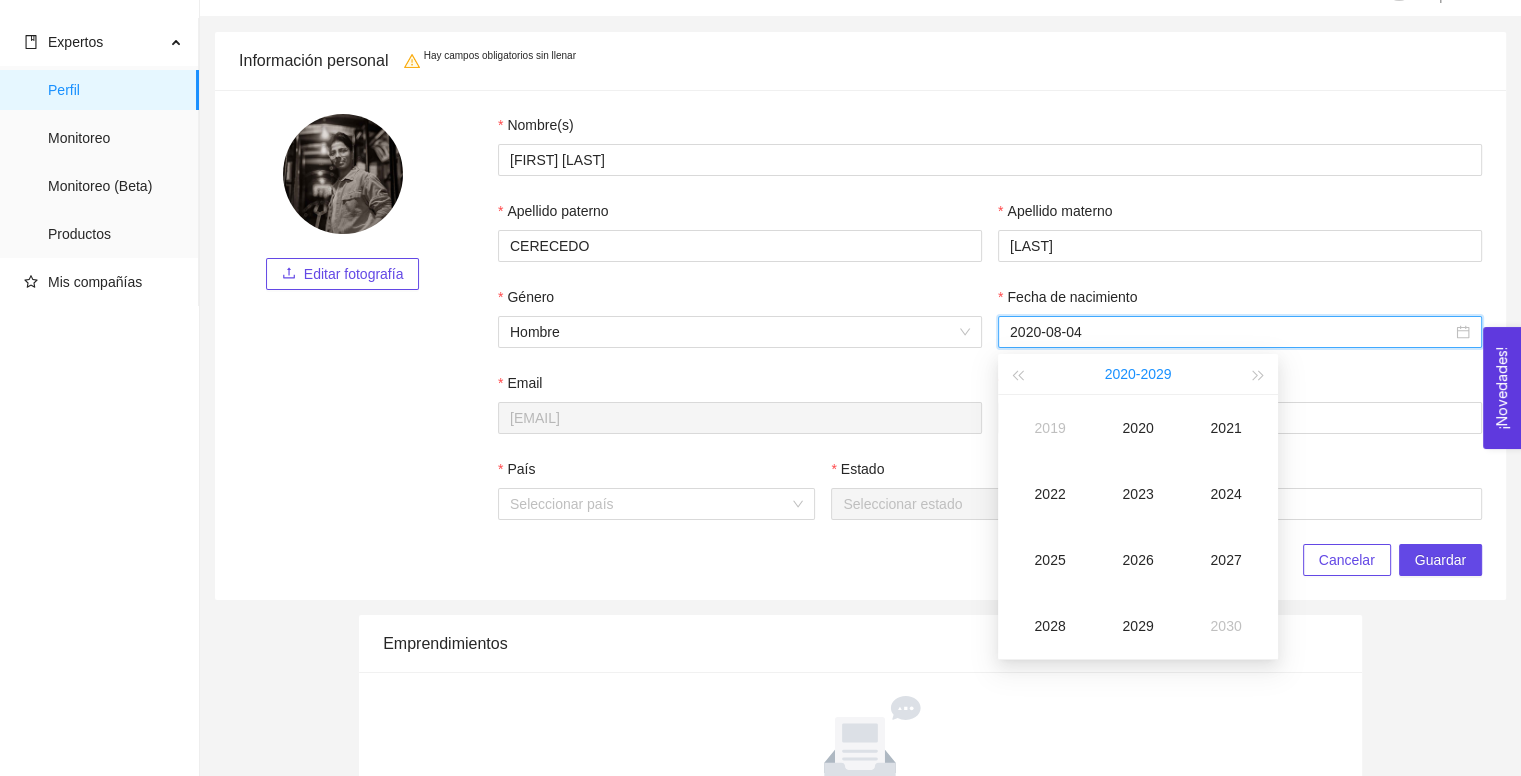 scroll, scrollTop: 48, scrollLeft: 0, axis: vertical 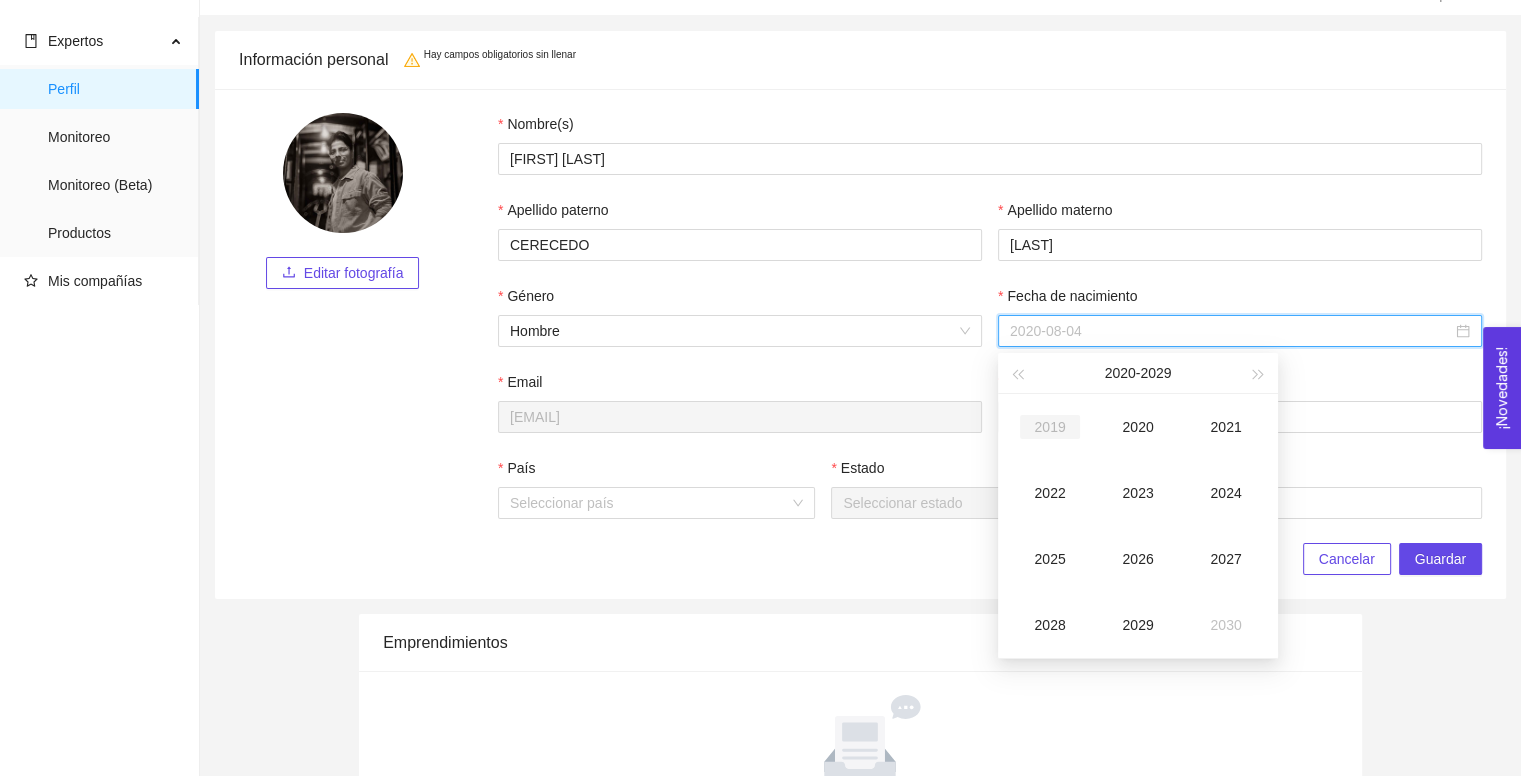 type on "[DATE]" 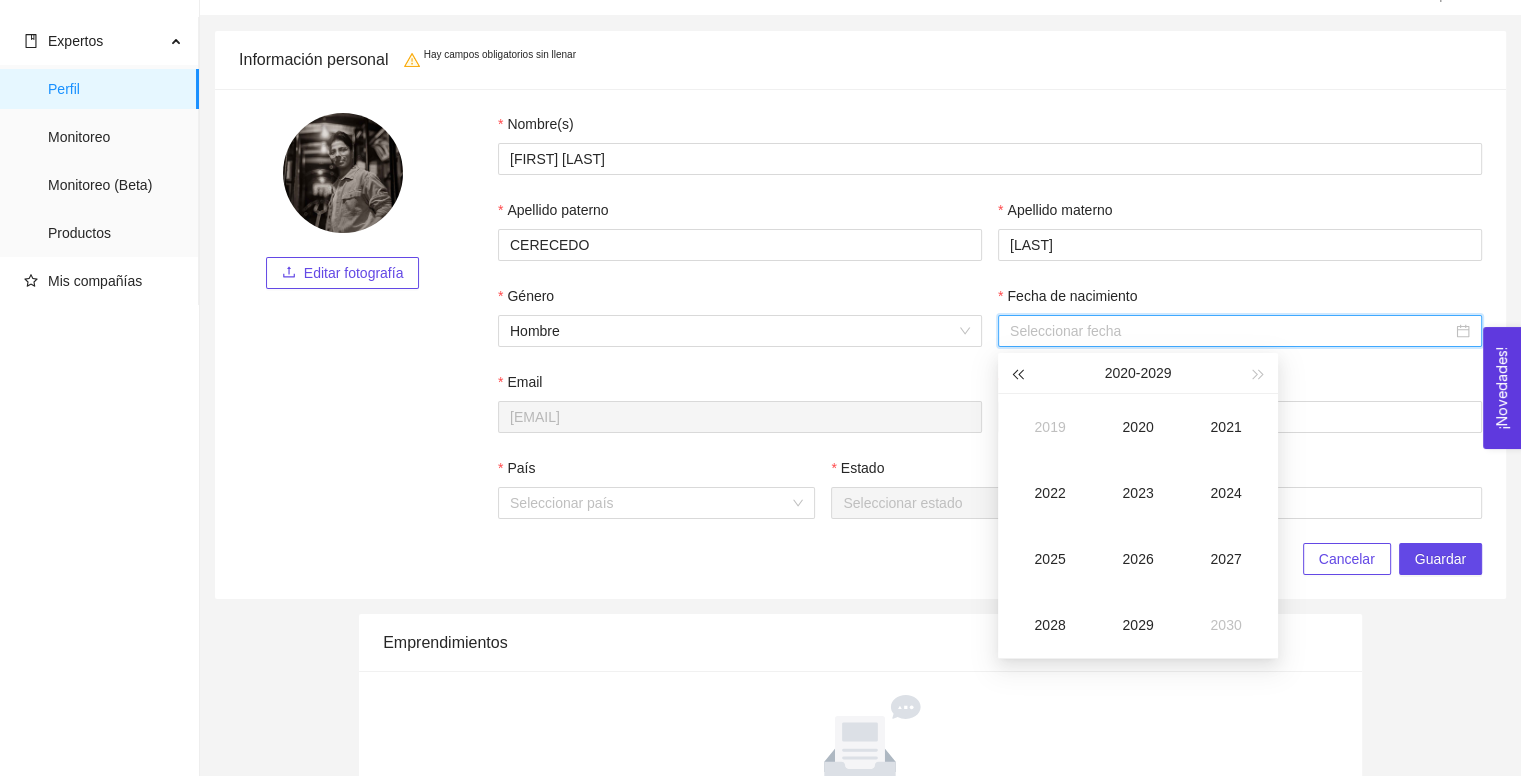 click at bounding box center (1017, 375) 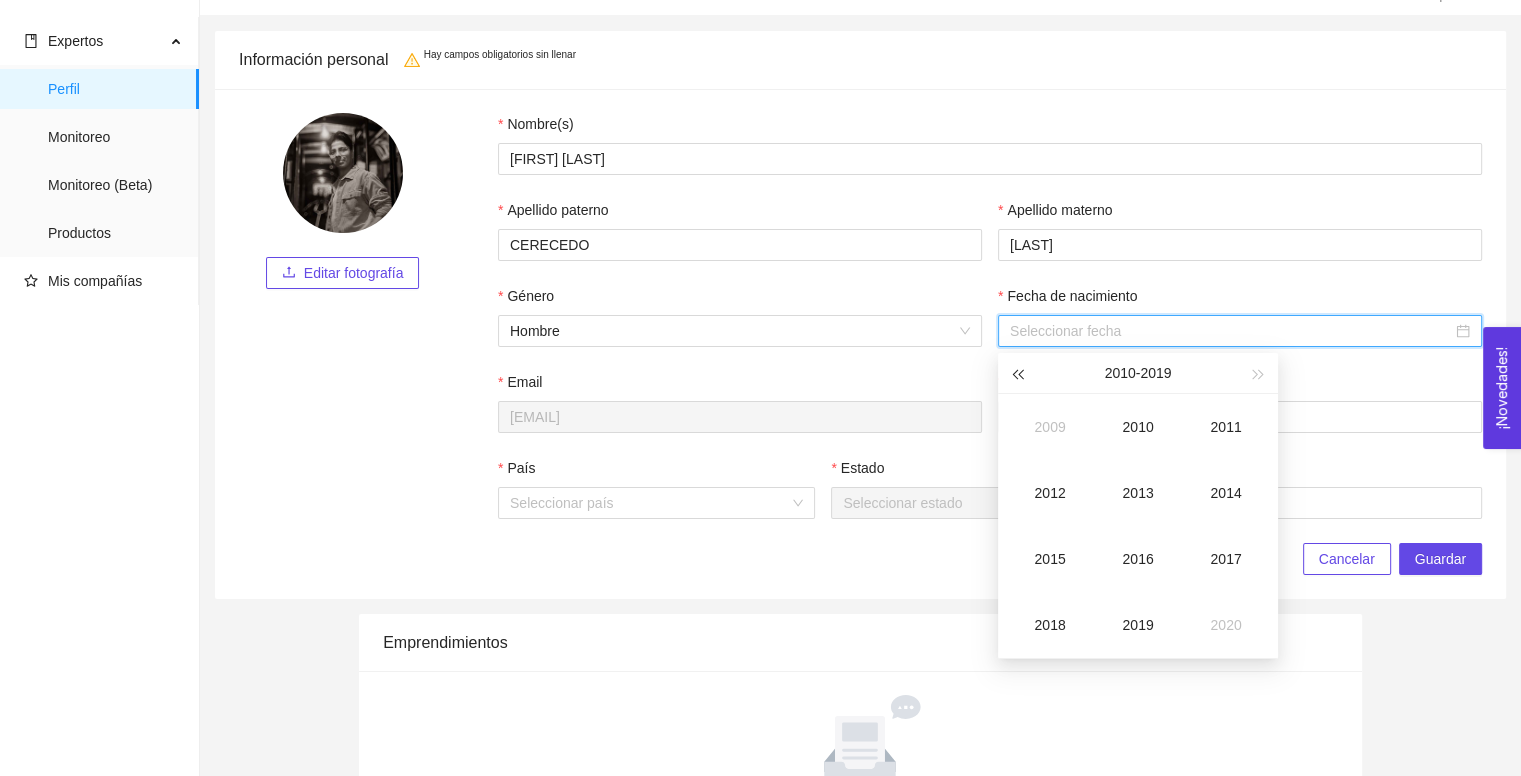 click at bounding box center (1017, 375) 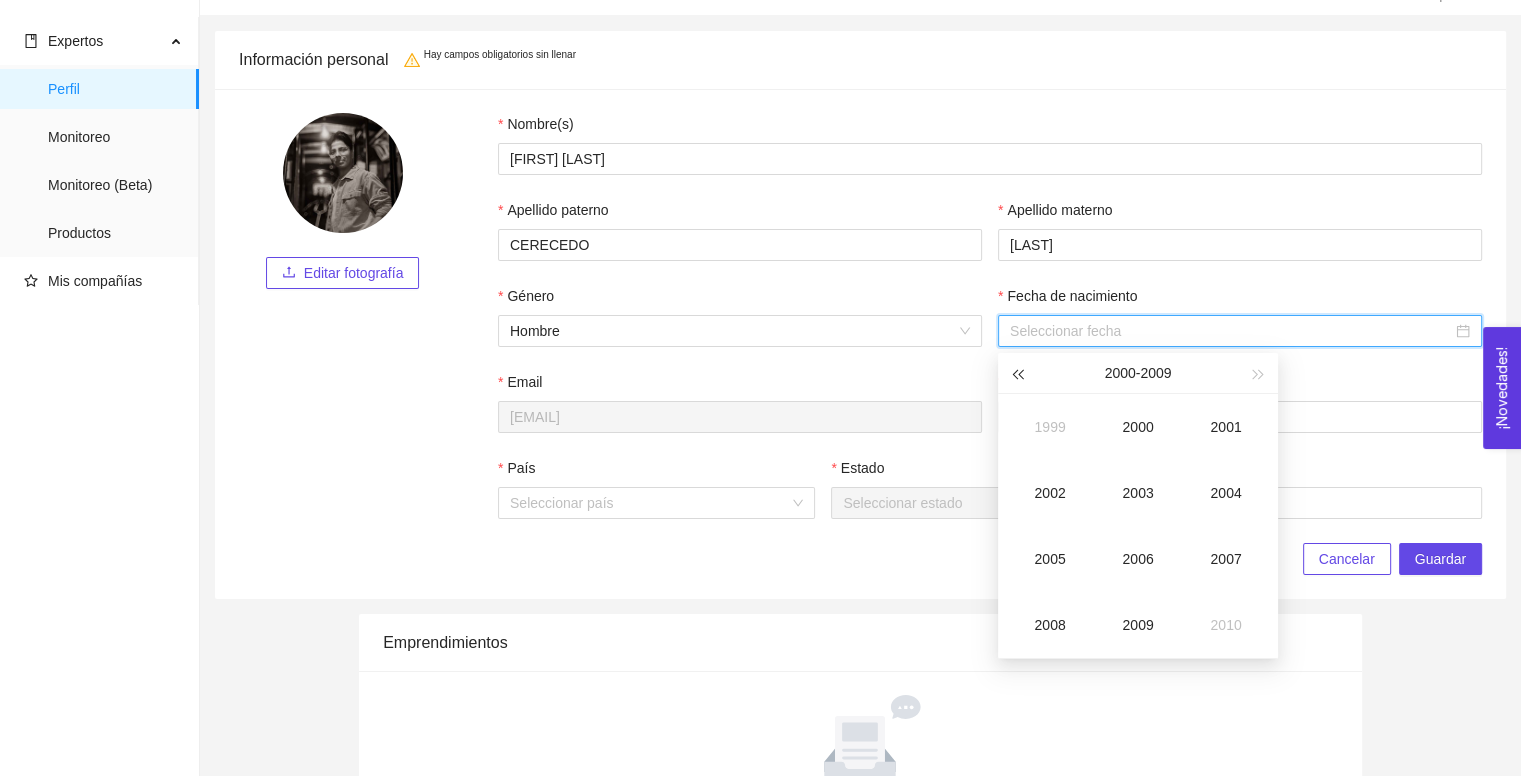 click at bounding box center [1017, 375] 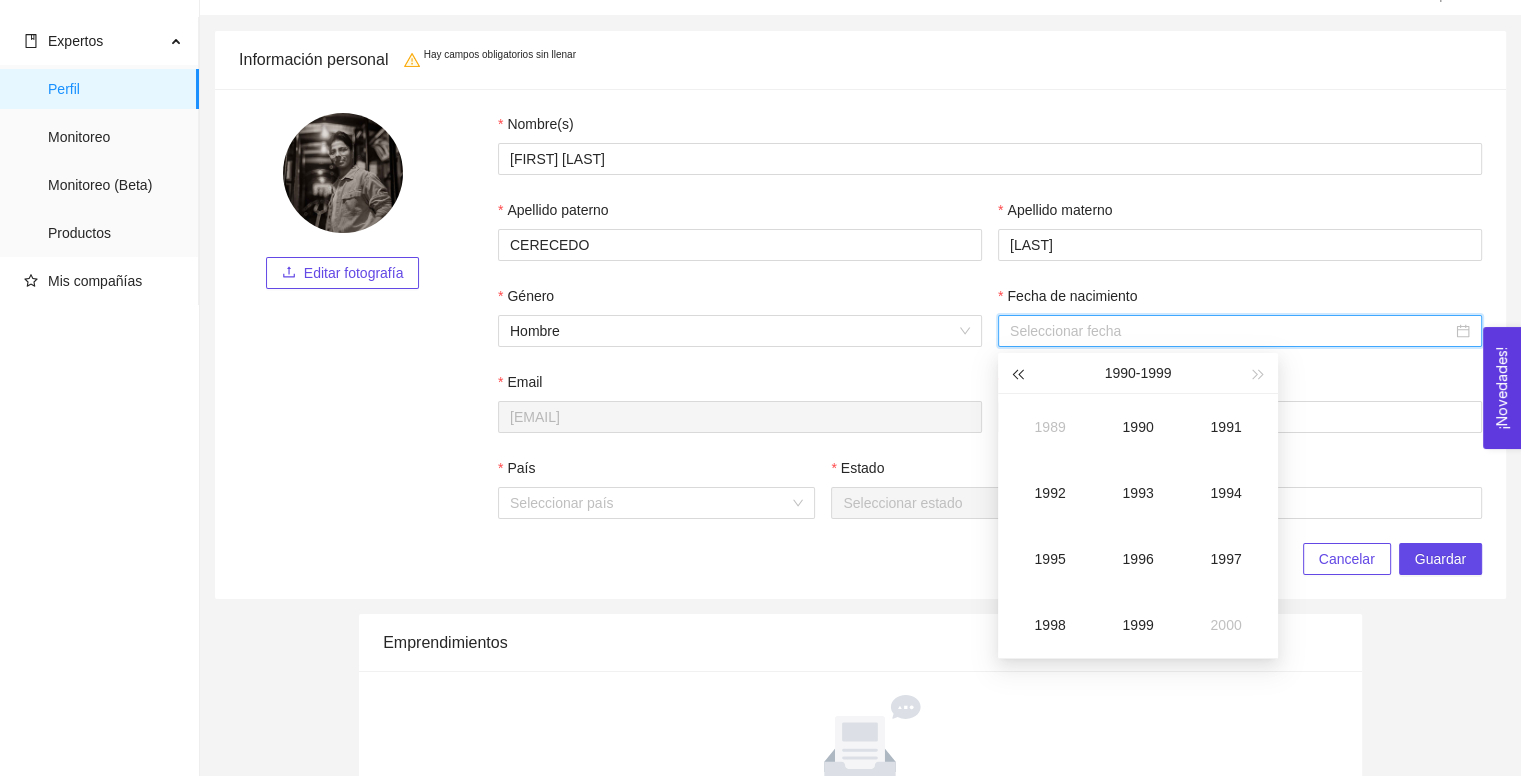 click at bounding box center [1017, 375] 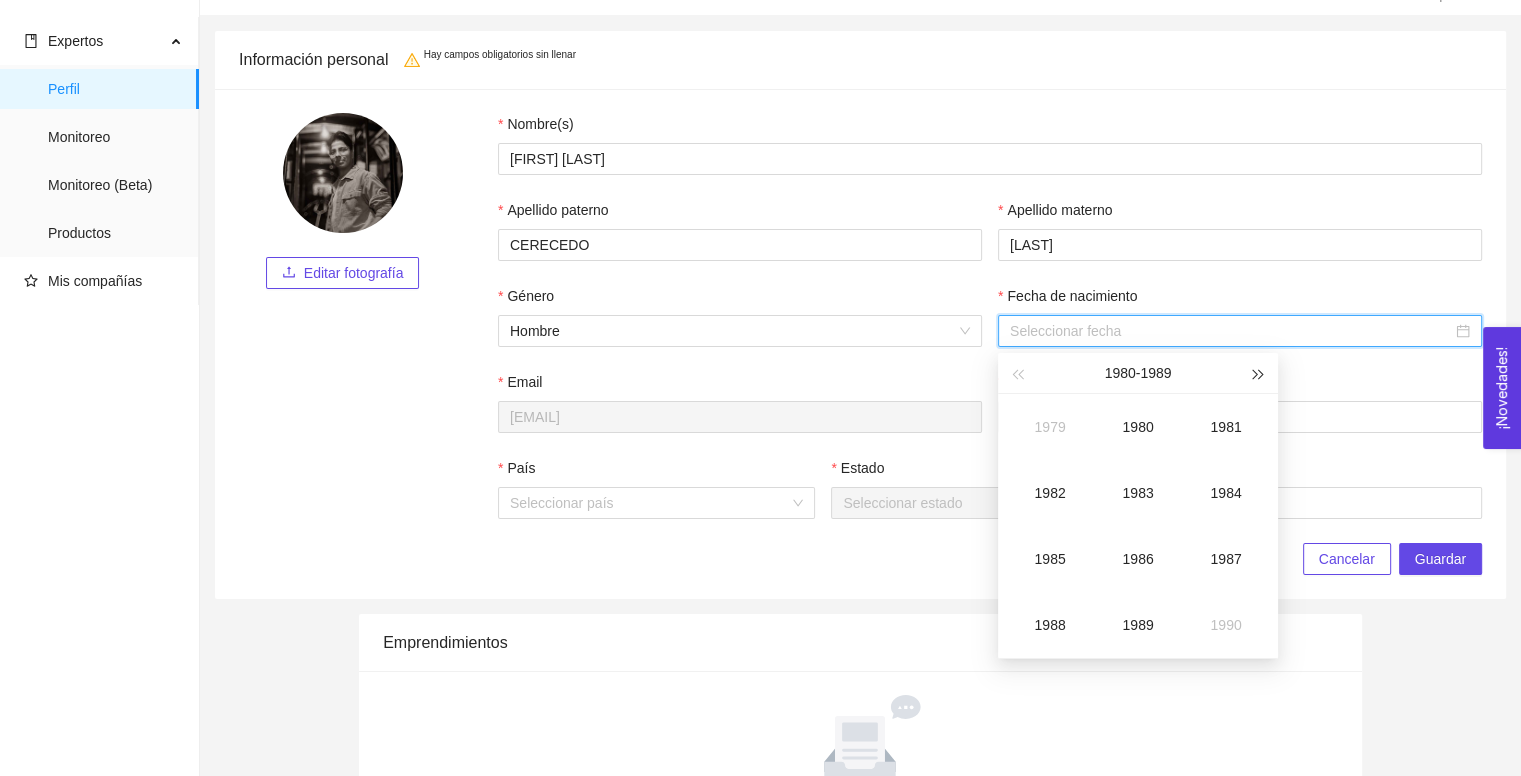 click at bounding box center [1259, 373] 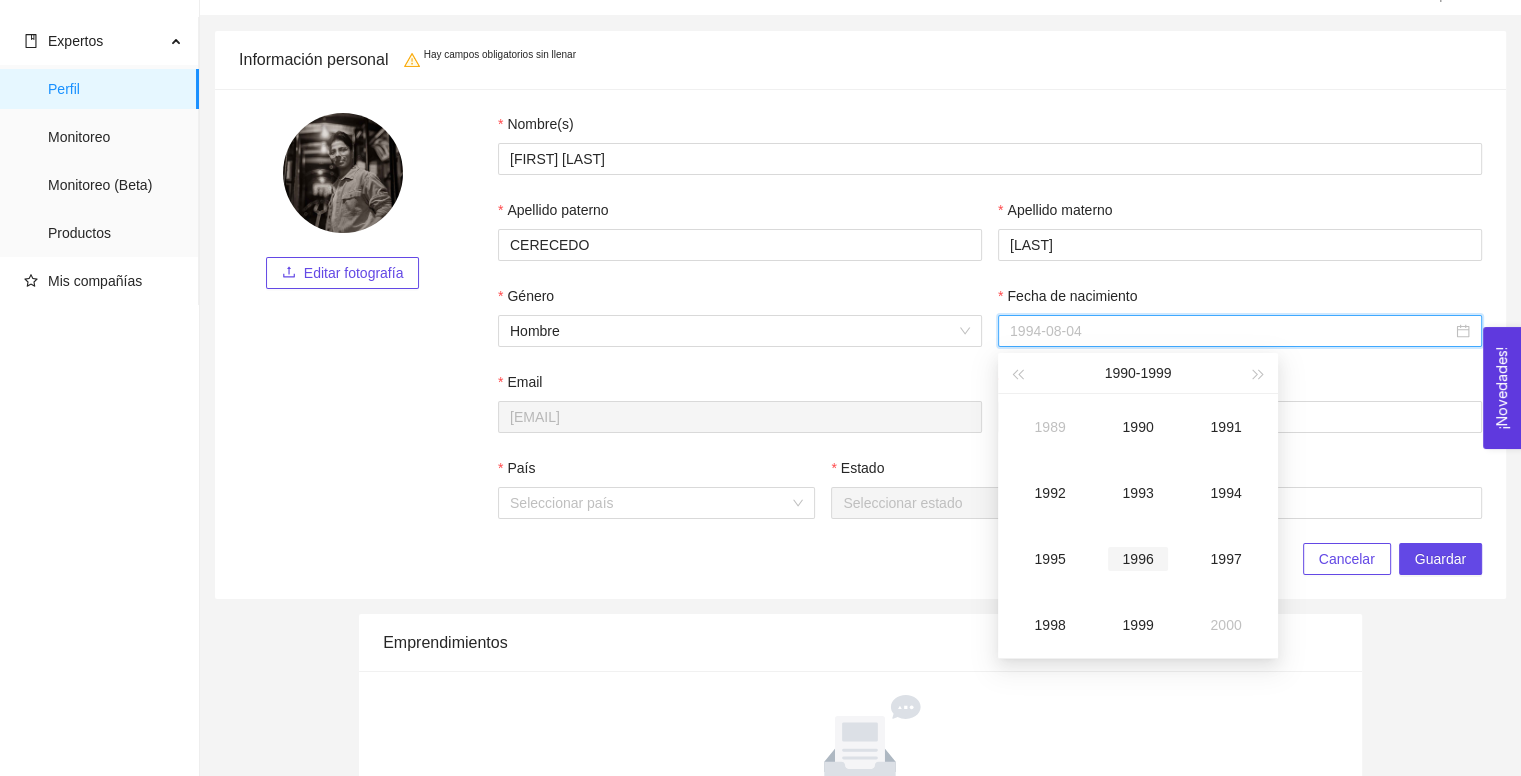 type on "1996-08-04" 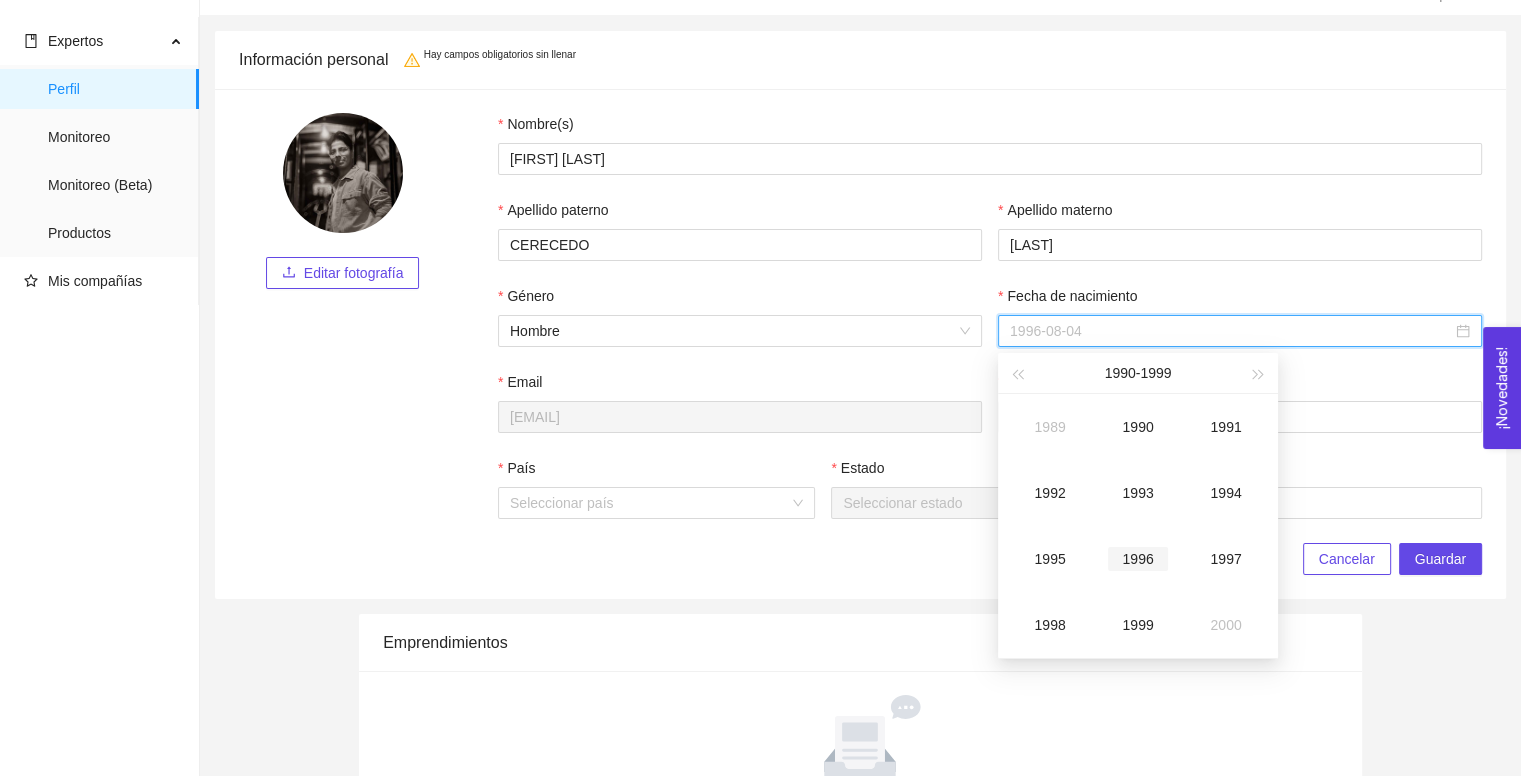 click on "1996" at bounding box center [1138, 559] 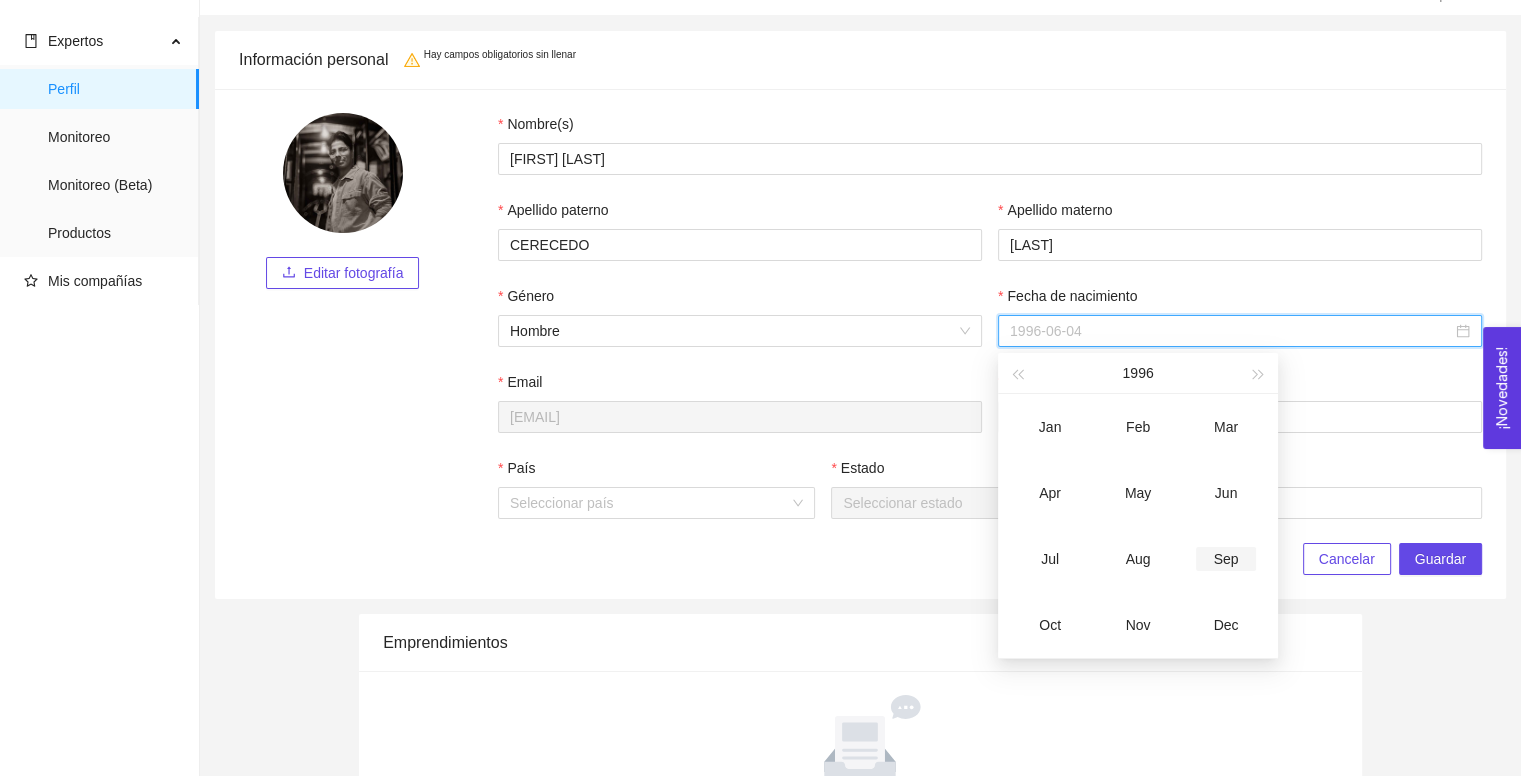 type on "1996-09-04" 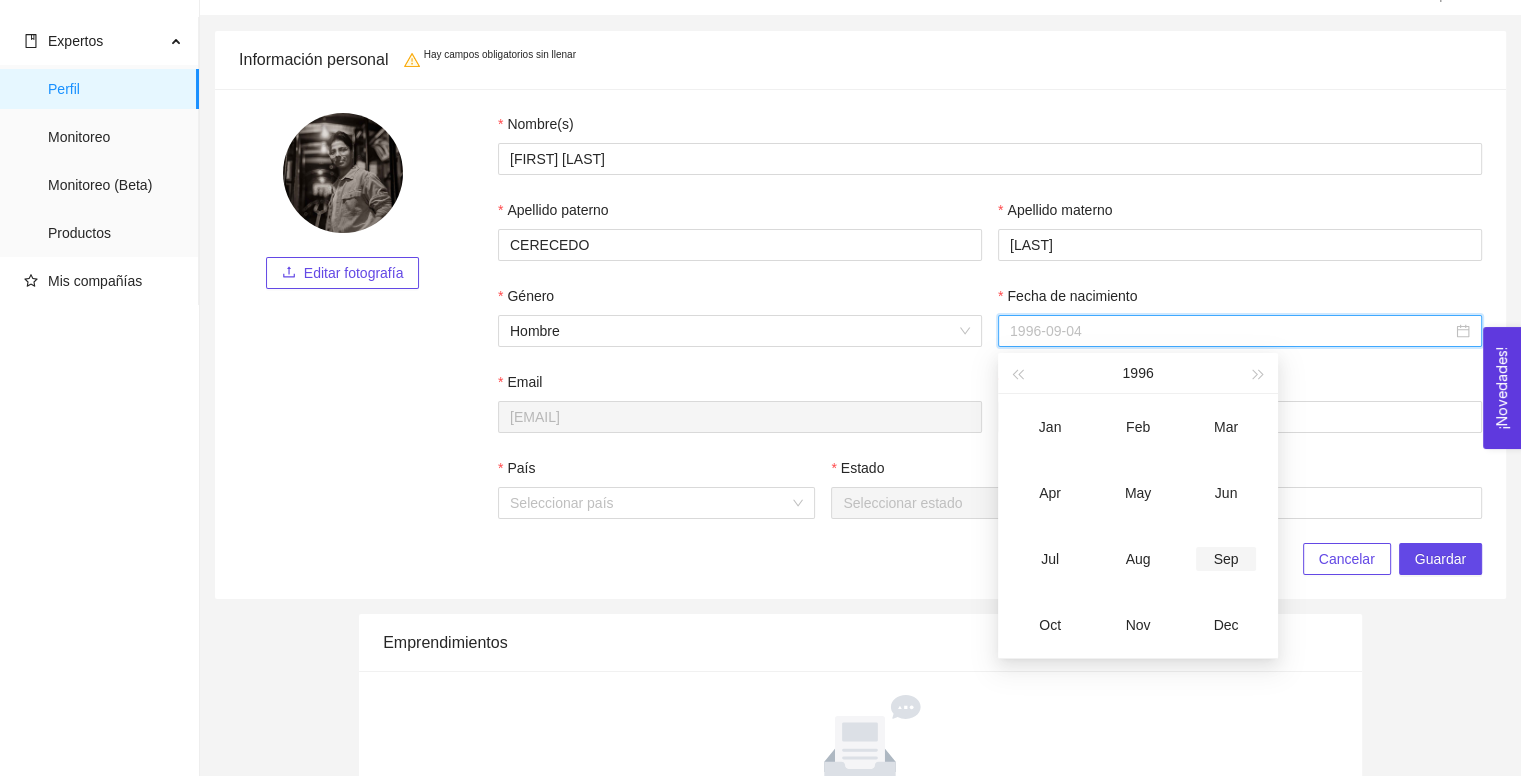click on "Sep" at bounding box center [1226, 559] 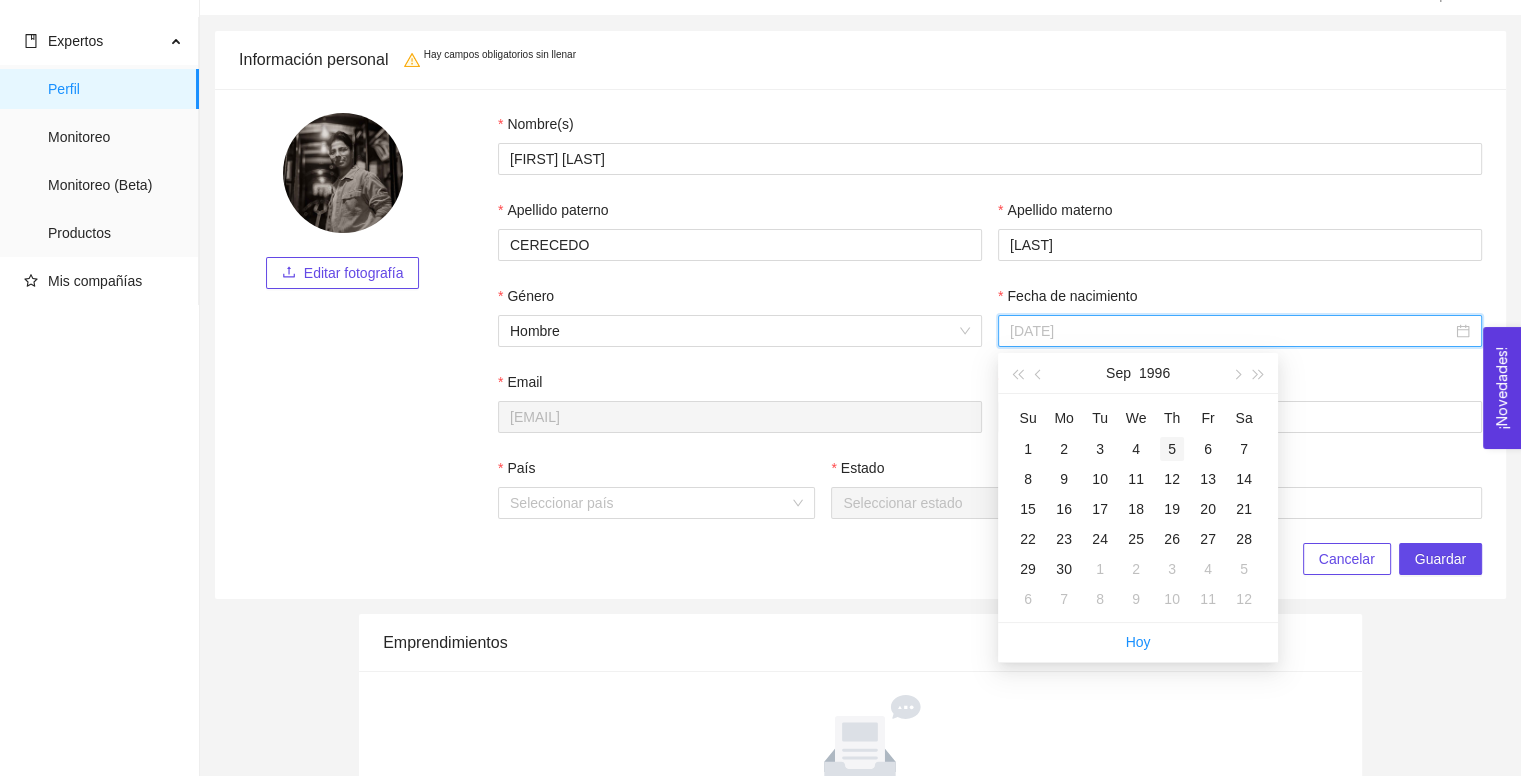 type on "1996-09-05" 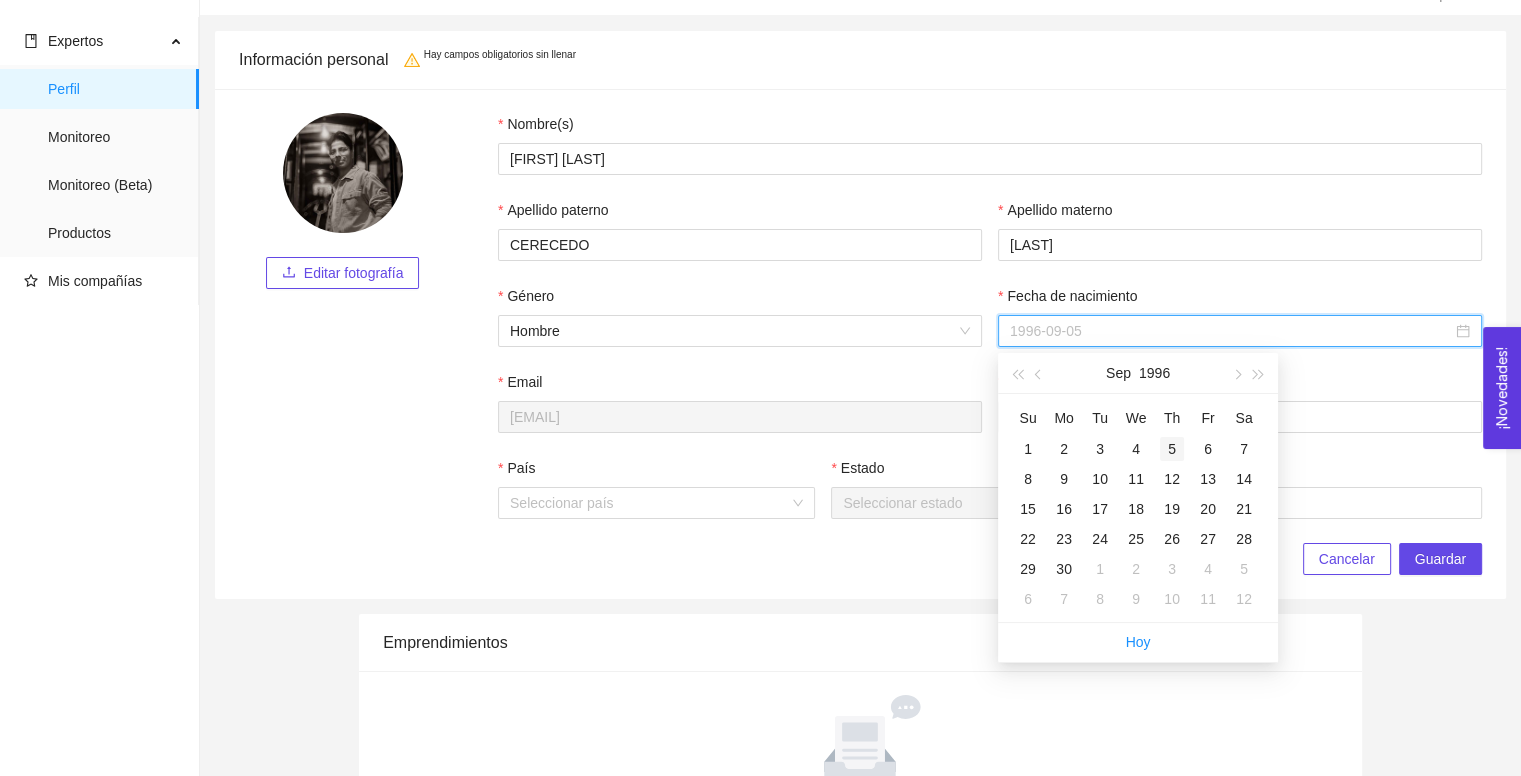 click on "5" at bounding box center (1172, 449) 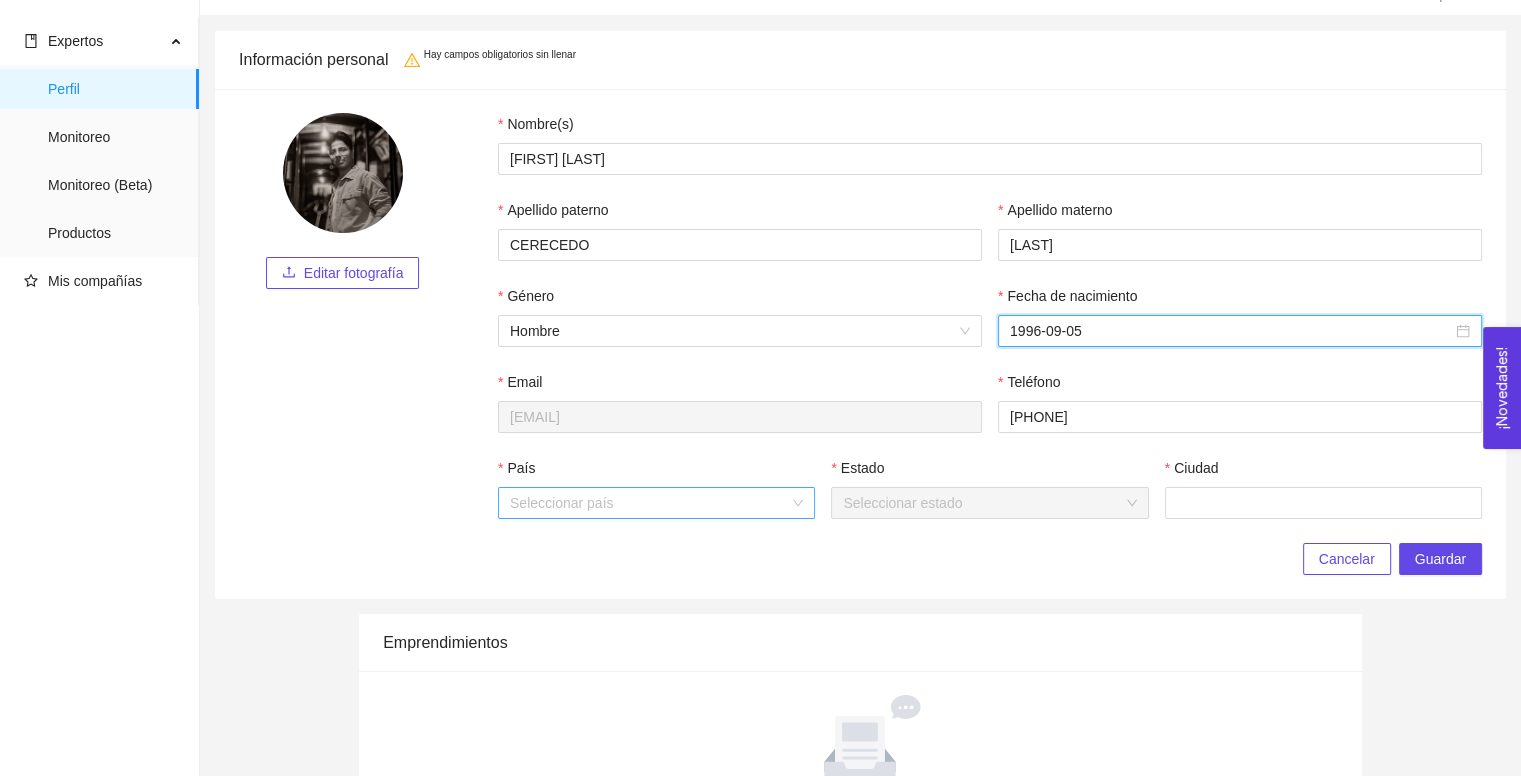 click on "País" at bounding box center (649, 503) 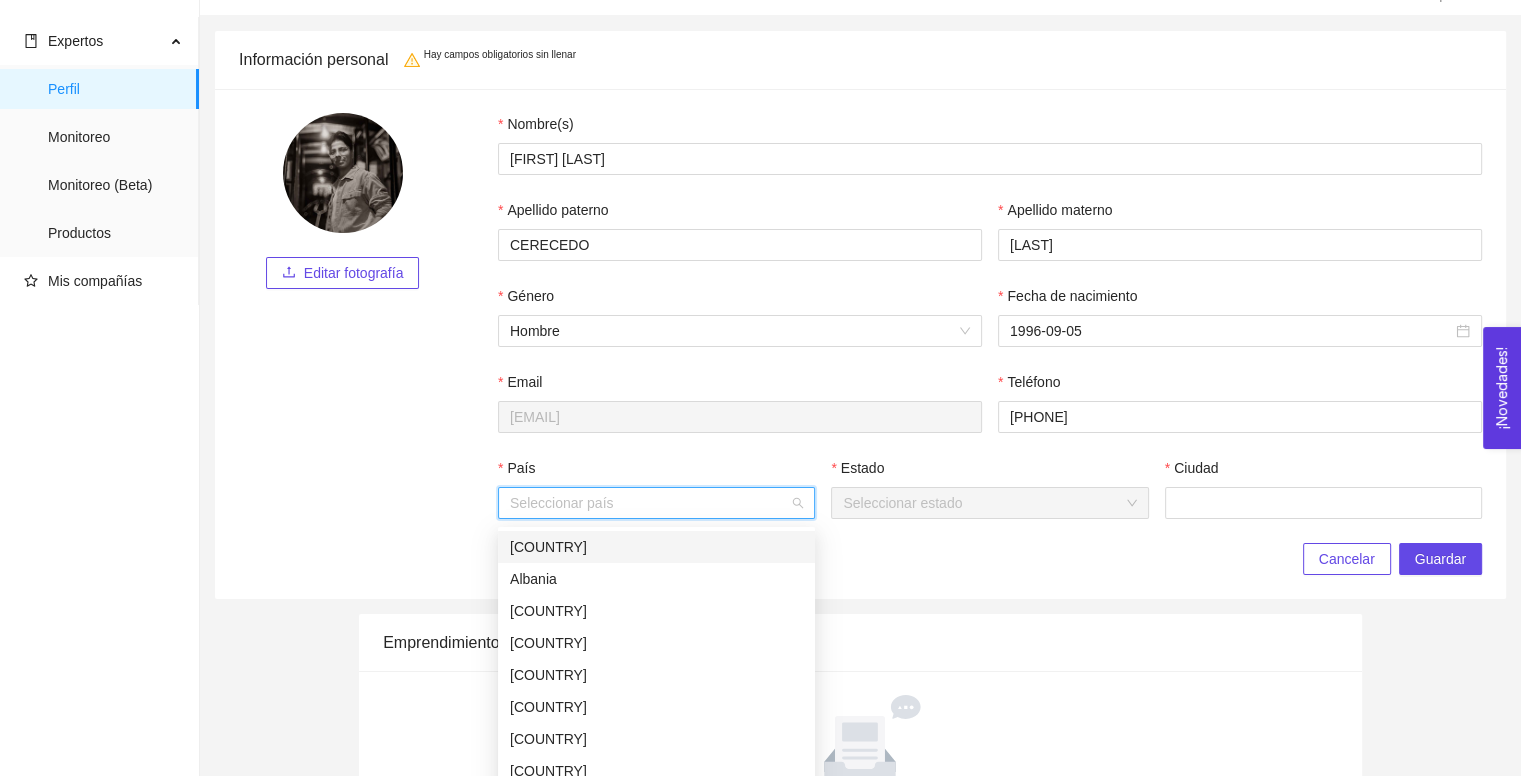 type on "[COUNTRY]" 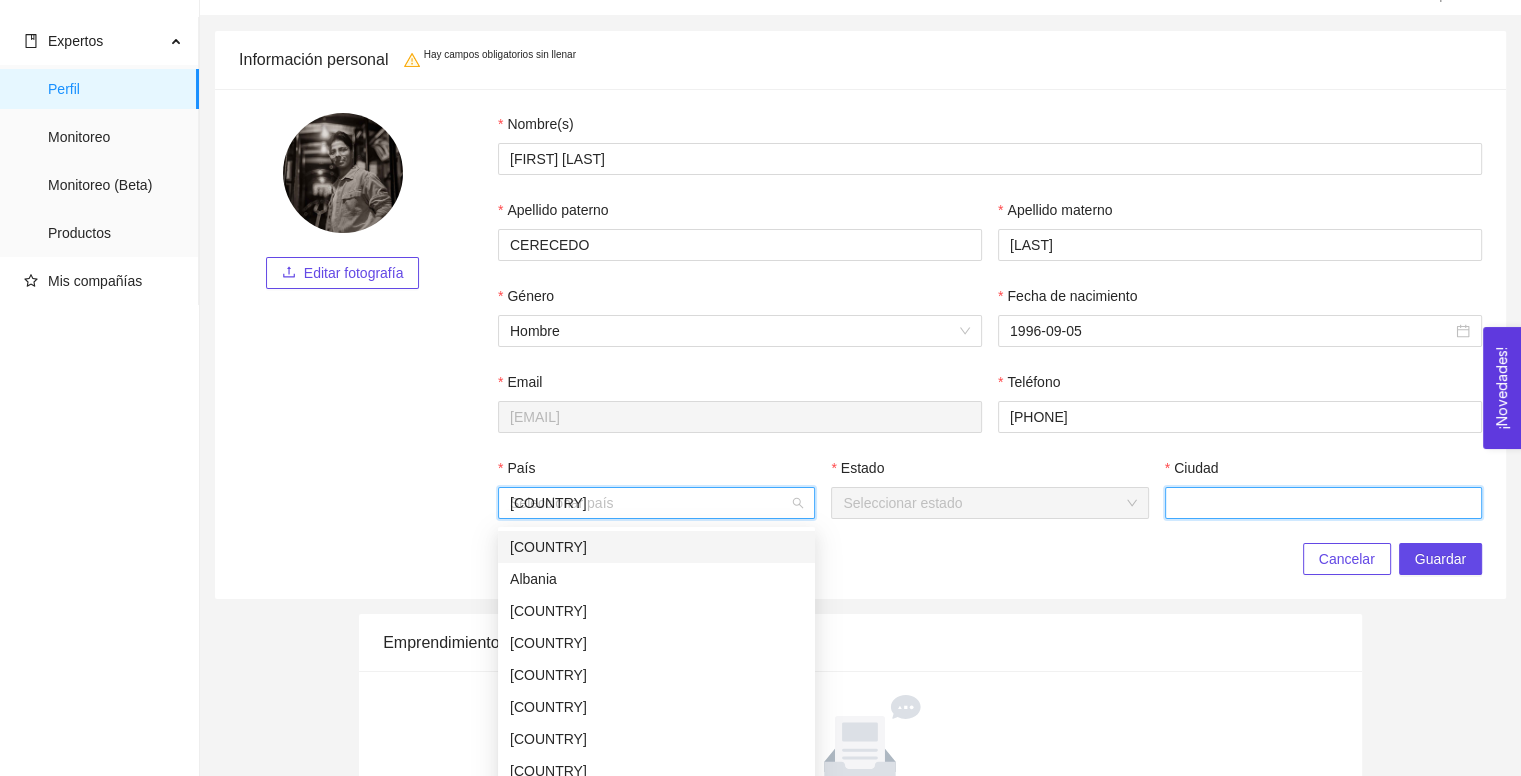 type on "[CITY]" 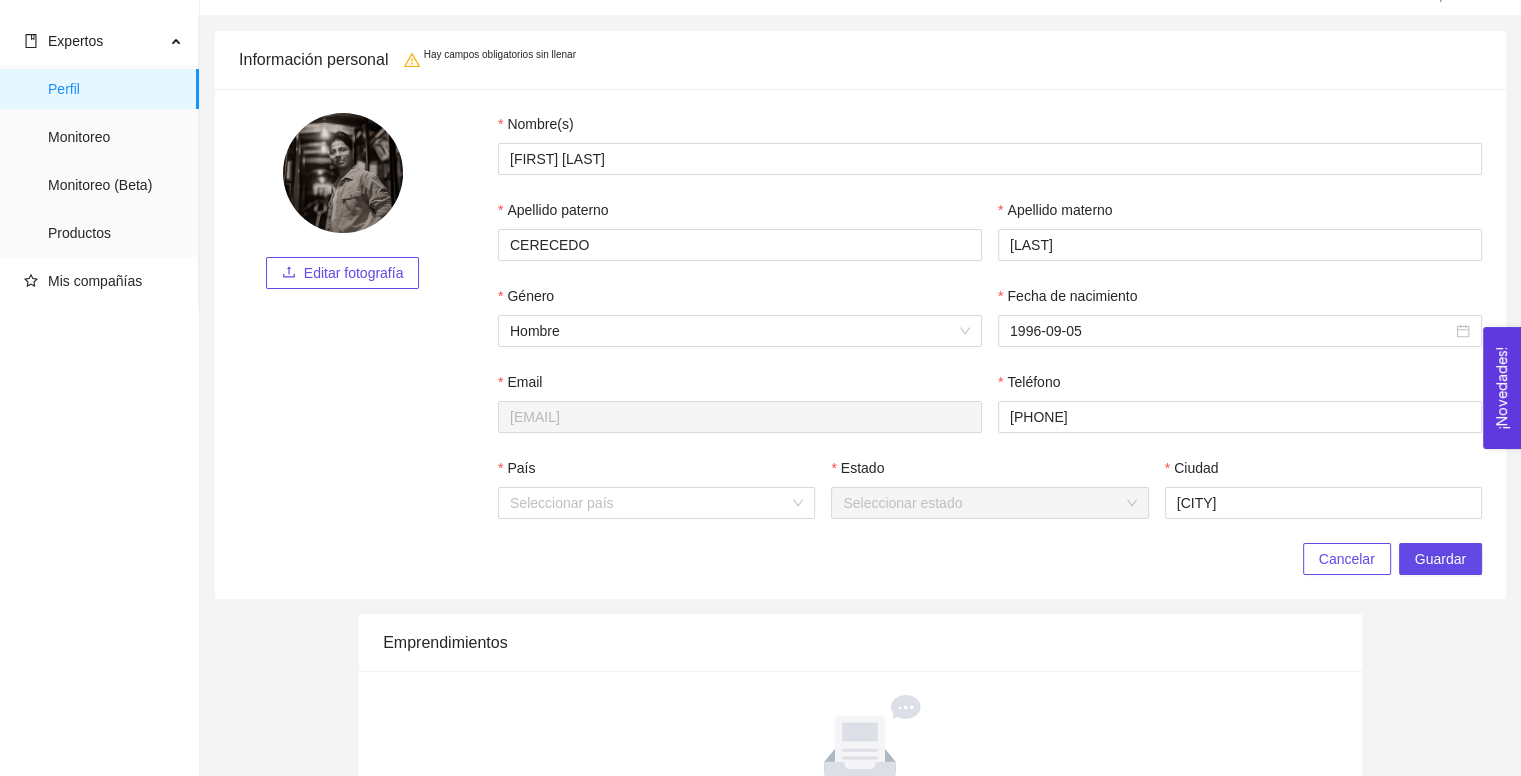 click on "País Seleccionar país" at bounding box center [656, 500] 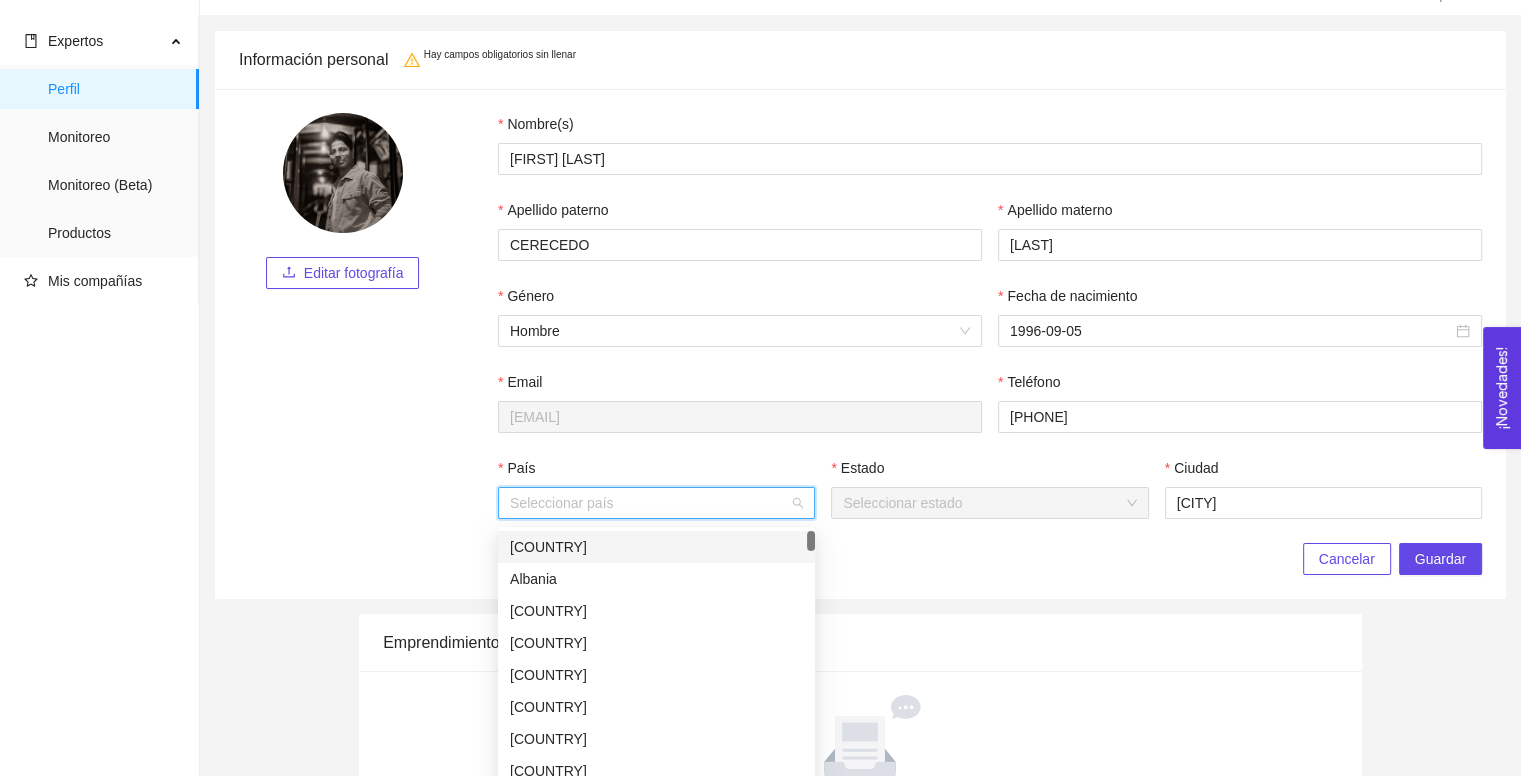 click on "País" at bounding box center [649, 503] 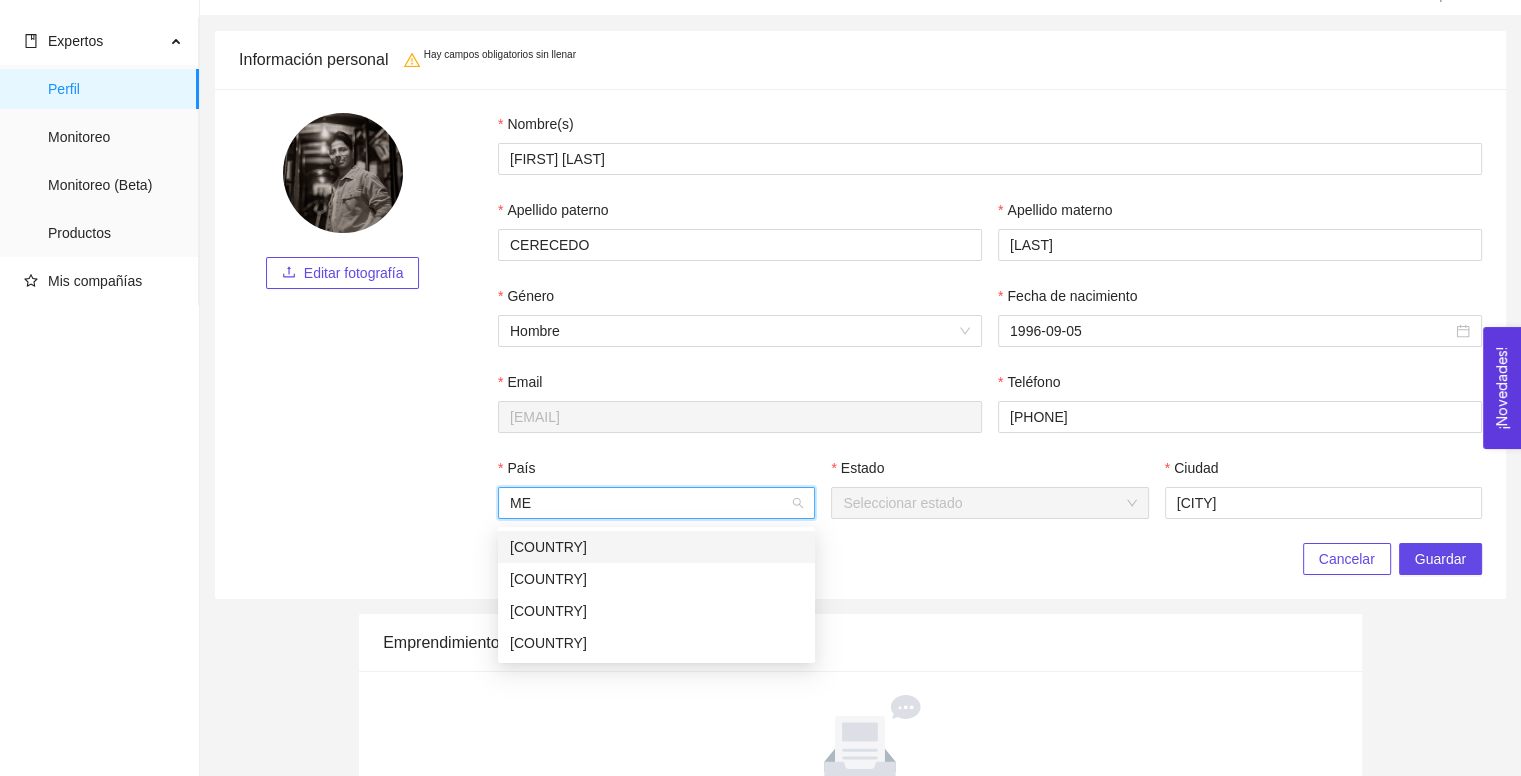 type on "M" 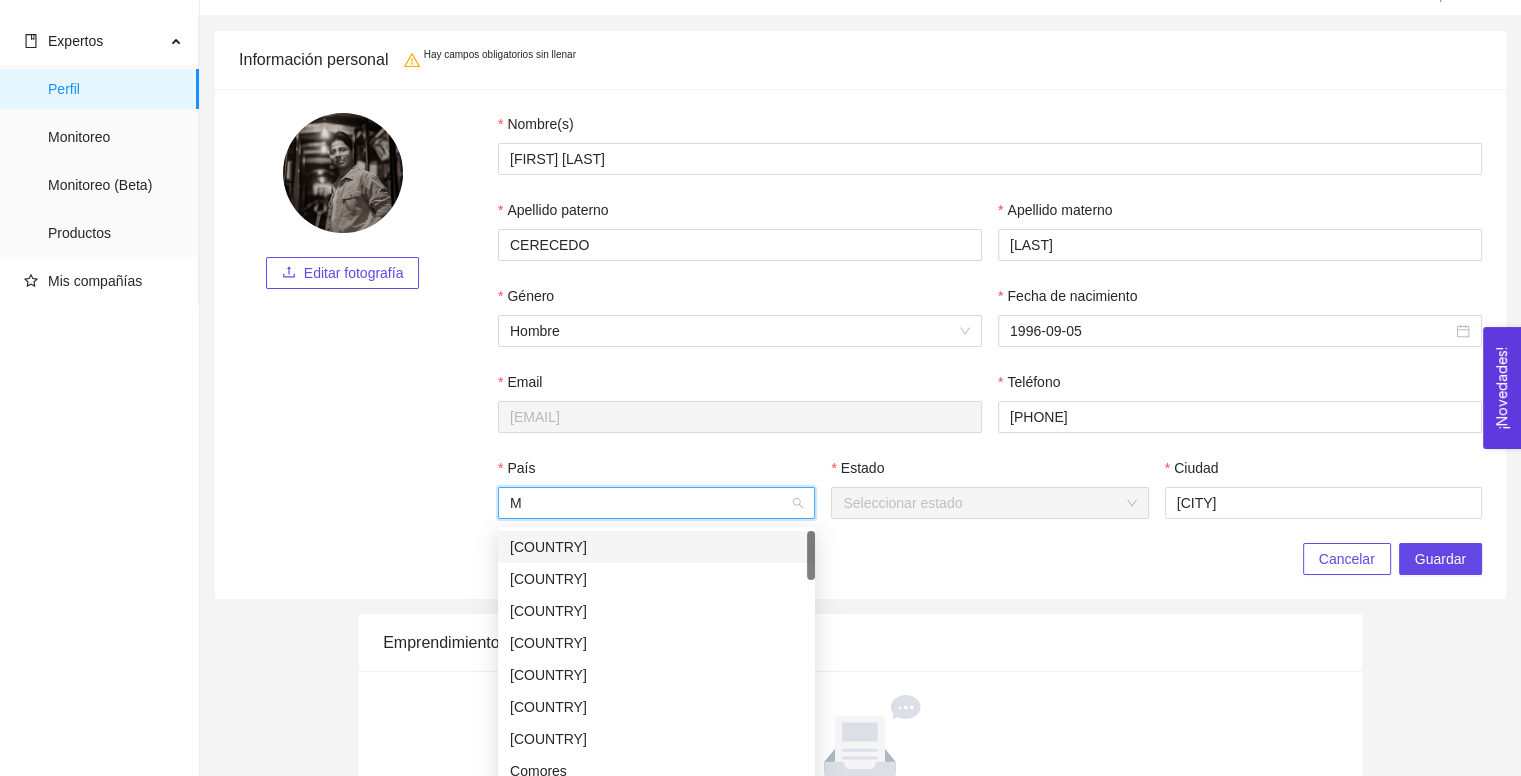 type 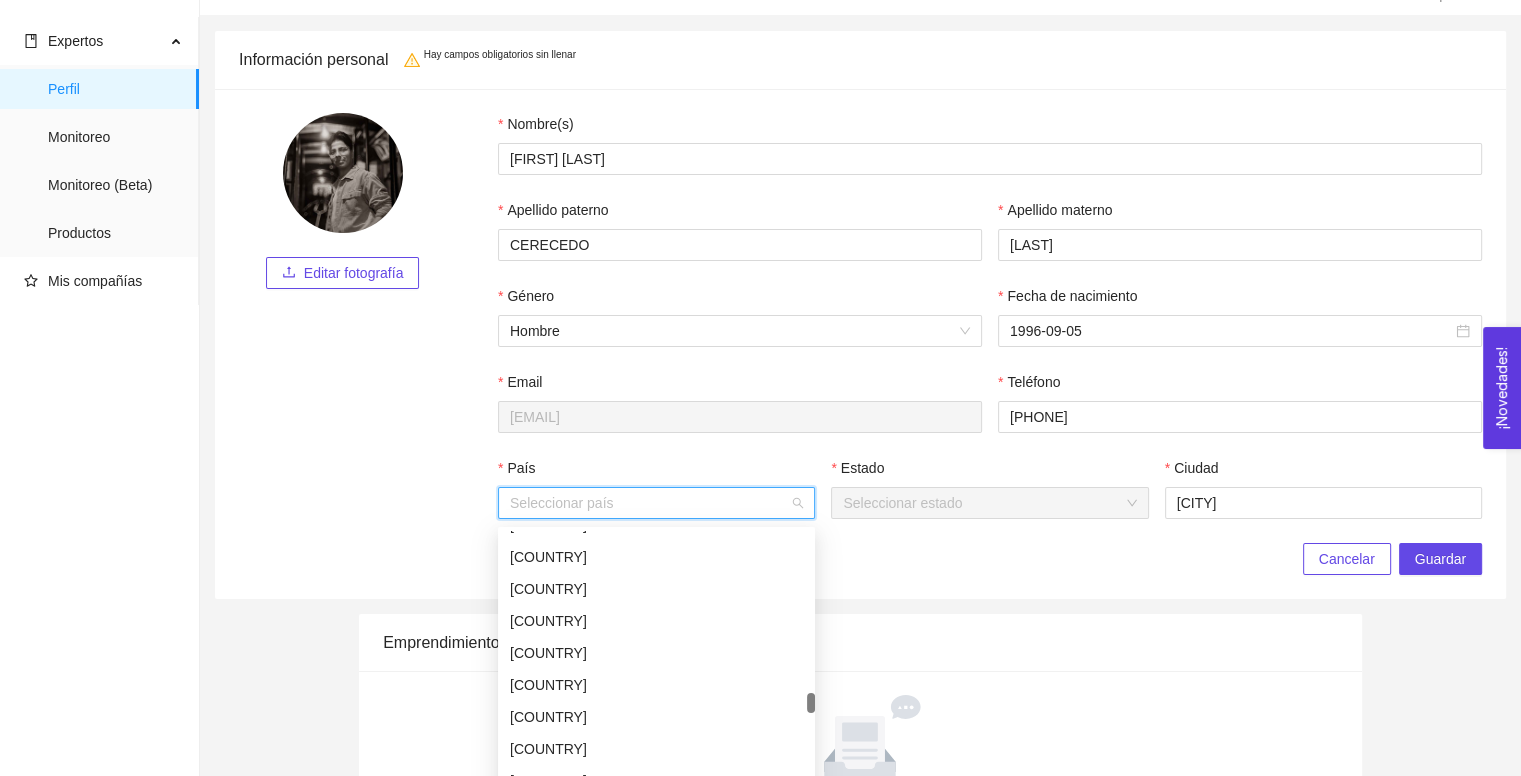 scroll, scrollTop: 4118, scrollLeft: 0, axis: vertical 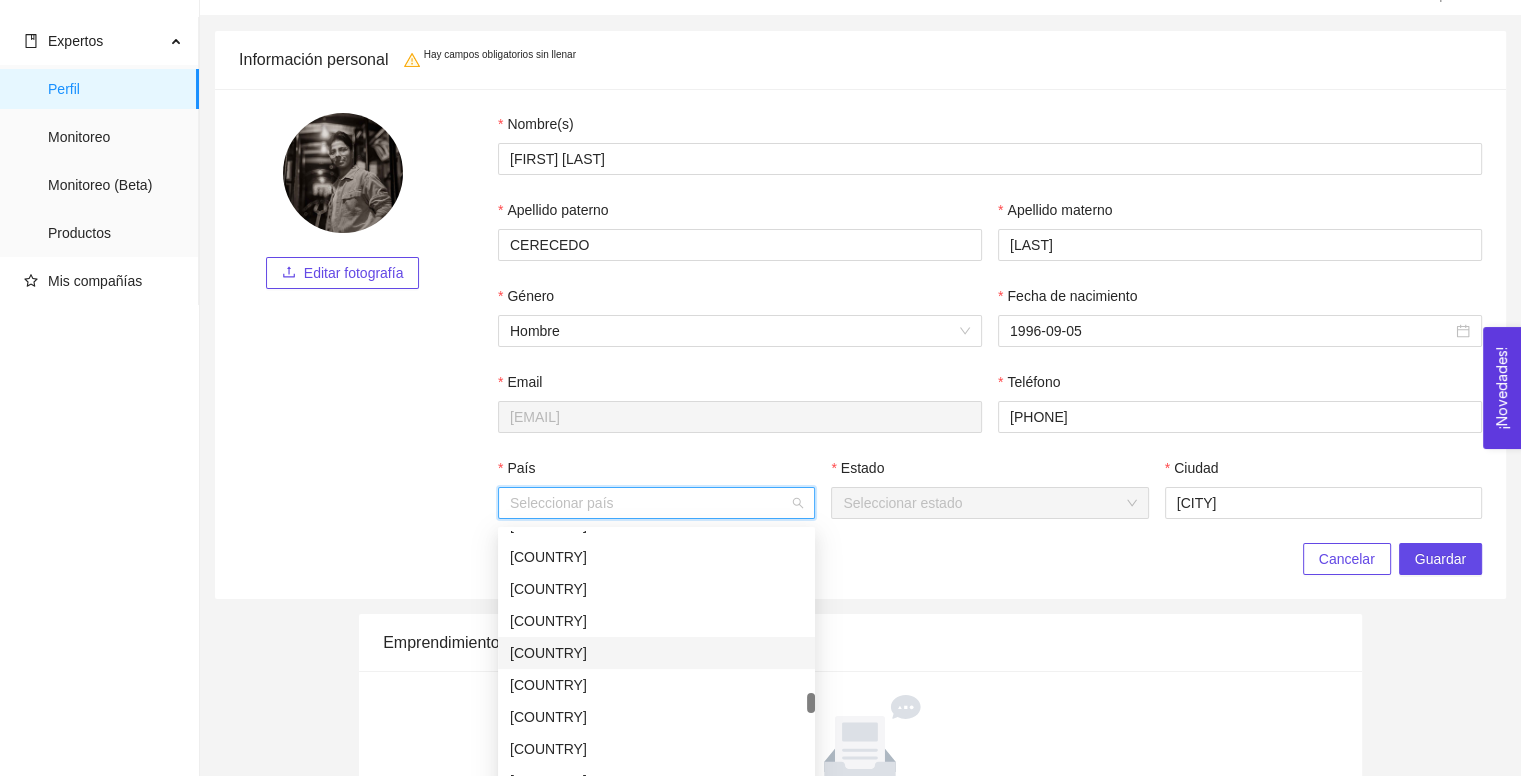 click on "[COUNTRY]" at bounding box center (656, 653) 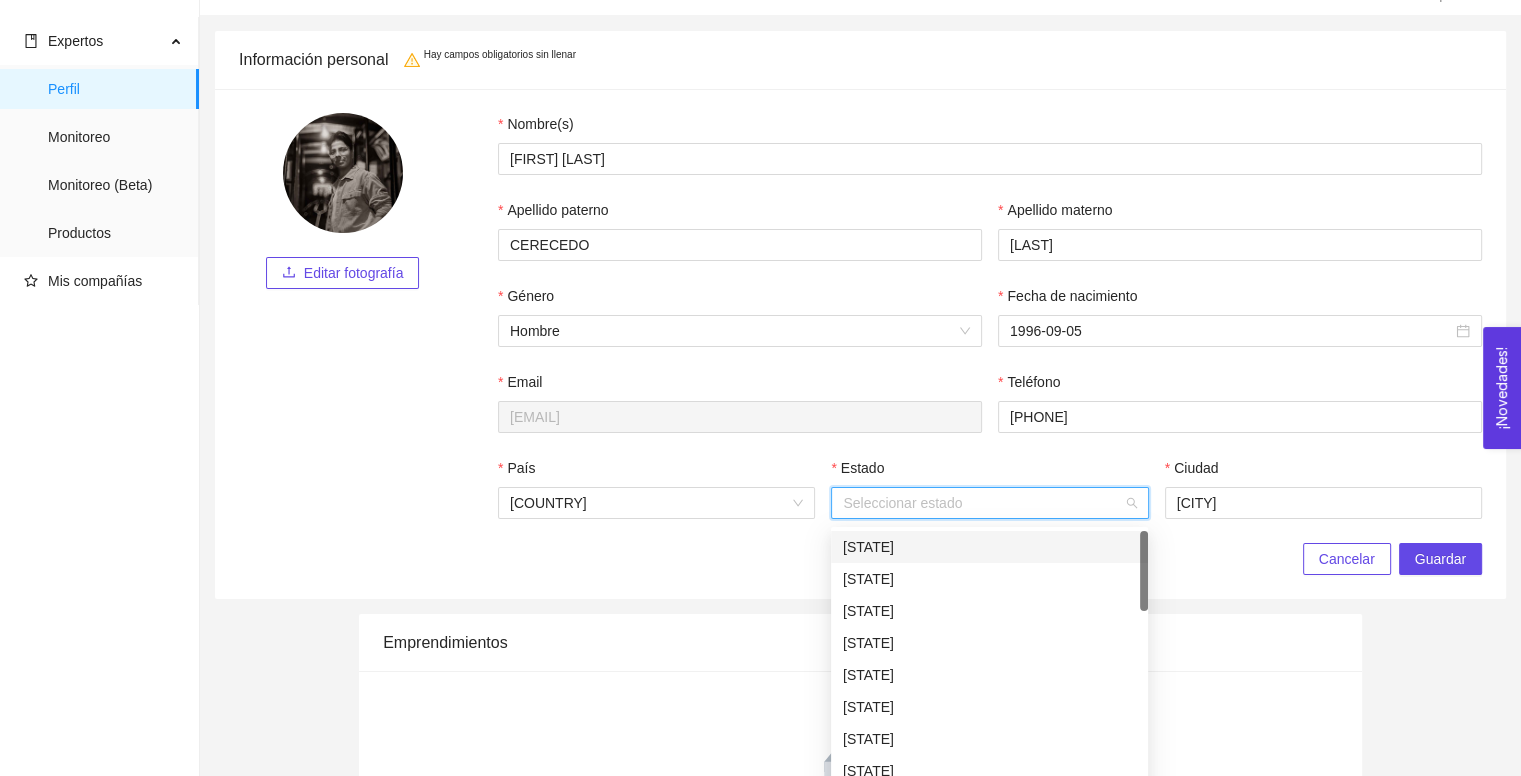 click on "Estado" at bounding box center [982, 503] 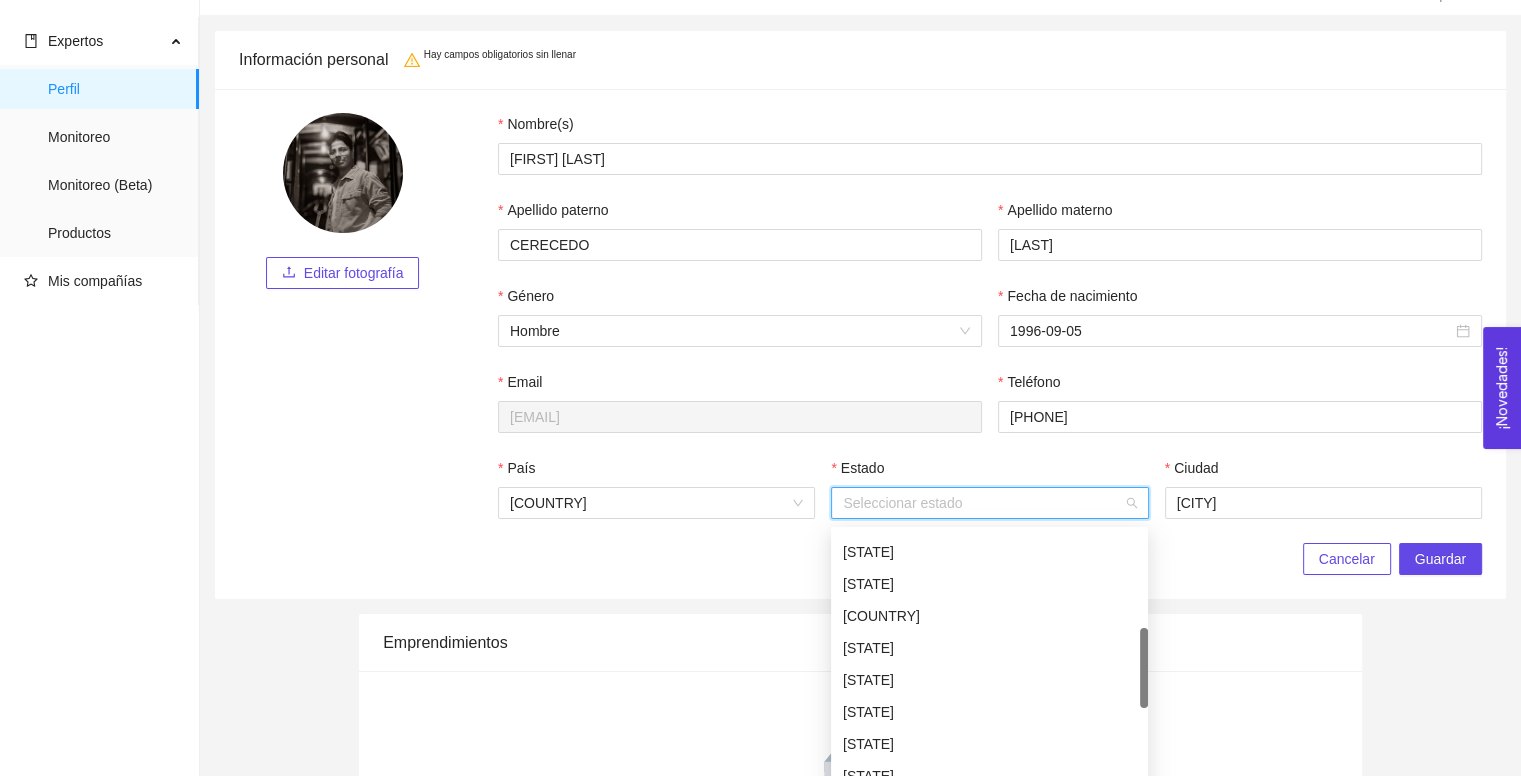 scroll, scrollTop: 380, scrollLeft: 0, axis: vertical 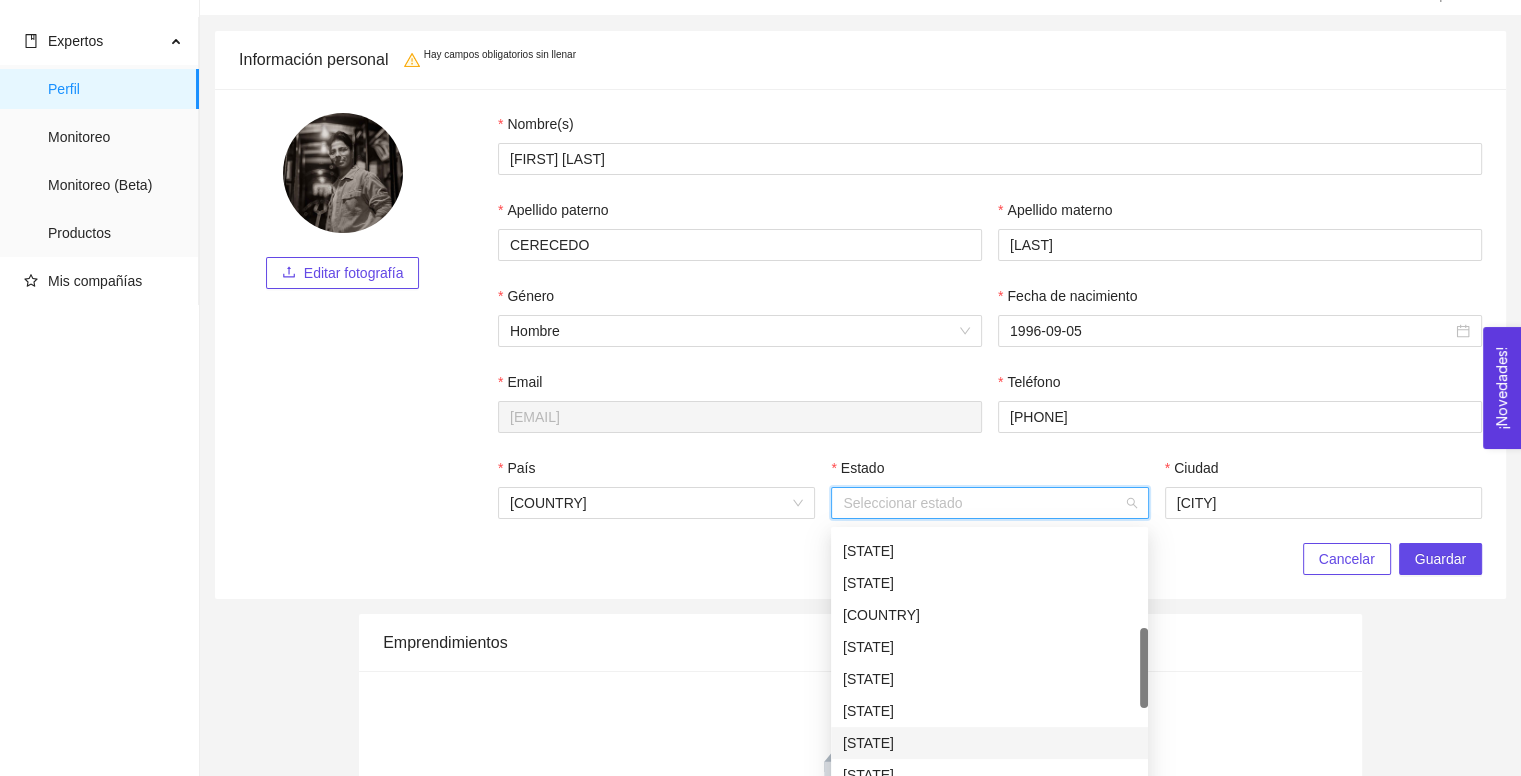 click on "[STATE]" at bounding box center [989, 743] 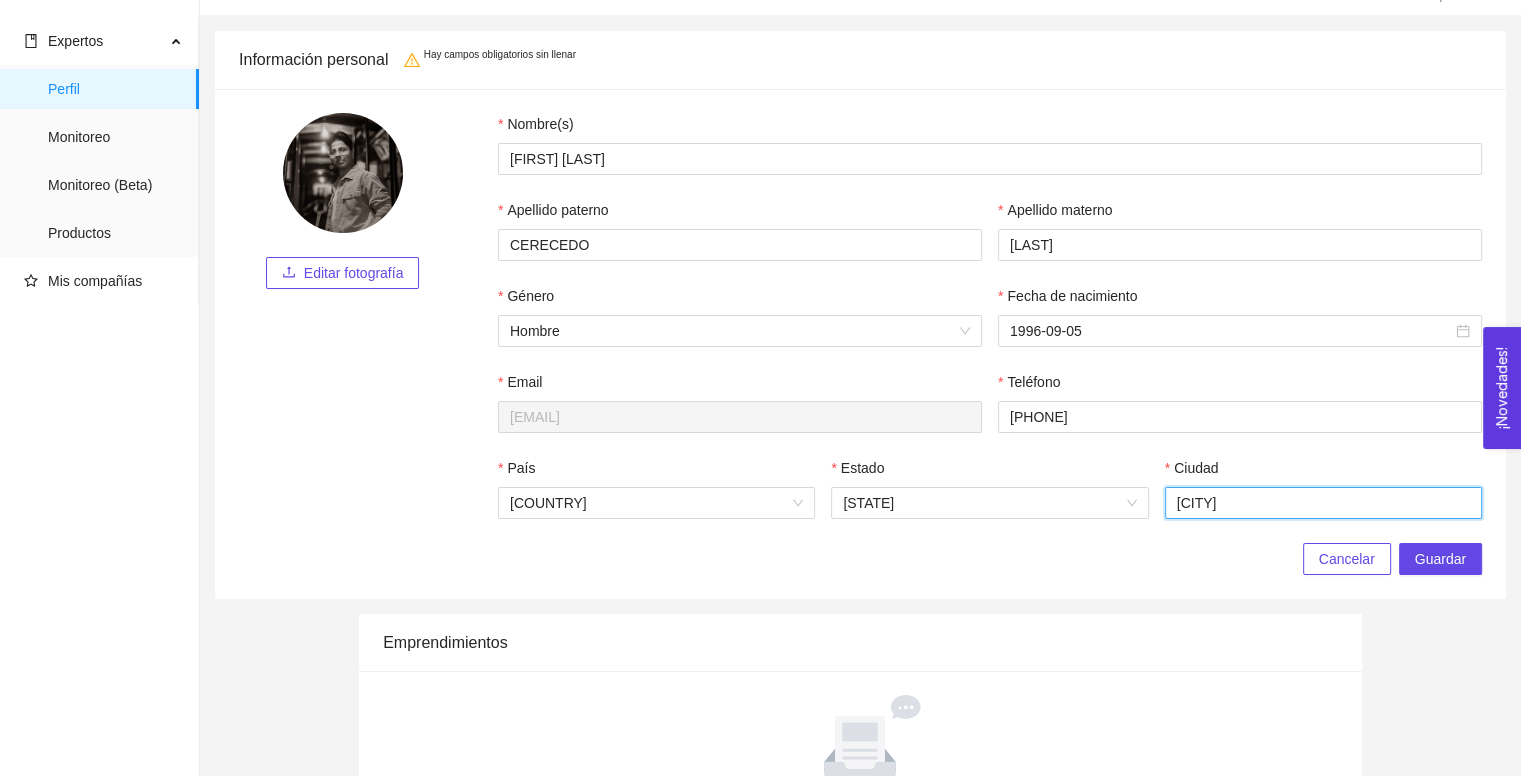 click on "[CITY]" at bounding box center (1323, 503) 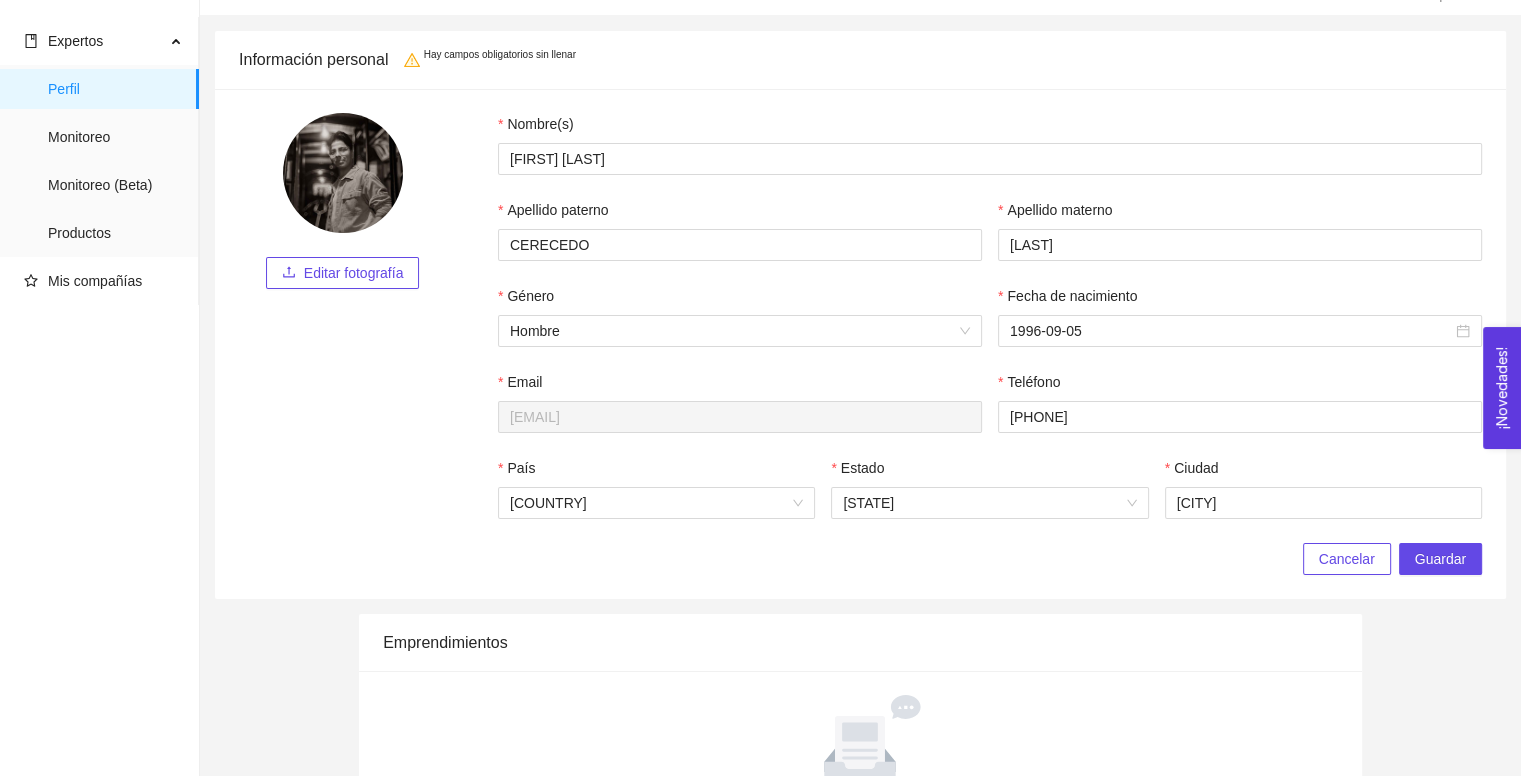 click on "Editar fotografía Nombre(s) [FIRST] [LAST] Apellido paterno [LAST] Apellido materno [LAST] Género Hombre Fecha de nacimiento [DATE] Email [EMAIL] Teléfono [PHONE] País [COUNTRY] Estado [STATE] Ciudad [CITY] Cancelar Guardar" at bounding box center [860, 344] 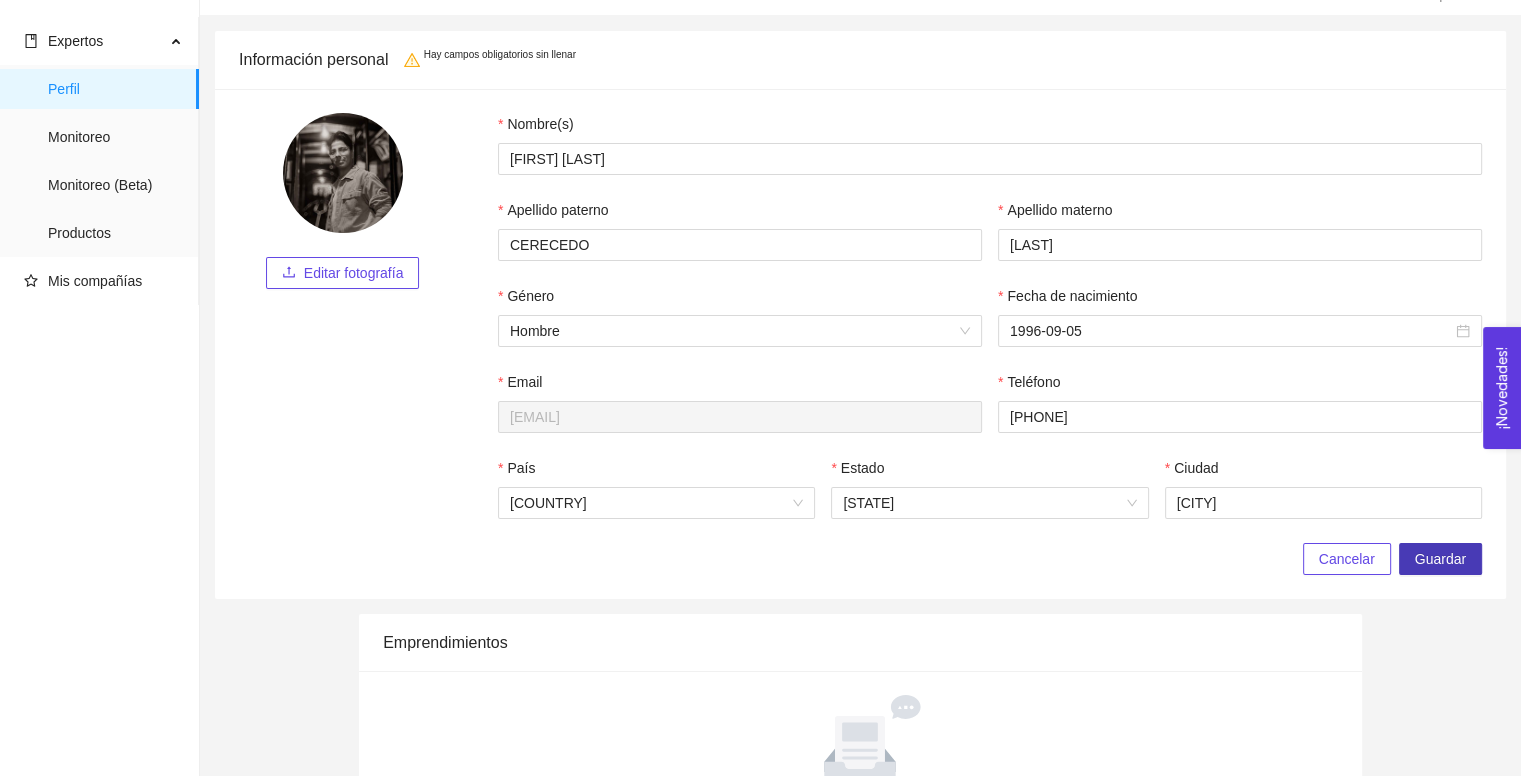 click on "Guardar" at bounding box center [1440, 559] 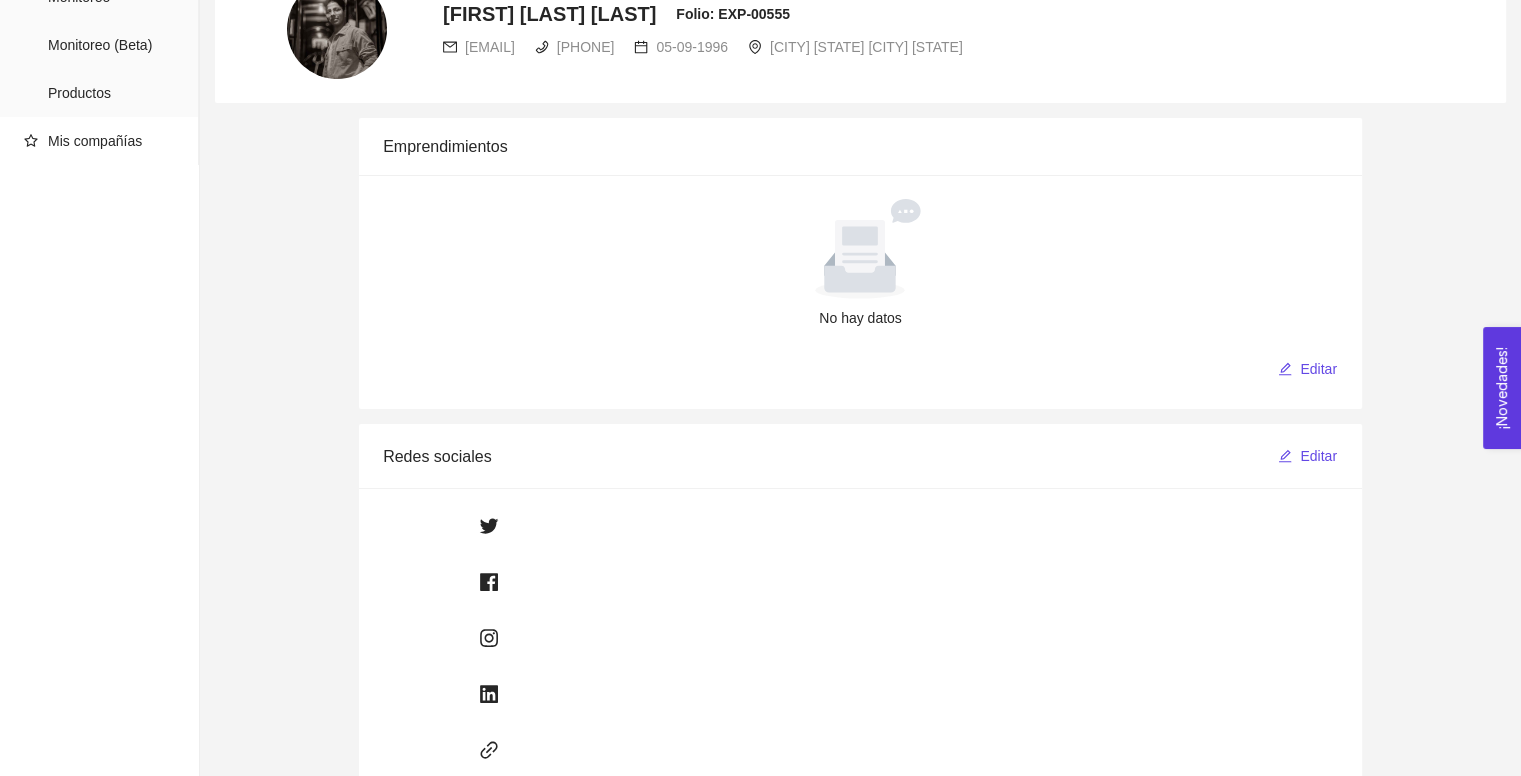 scroll, scrollTop: 192, scrollLeft: 0, axis: vertical 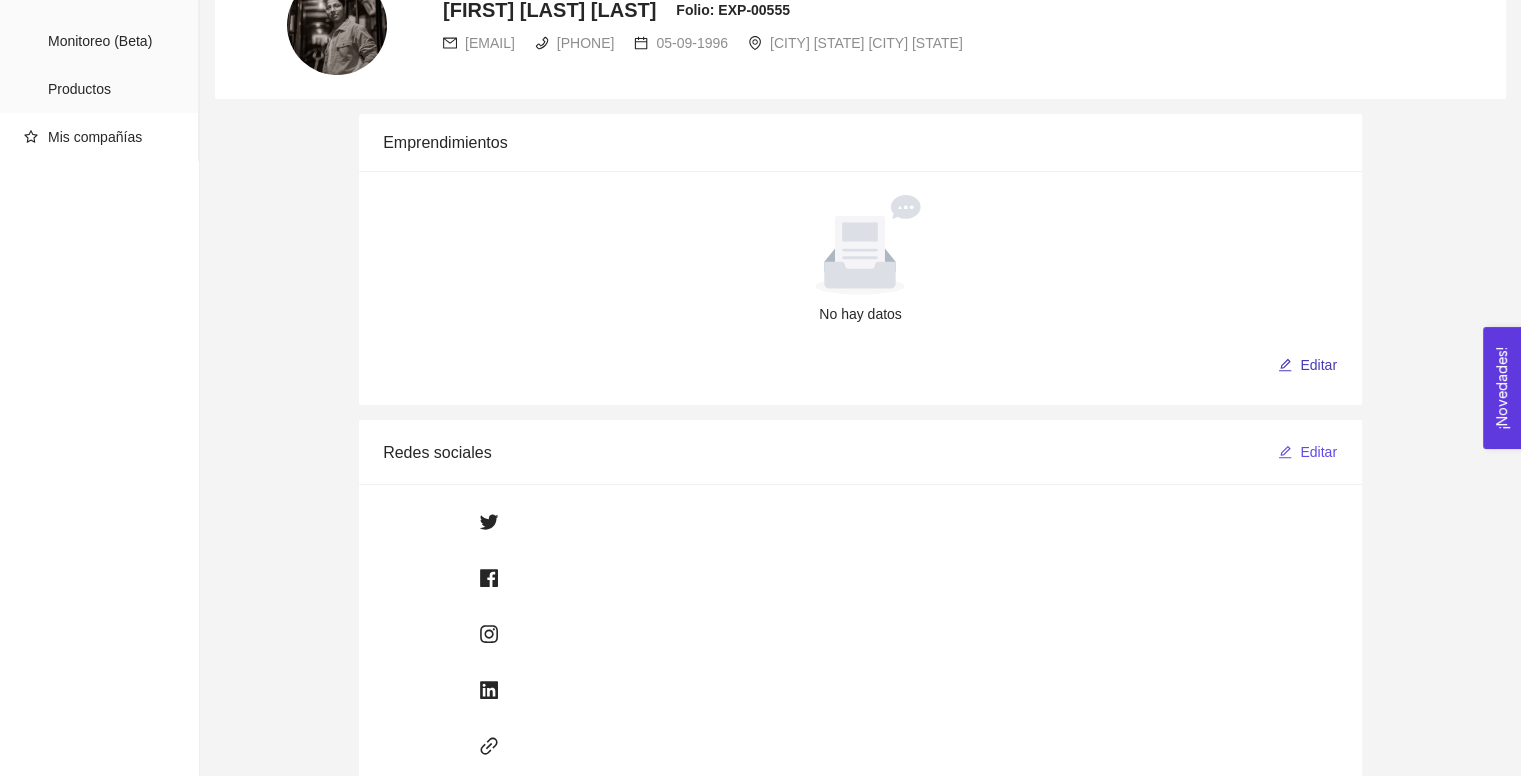 click on "Editar" at bounding box center (1318, 365) 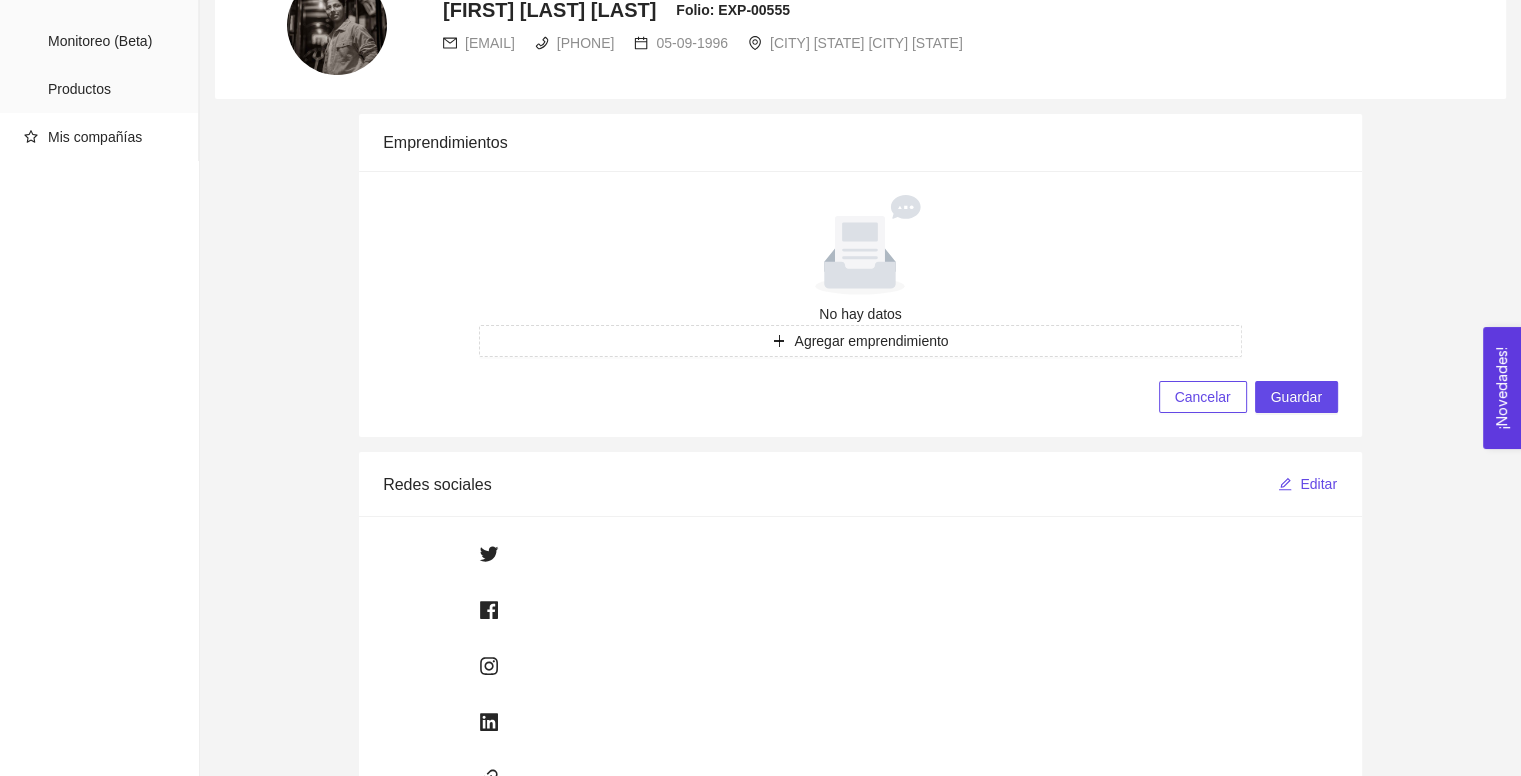 click on "Cancelar" at bounding box center [1203, 397] 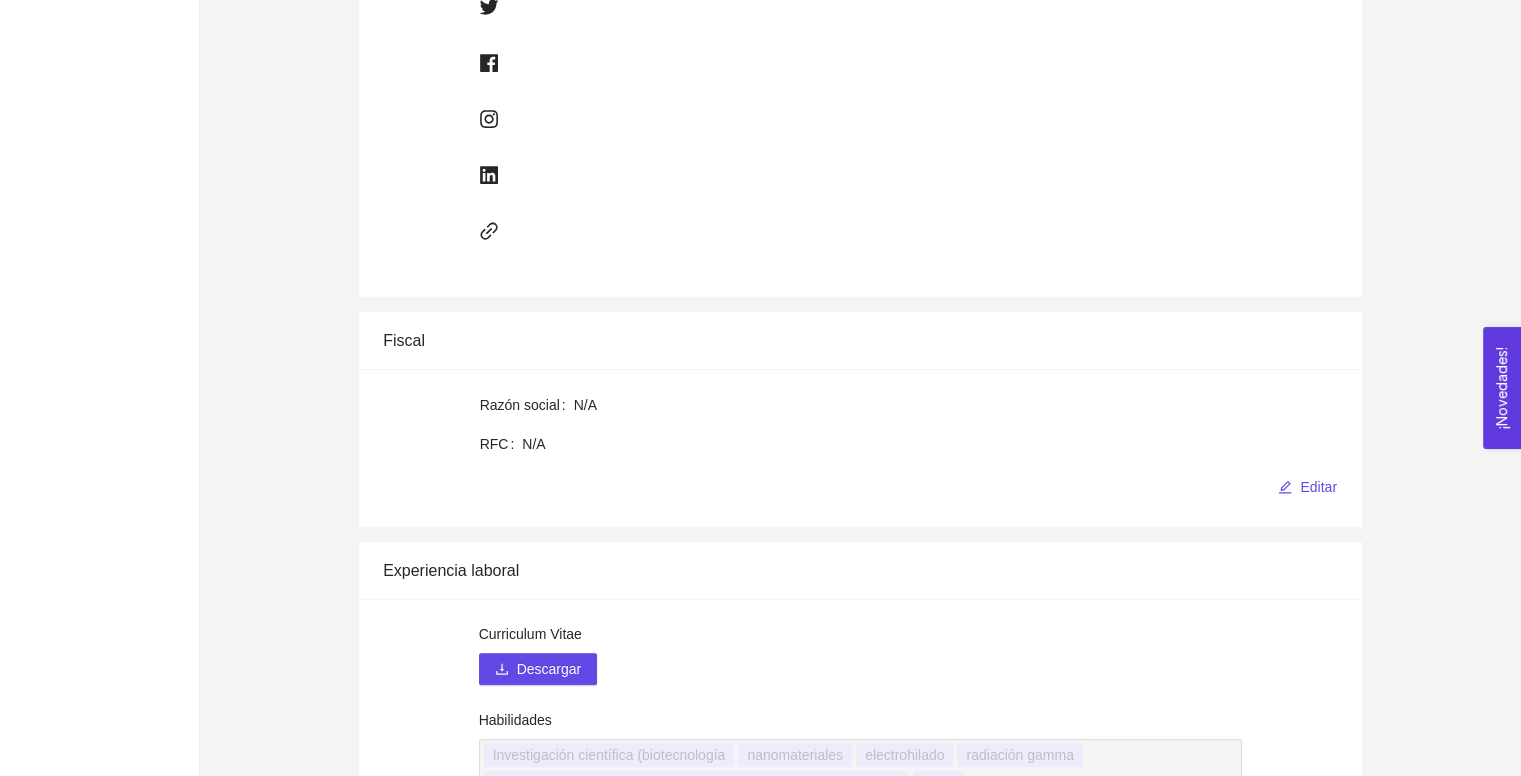 scroll, scrollTop: 708, scrollLeft: 0, axis: vertical 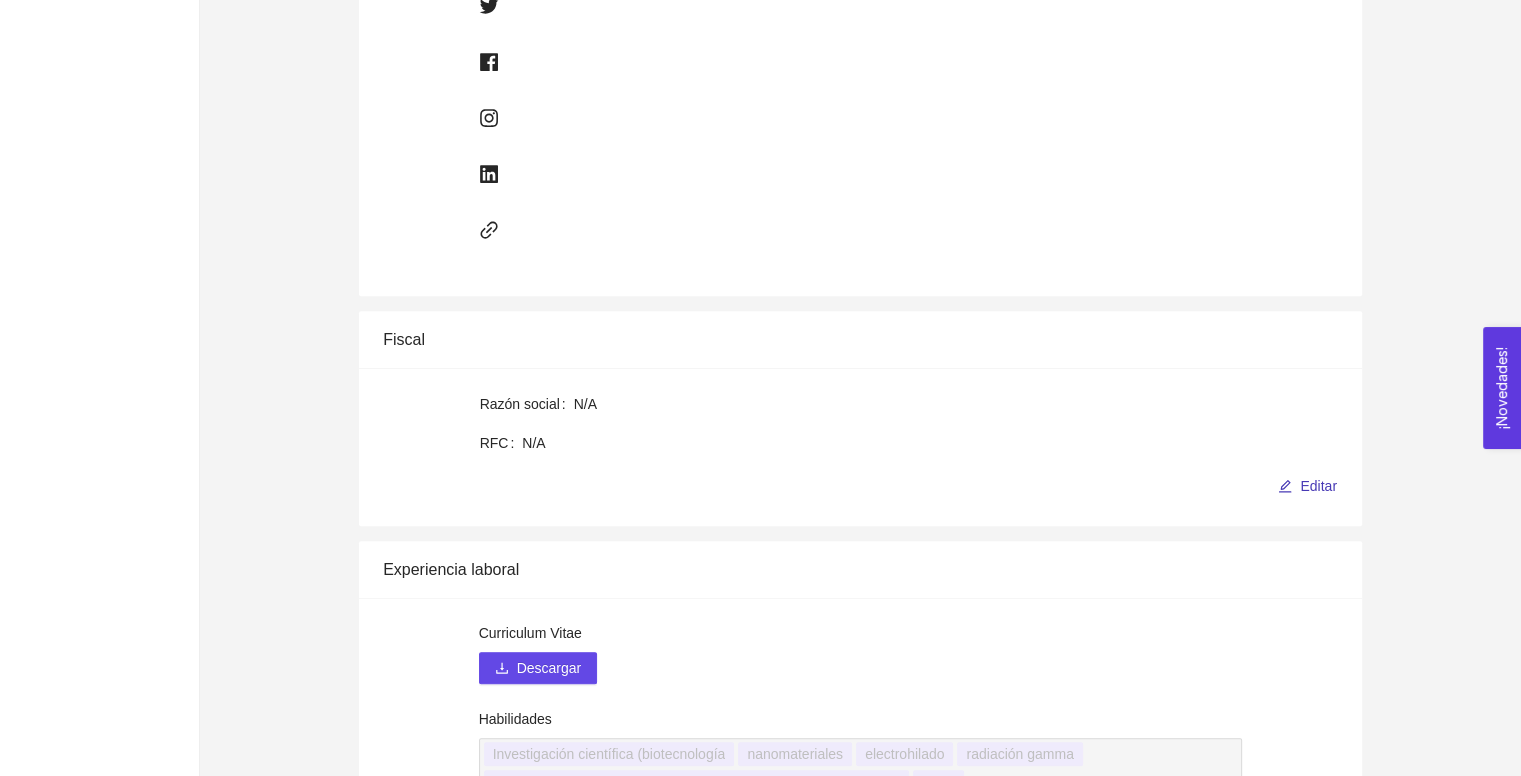 click on "Editar" at bounding box center (1318, 486) 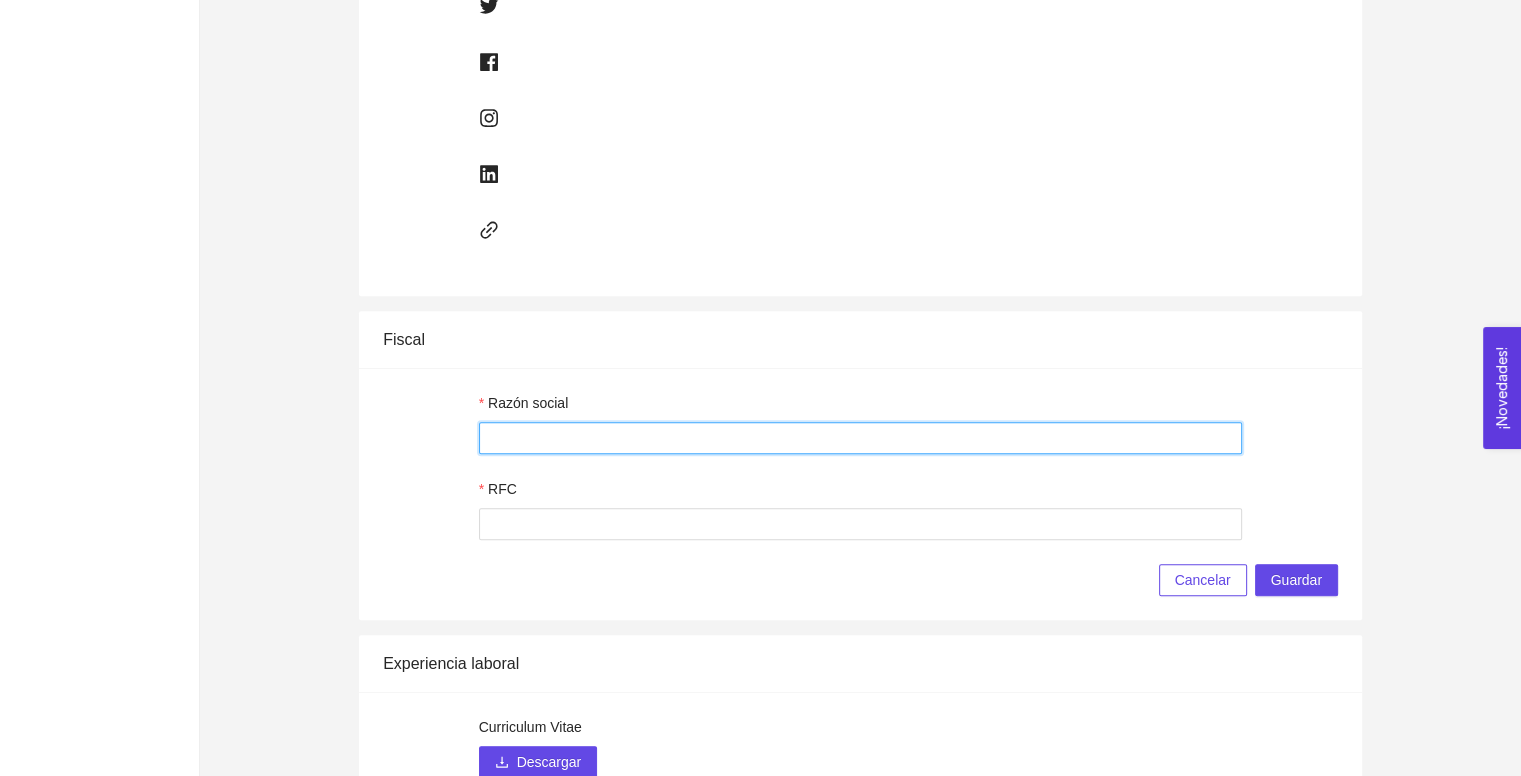 click on "Razón social" at bounding box center (861, 438) 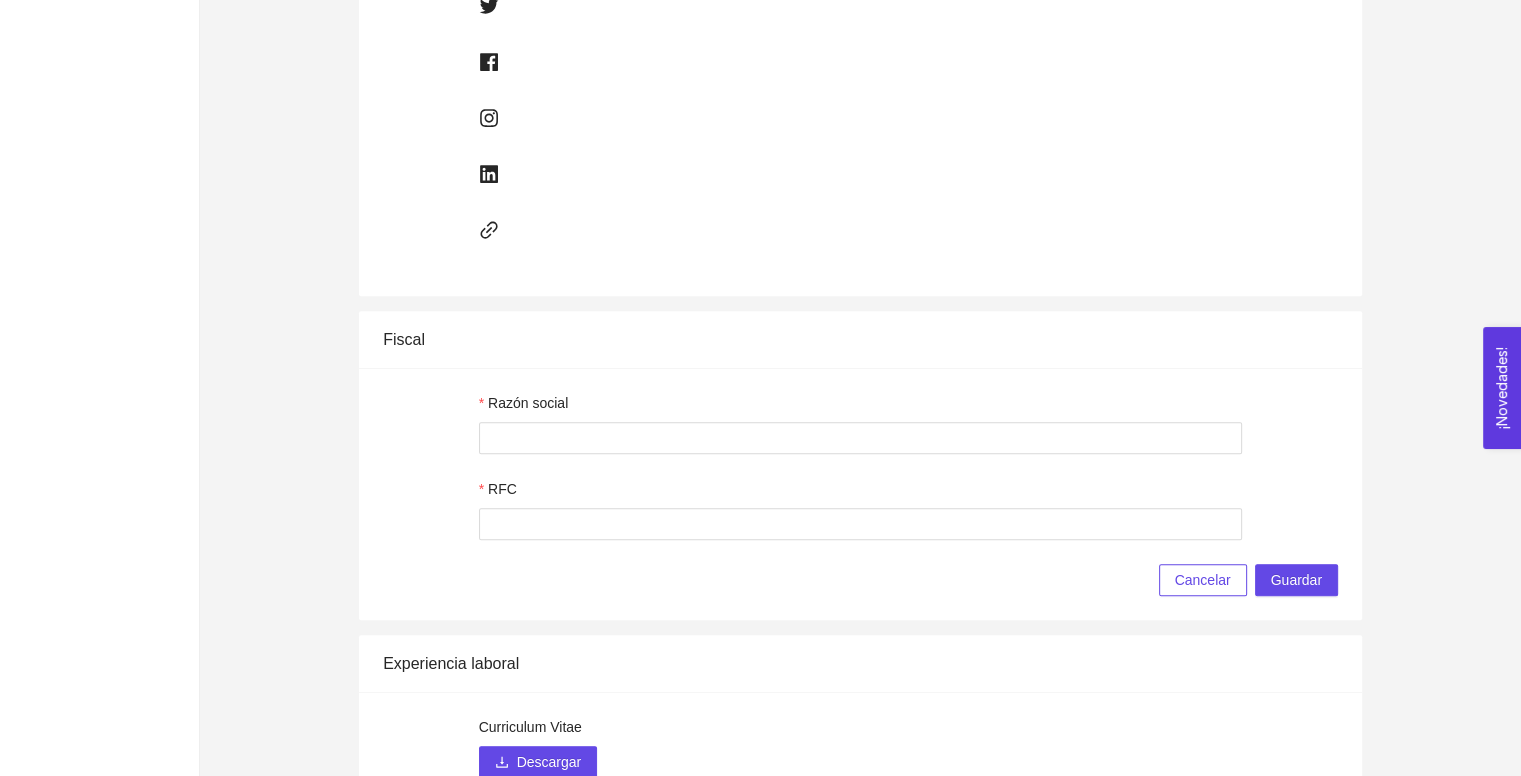 click on "Cancelar" at bounding box center (1203, 580) 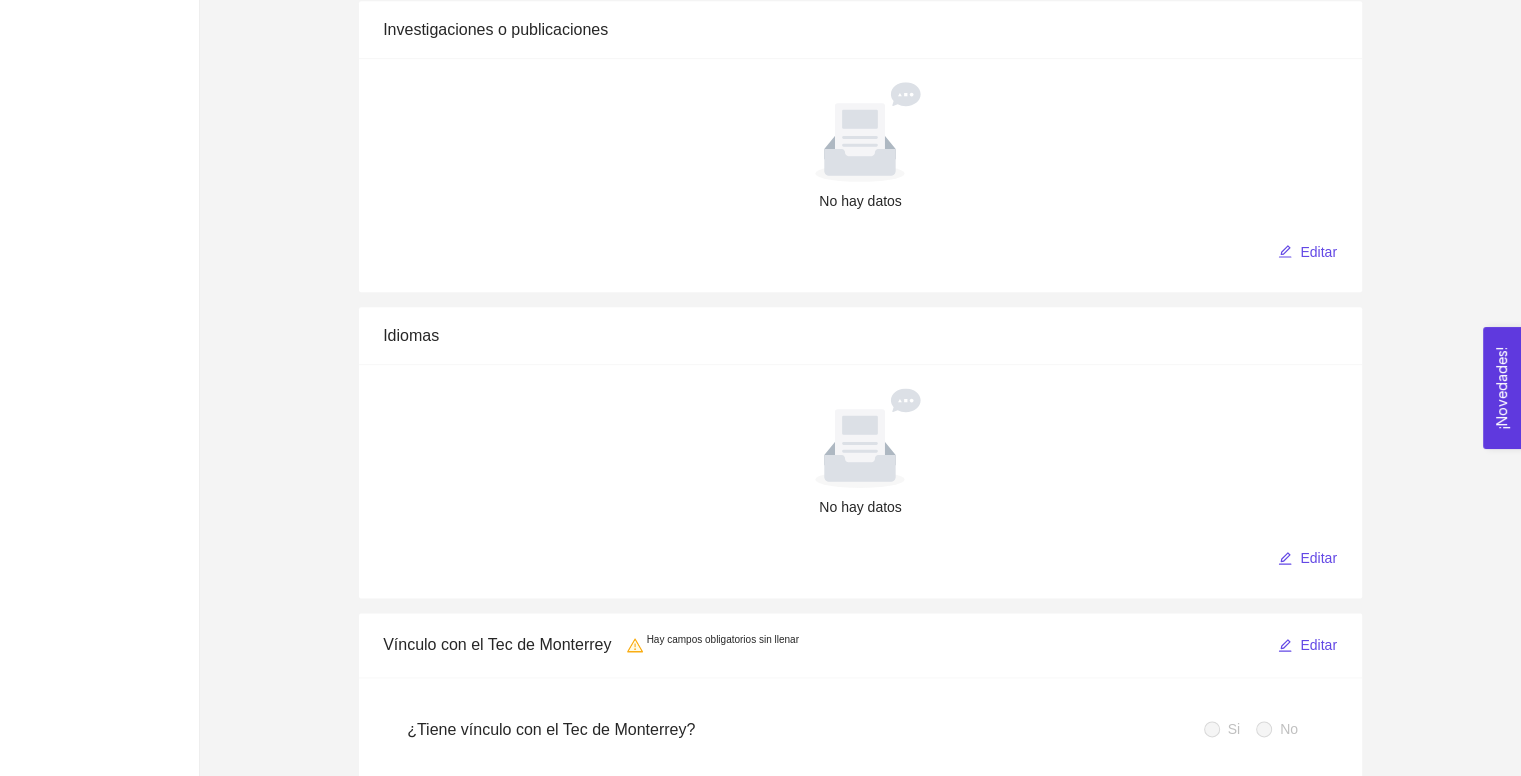 scroll, scrollTop: 2560, scrollLeft: 0, axis: vertical 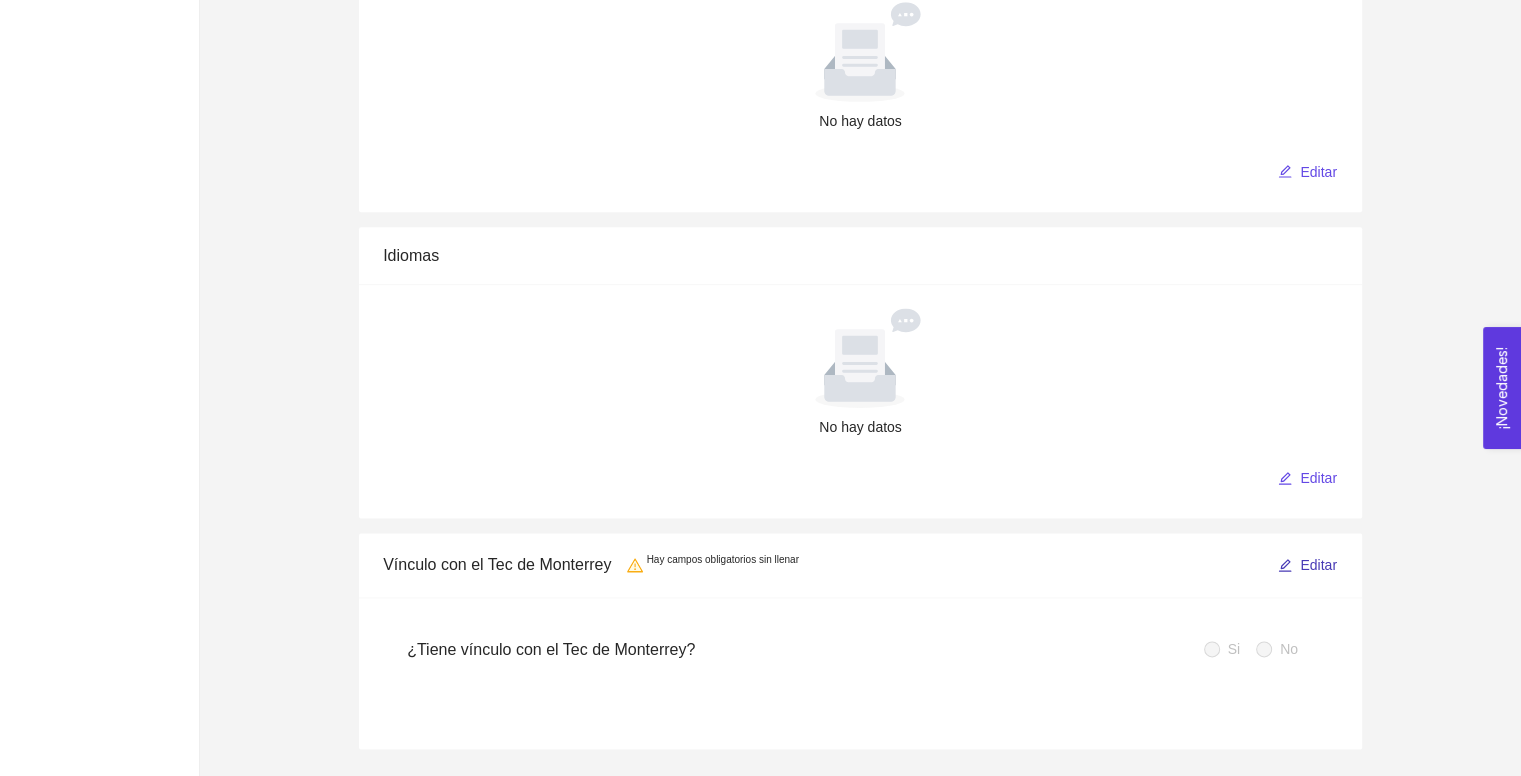 click on "Editar" at bounding box center (1318, 565) 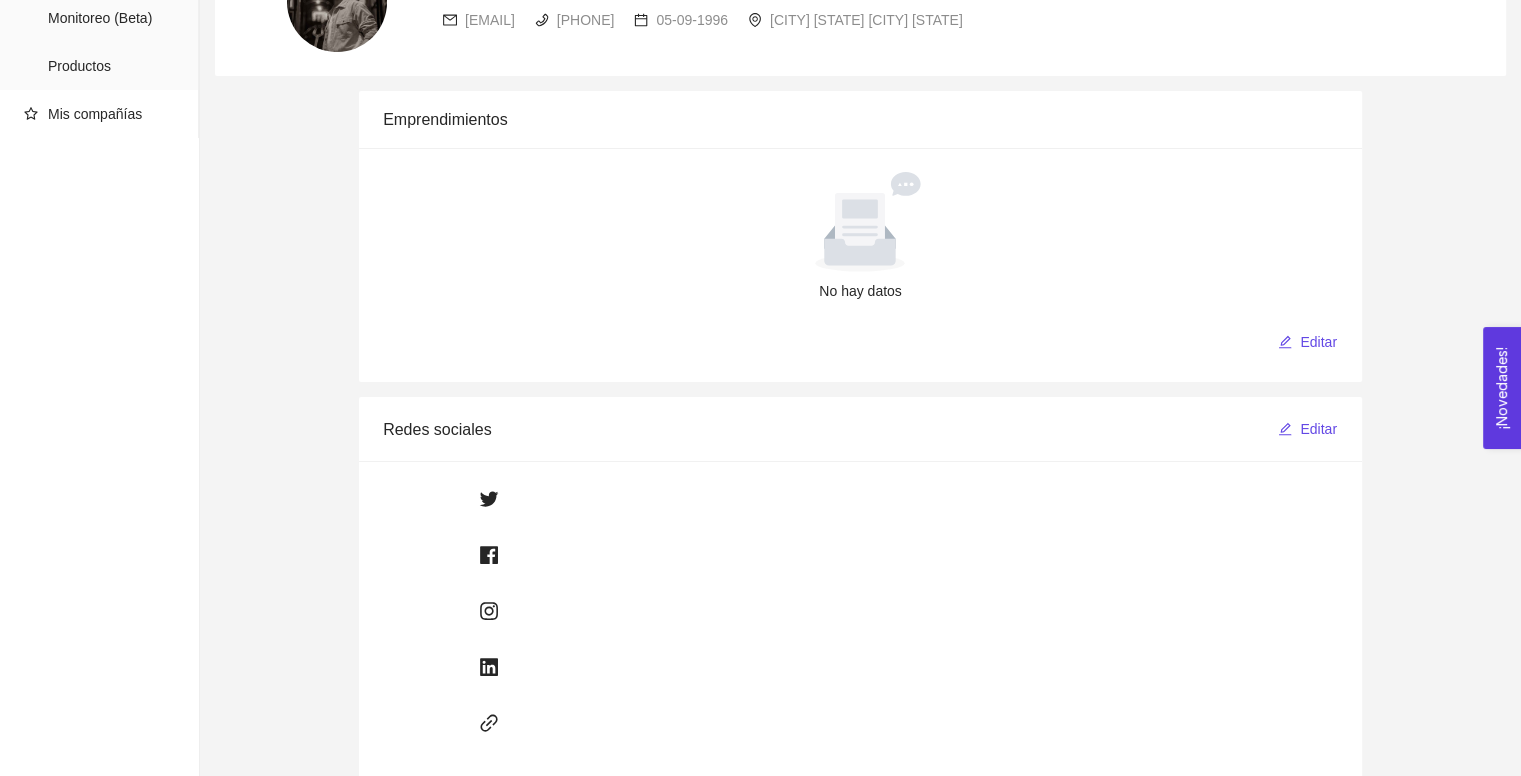 scroll, scrollTop: 0, scrollLeft: 0, axis: both 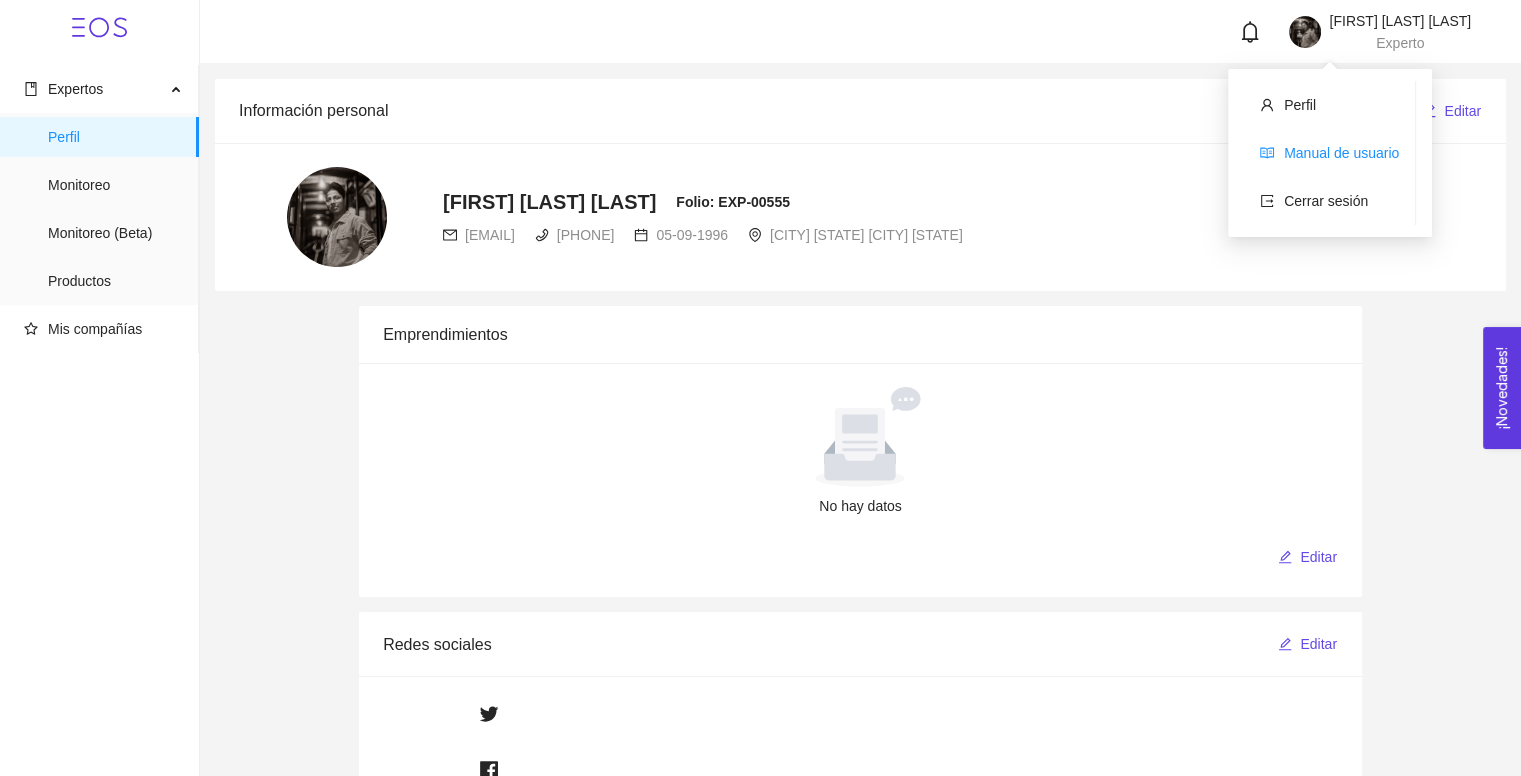 click on "Manual de usuario" at bounding box center (1341, 153) 